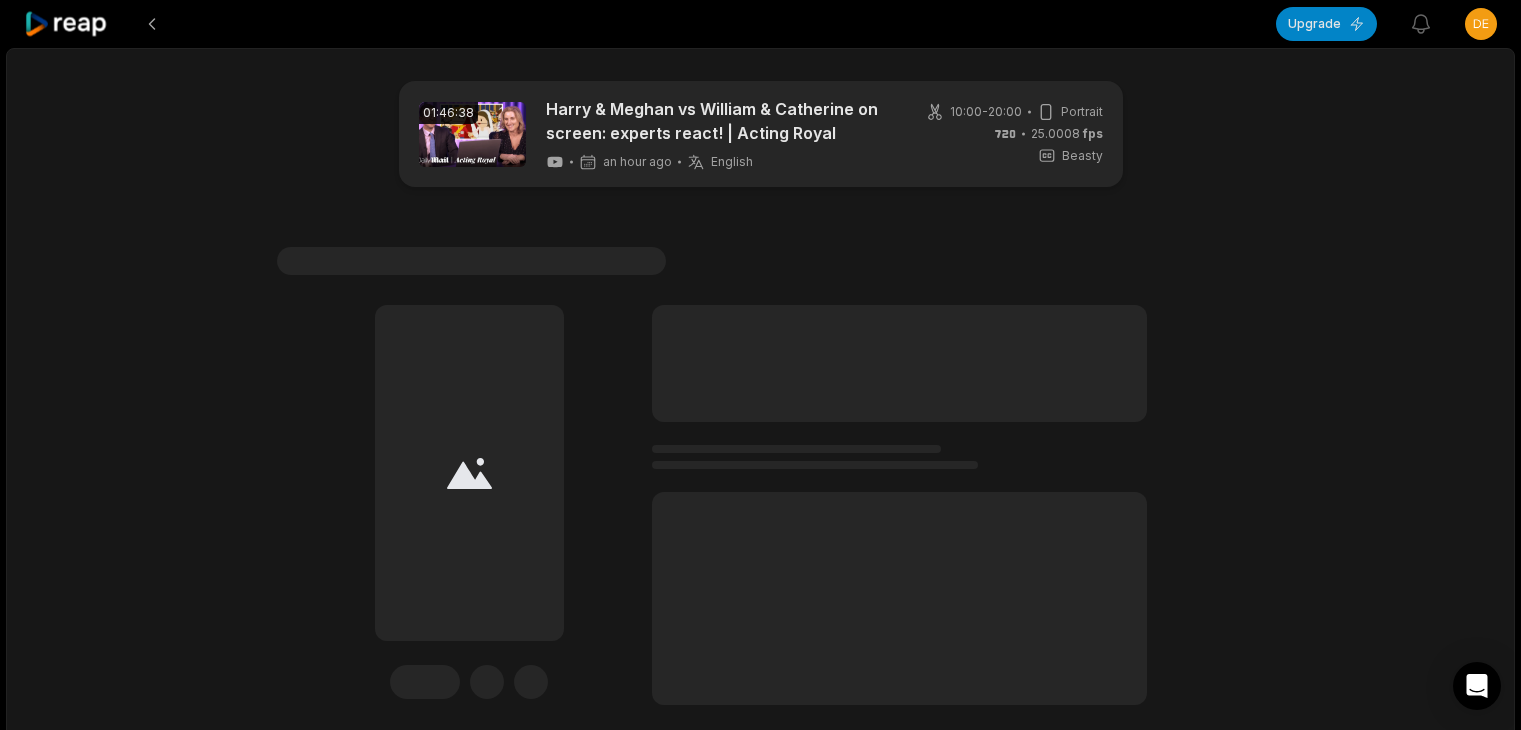 scroll, scrollTop: 0, scrollLeft: 0, axis: both 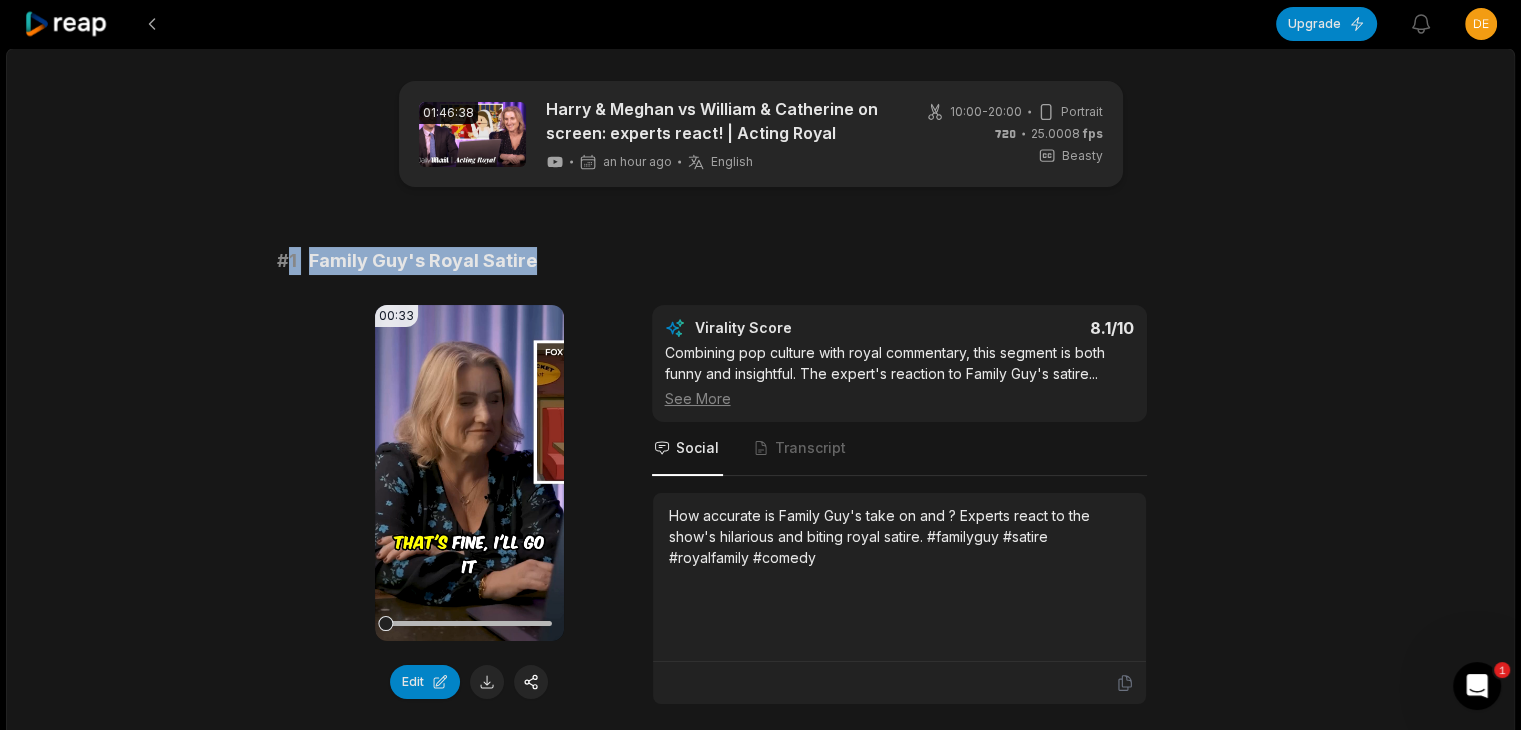 drag, startPoint x: 284, startPoint y: 258, endPoint x: 628, endPoint y: 269, distance: 344.17584 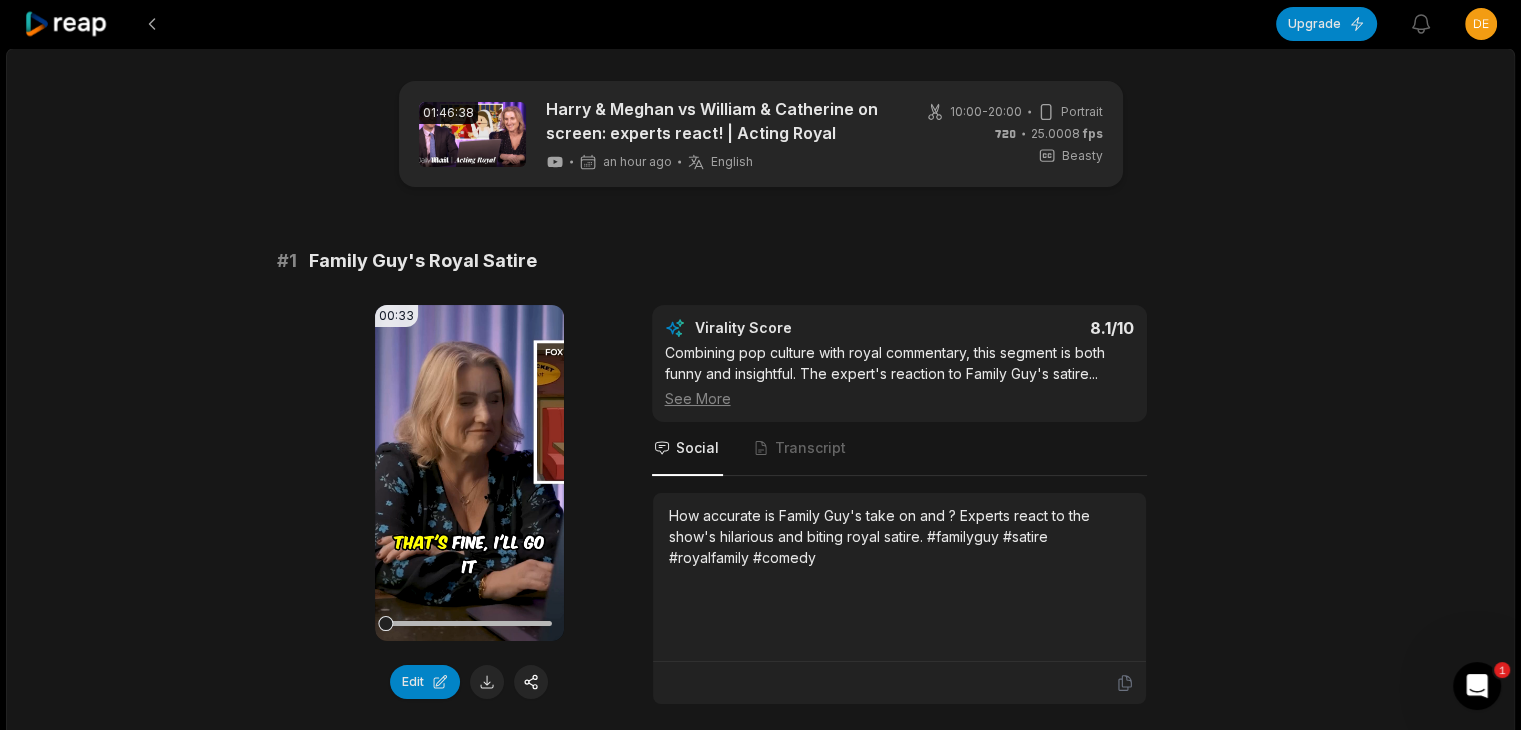 click on "How accurate is Family Guy's take on and ? Experts react to the show's hilarious and biting royal satire. #familyguy #satire #royalfamily #comedy" at bounding box center (899, 536) 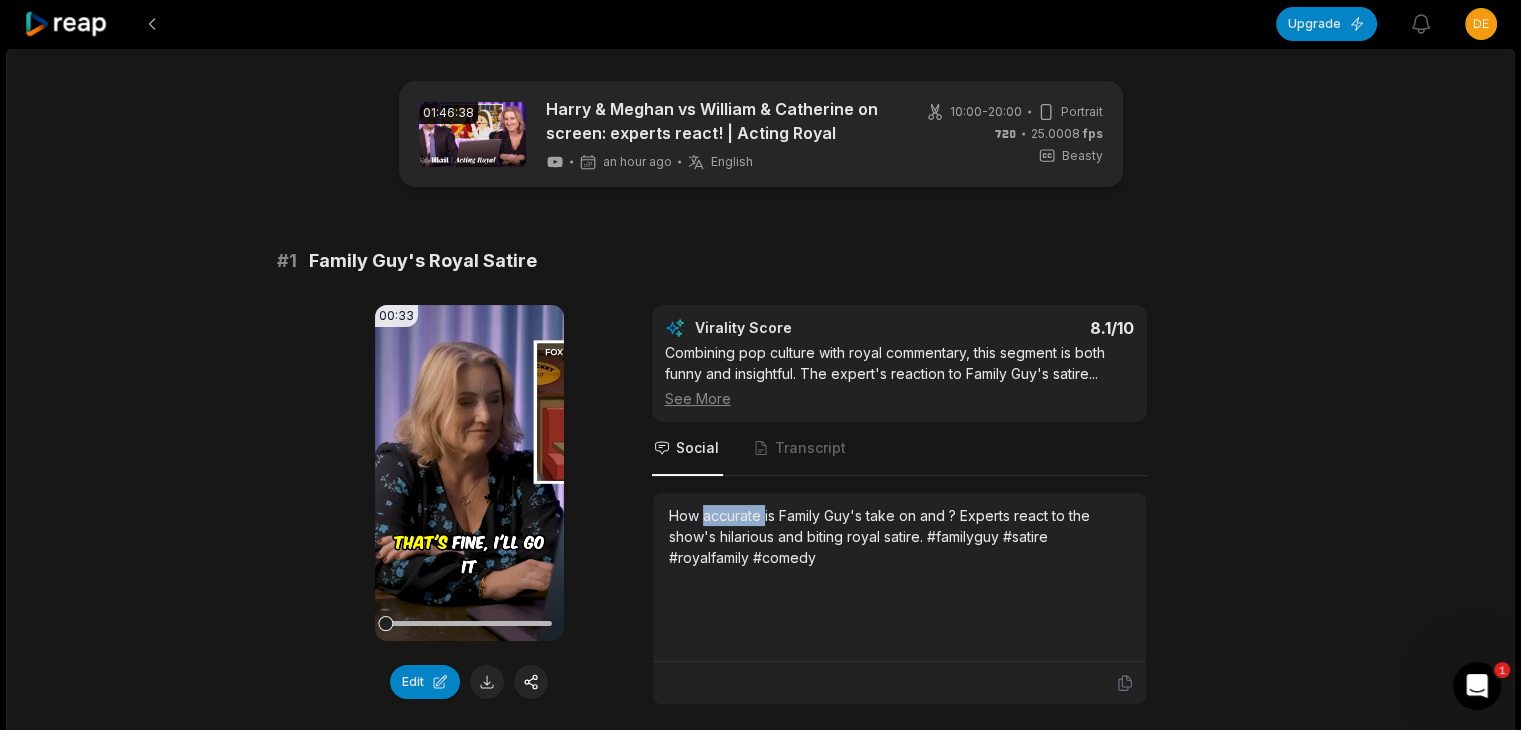 click on "How accurate is Family Guy's take on and ? Experts react to the show's hilarious and biting royal satire. #familyguy #satire #royalfamily #comedy" at bounding box center (899, 536) 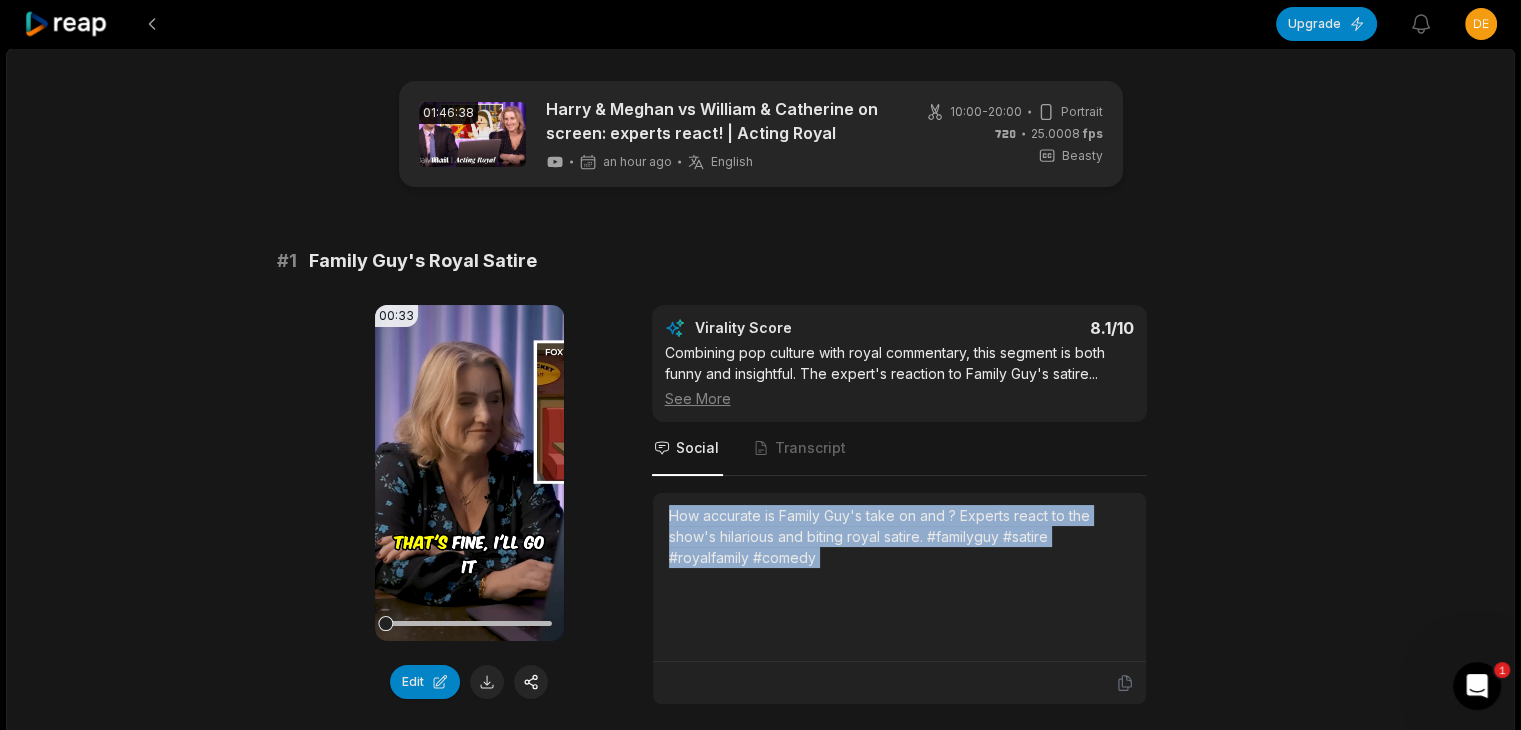 click on "How accurate is Family Guy's take on and ? Experts react to the show's hilarious and biting royal satire. #familyguy #satire #royalfamily #comedy" at bounding box center (899, 536) 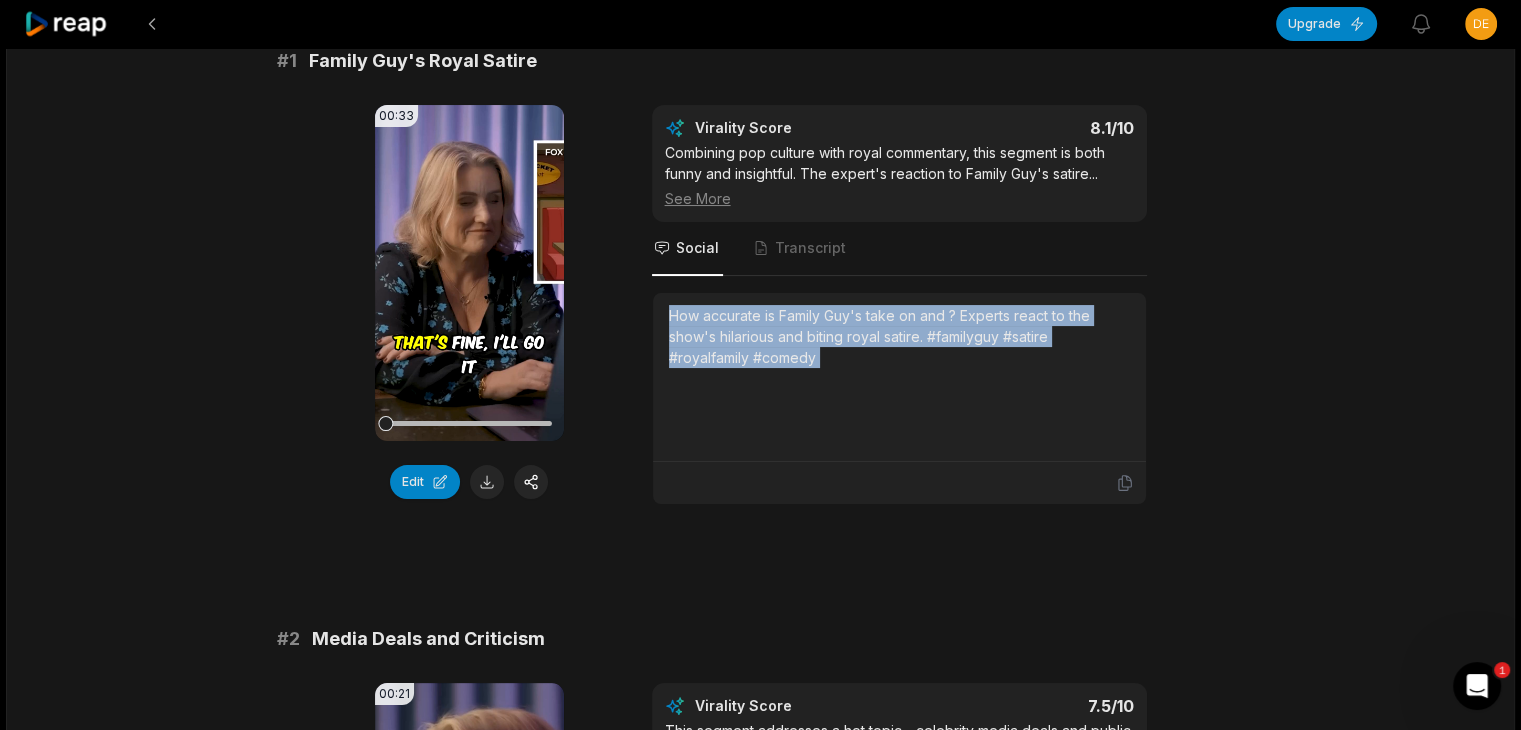 click at bounding box center (487, 482) 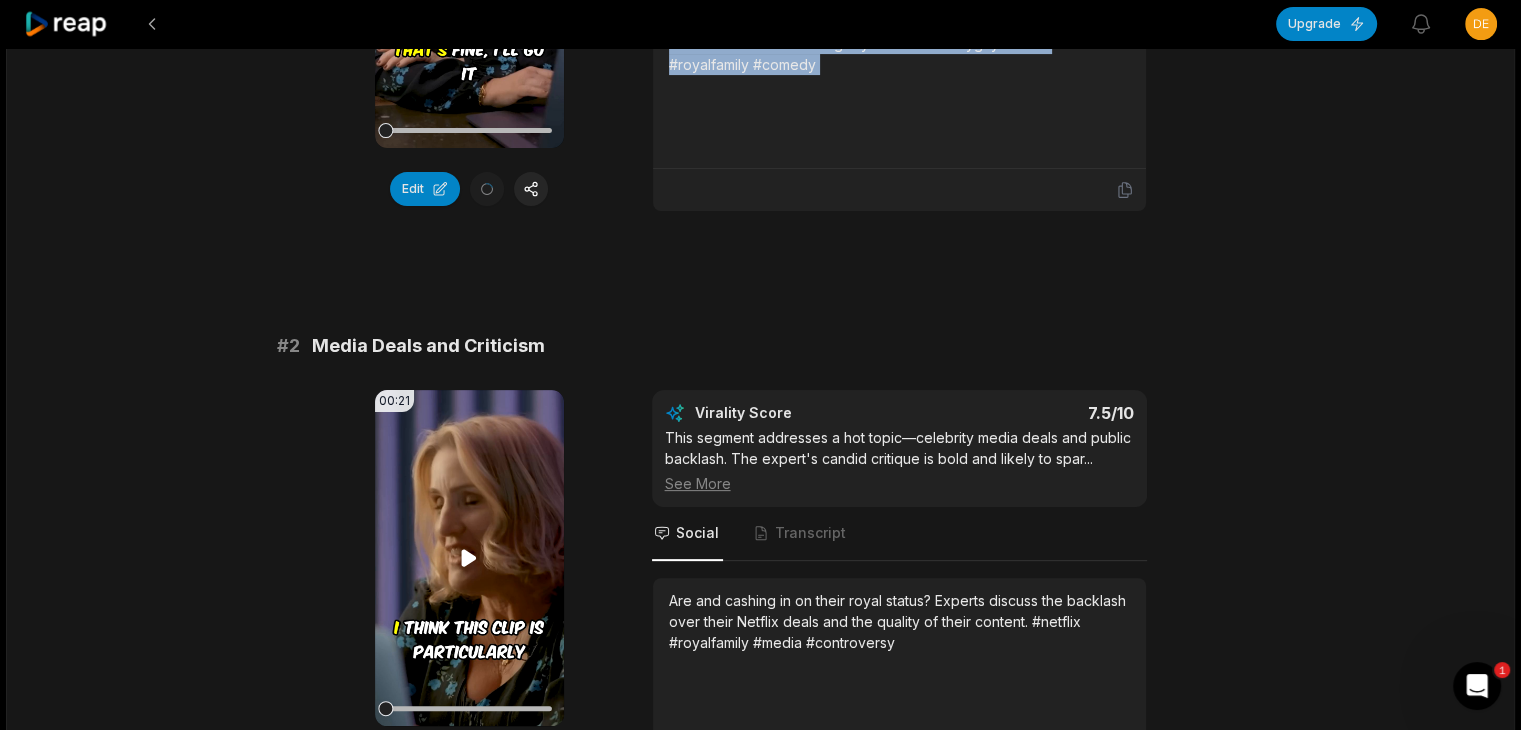 scroll, scrollTop: 500, scrollLeft: 0, axis: vertical 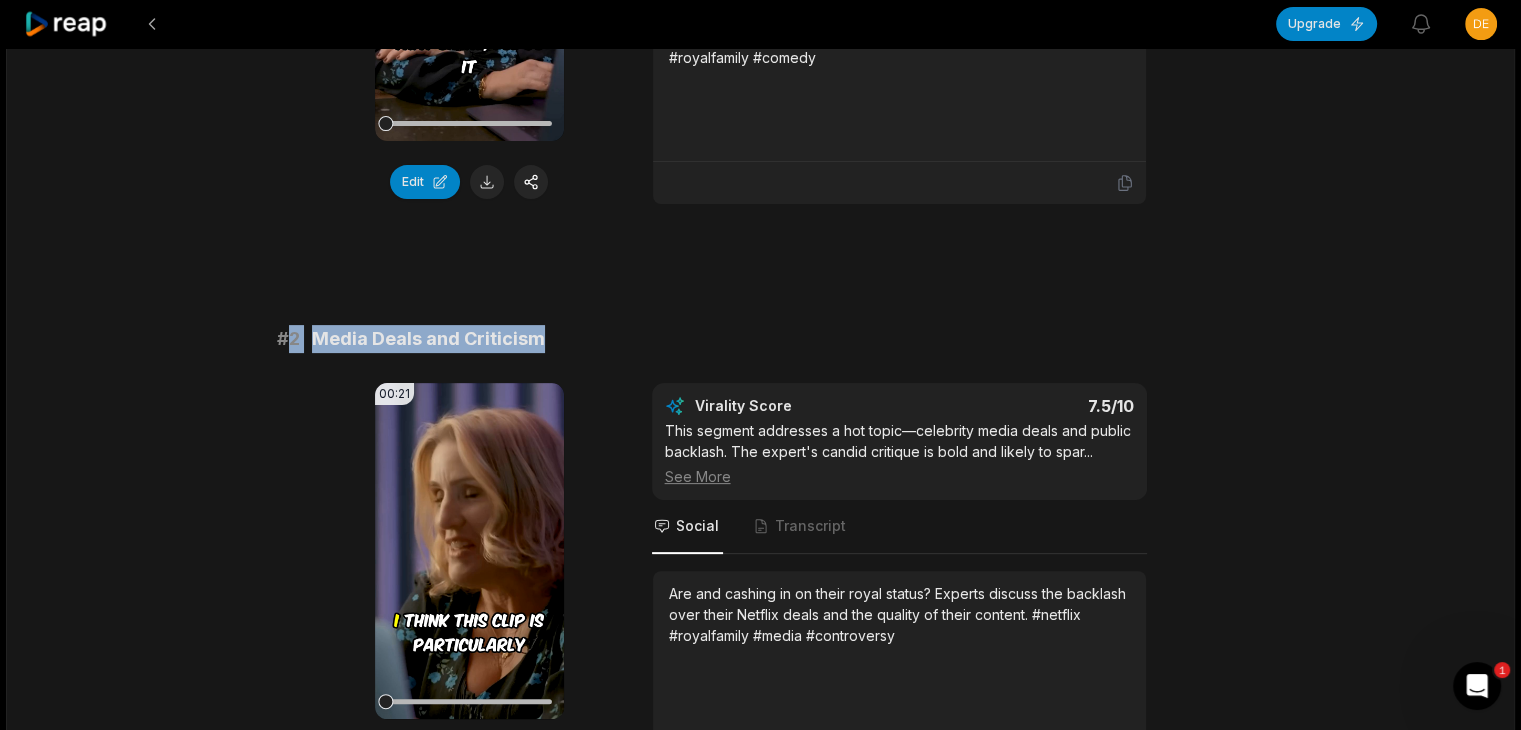drag, startPoint x: 292, startPoint y: 337, endPoint x: 578, endPoint y: 343, distance: 286.06293 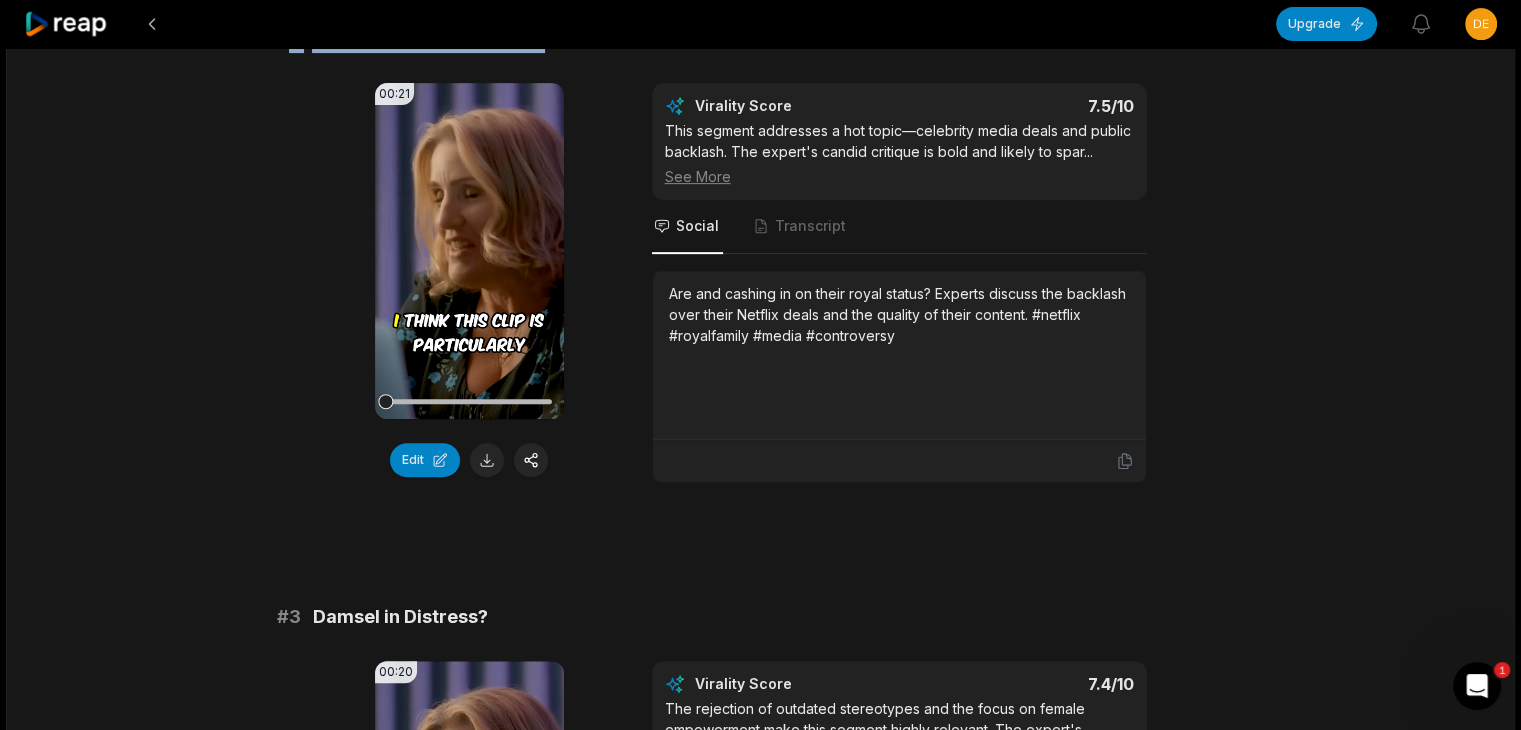 click on "Are and cashing in on their royal status? Experts discuss the backlash over their Netflix deals and the quality of their content. #netflix #royalfamily #media #controversy" at bounding box center [899, 314] 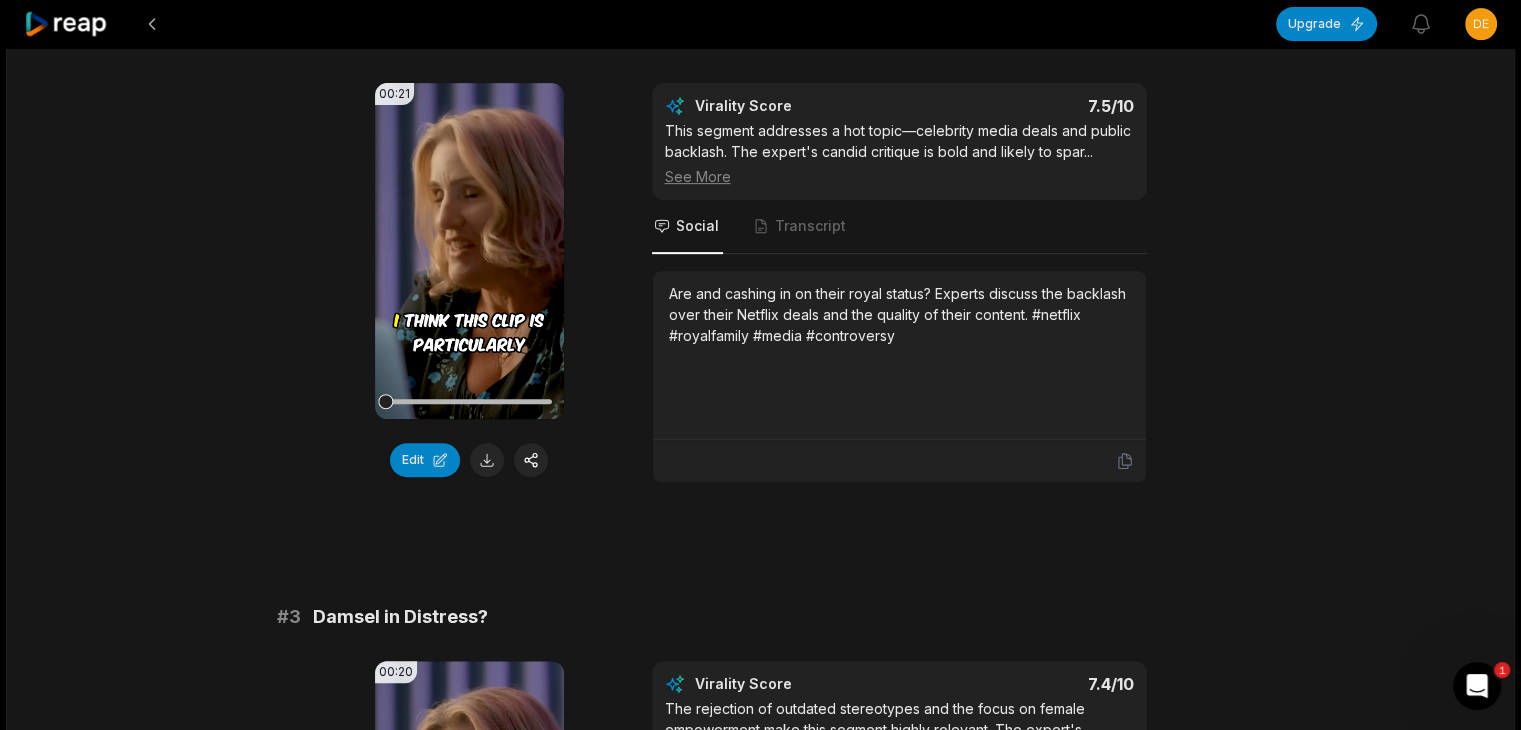 click on "Are and cashing in on their royal status? Experts discuss the backlash over their Netflix deals and the quality of their content. #netflix #royalfamily #media #controversy" at bounding box center (899, 314) 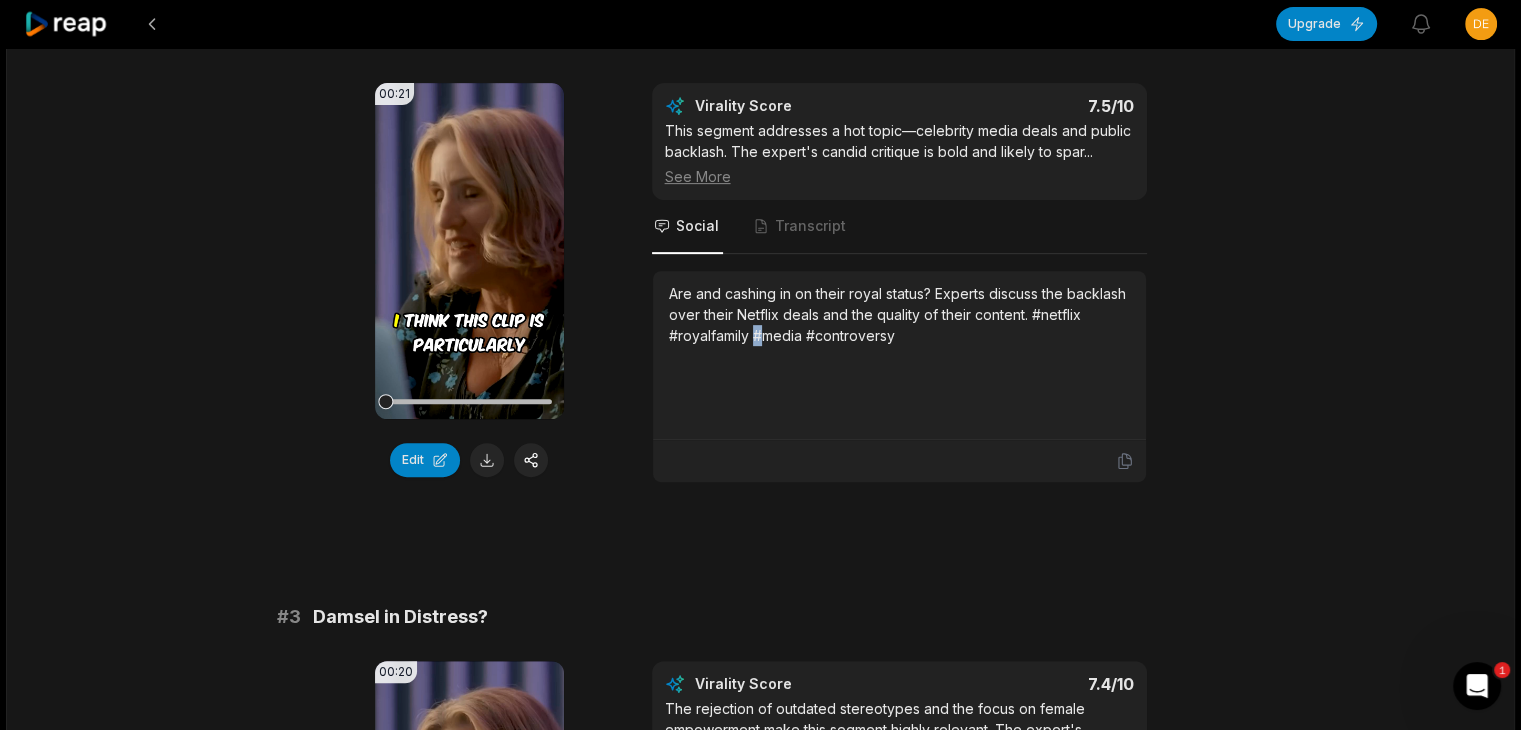 click on "Are and cashing in on their royal status? Experts discuss the backlash over their Netflix deals and the quality of their content. #netflix #royalfamily #media #controversy" at bounding box center [899, 314] 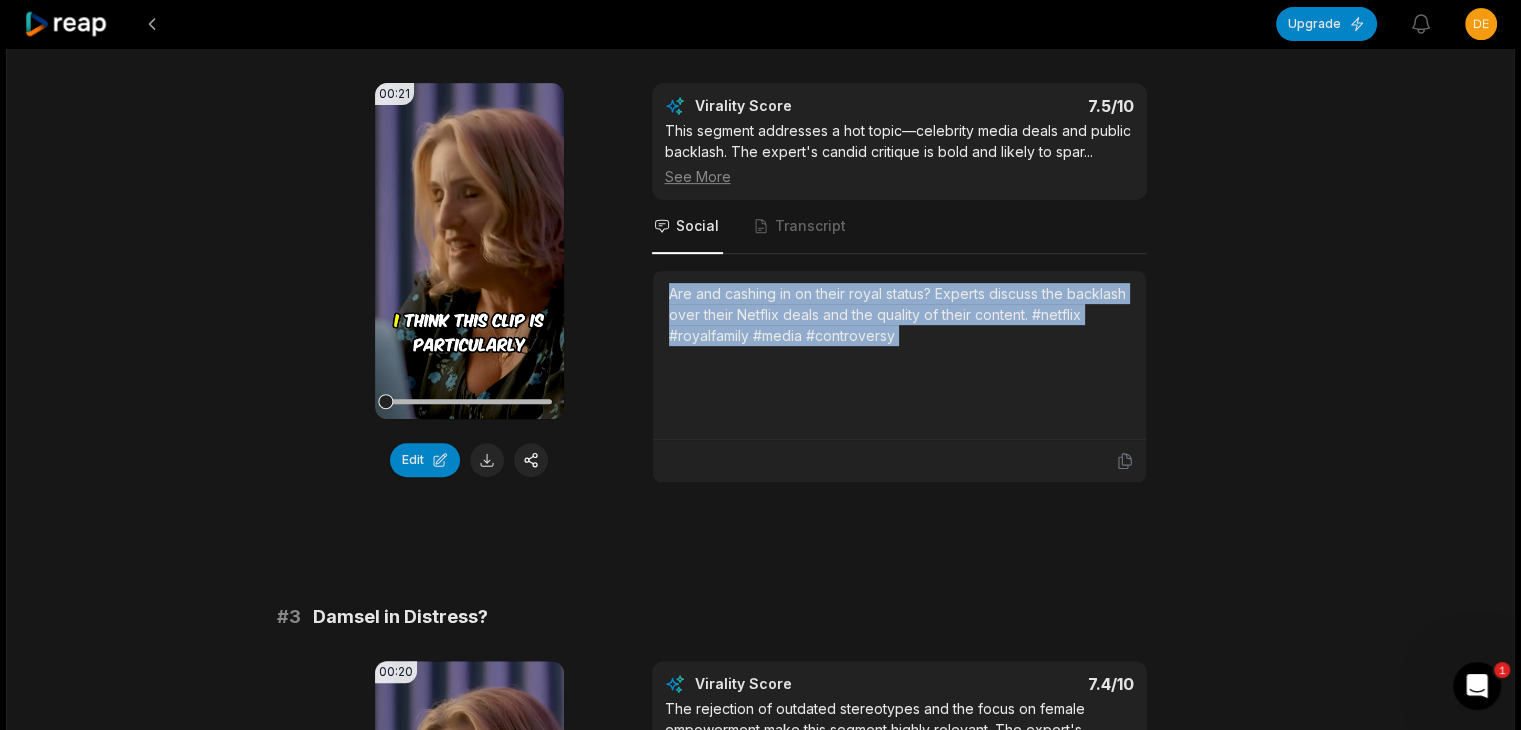click on "Are and cashing in on their royal status? Experts discuss the backlash over their Netflix deals and the quality of their content. #netflix #royalfamily #media #controversy" at bounding box center [899, 314] 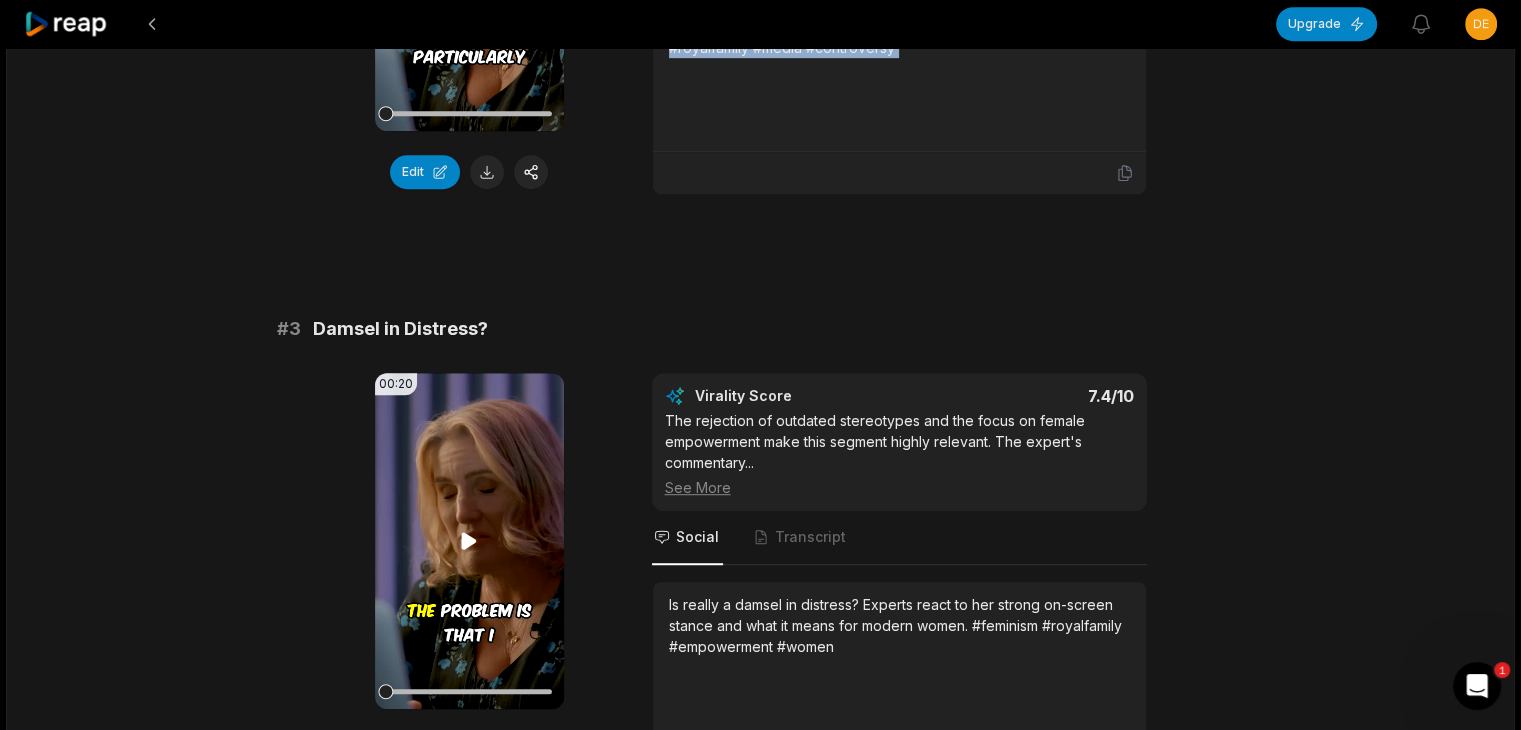 scroll, scrollTop: 1100, scrollLeft: 0, axis: vertical 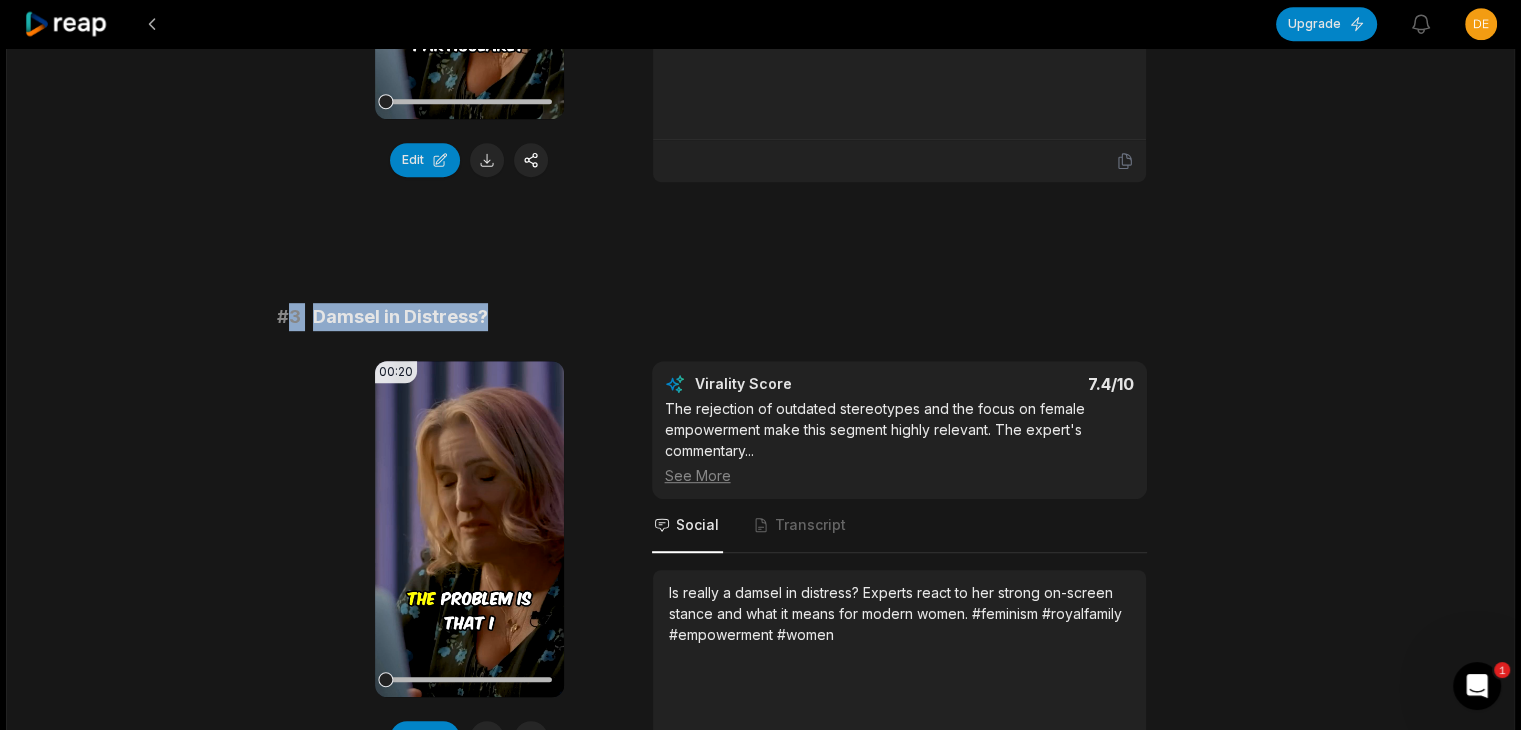 drag, startPoint x: 289, startPoint y: 307, endPoint x: 724, endPoint y: 311, distance: 435.0184 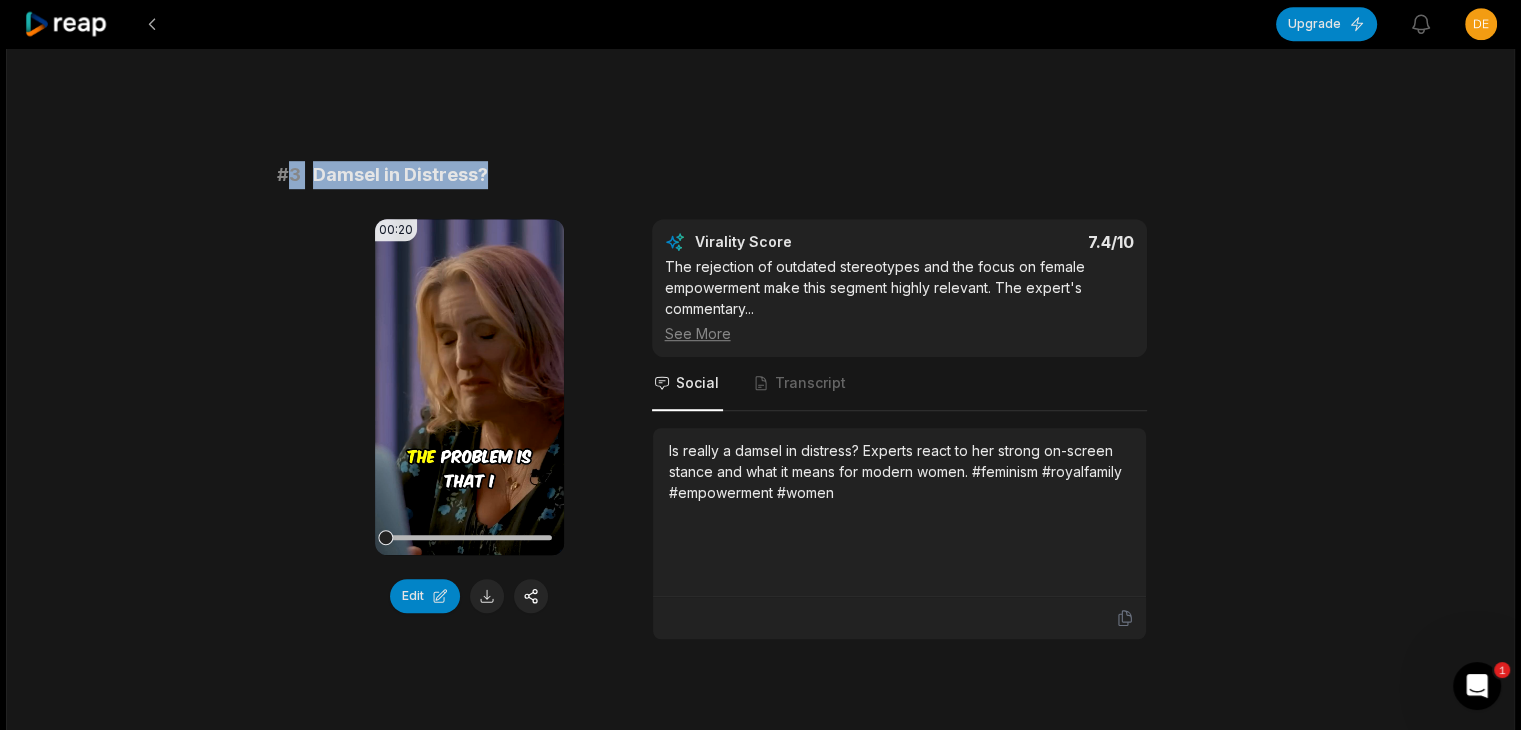 scroll, scrollTop: 1400, scrollLeft: 0, axis: vertical 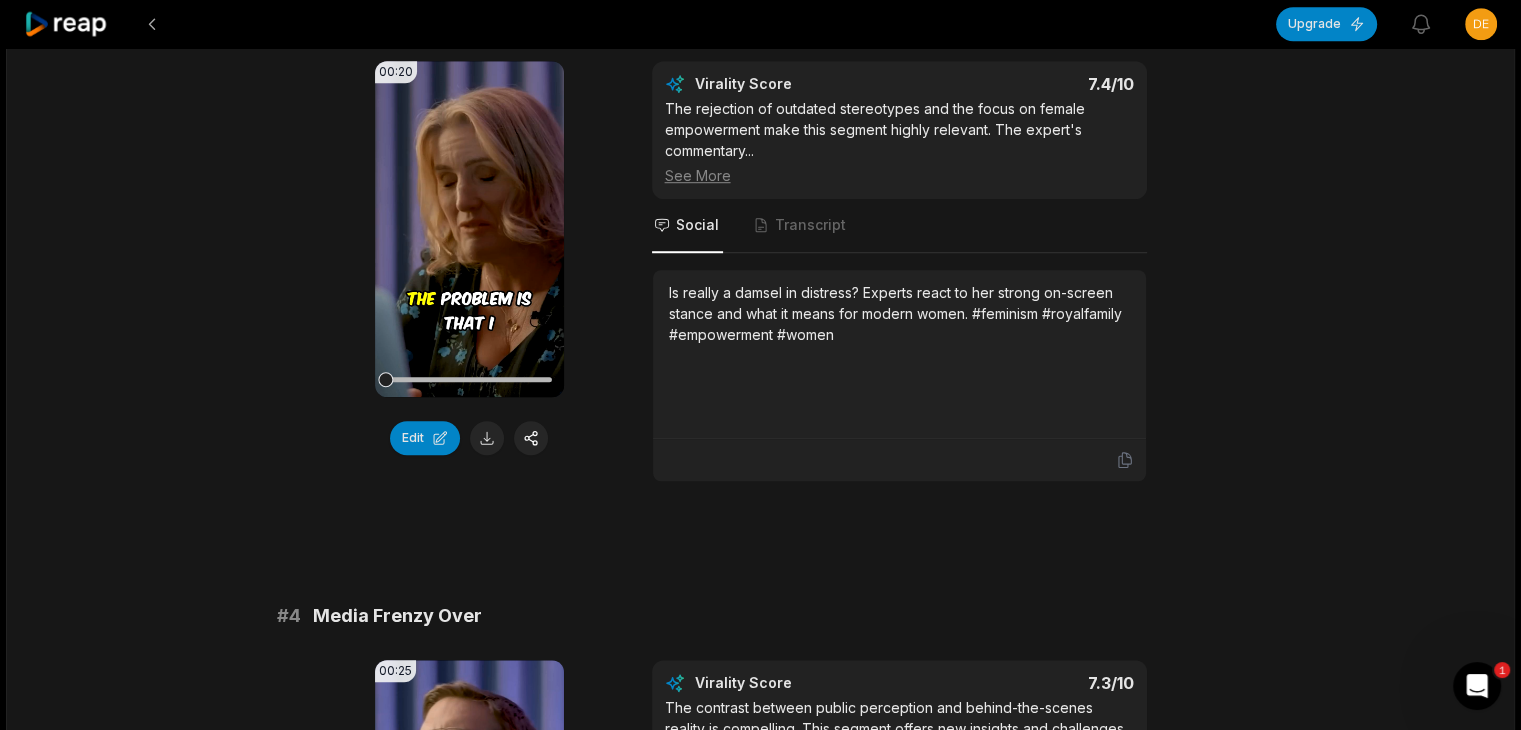 click on "Is really a damsel in distress? Experts react to her strong on-screen stance and what it means for modern women. #feminism #royalfamily #empowerment #women" at bounding box center [899, 313] 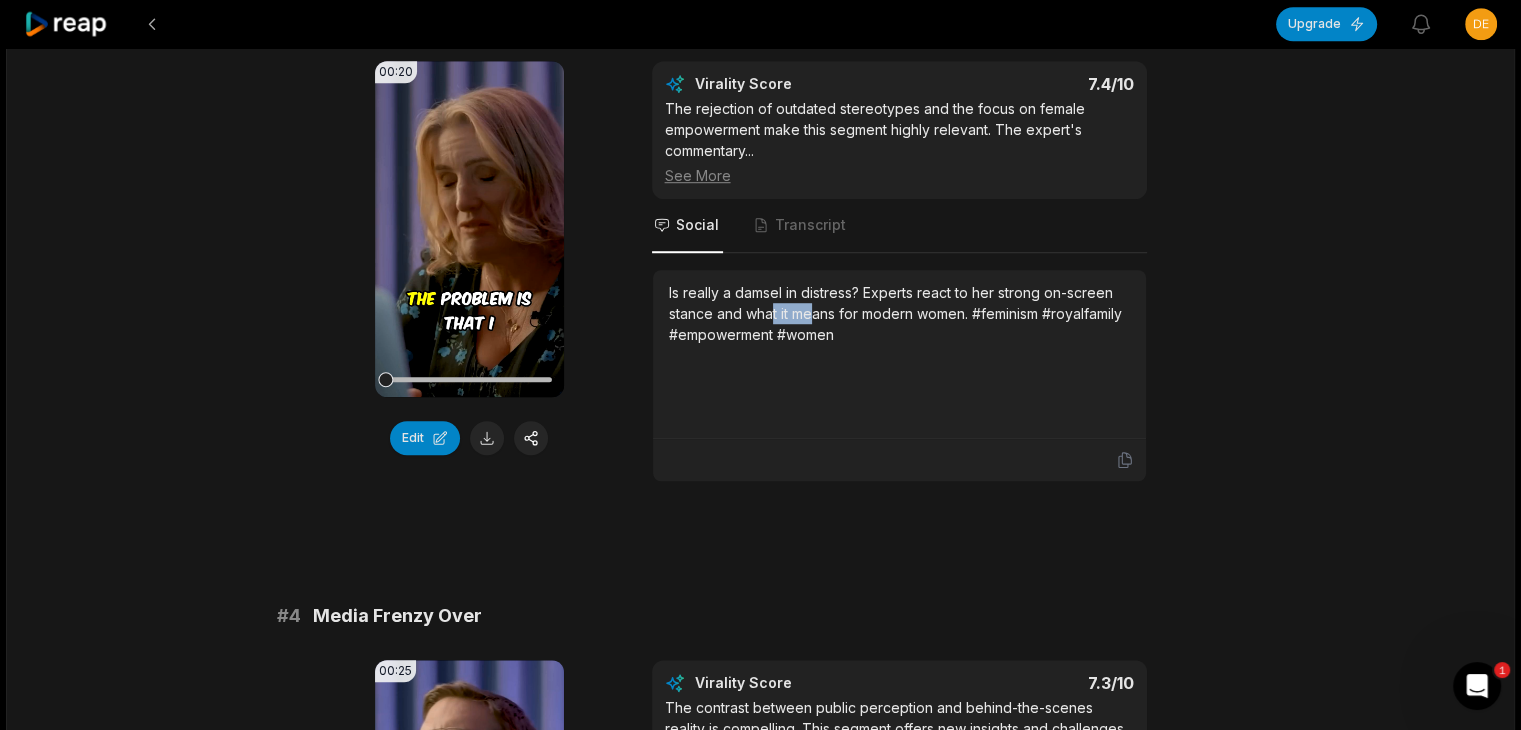 click on "Is really a damsel in distress? Experts react to her strong on-screen stance and what it means for modern women. #feminism #royalfamily #empowerment #women" at bounding box center (899, 313) 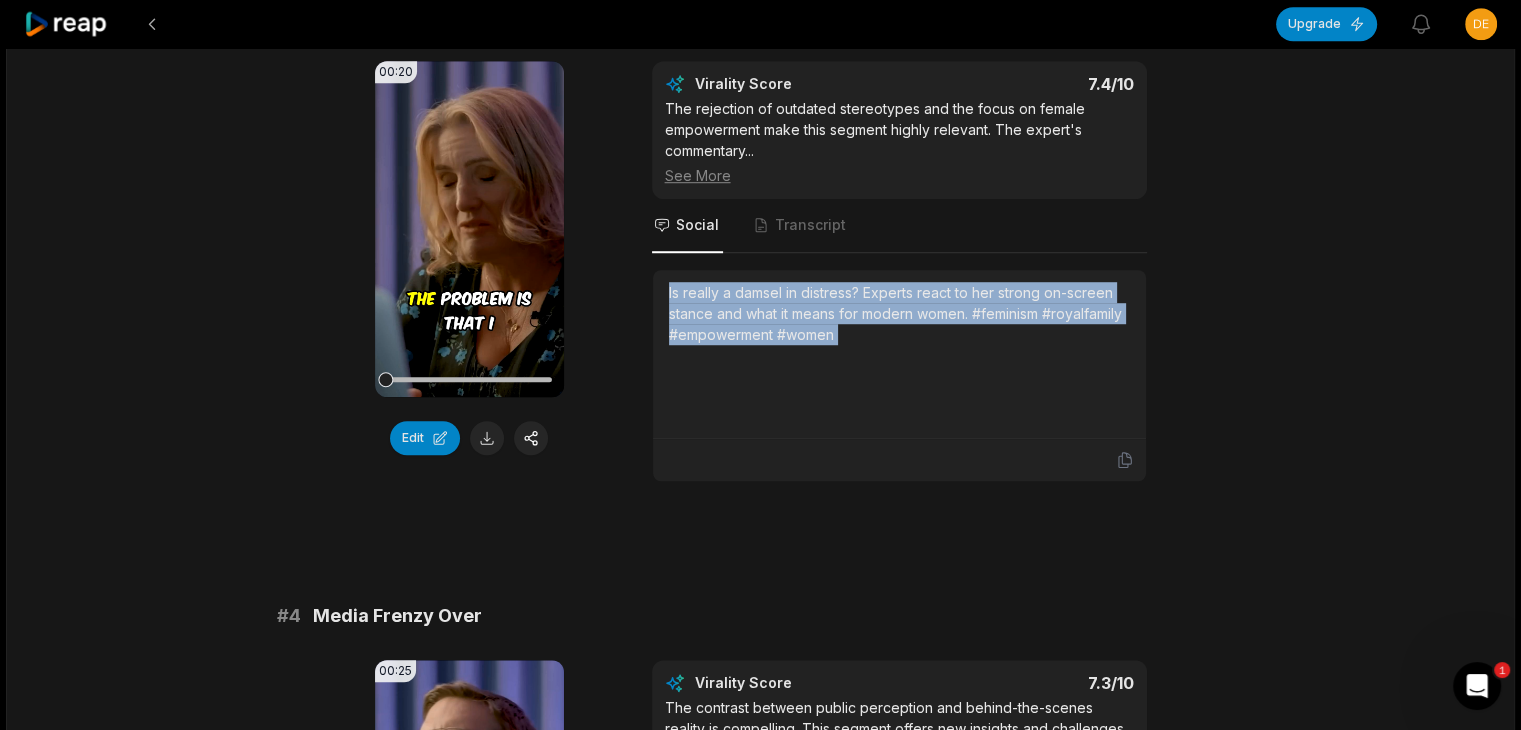 click on "Is really a damsel in distress? Experts react to her strong on-screen stance and what it means for modern women. #feminism #royalfamily #empowerment #women" at bounding box center (899, 313) 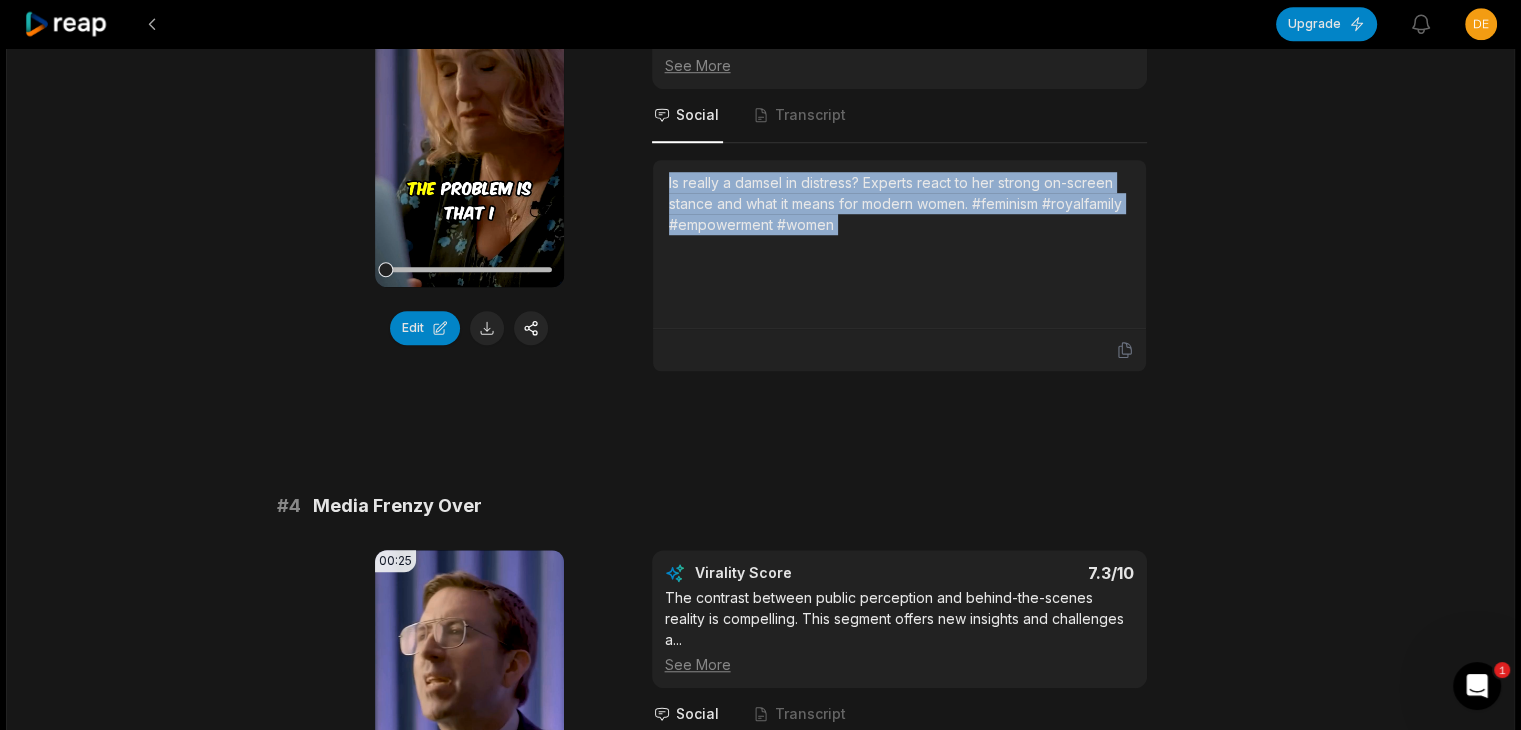 scroll, scrollTop: 1600, scrollLeft: 0, axis: vertical 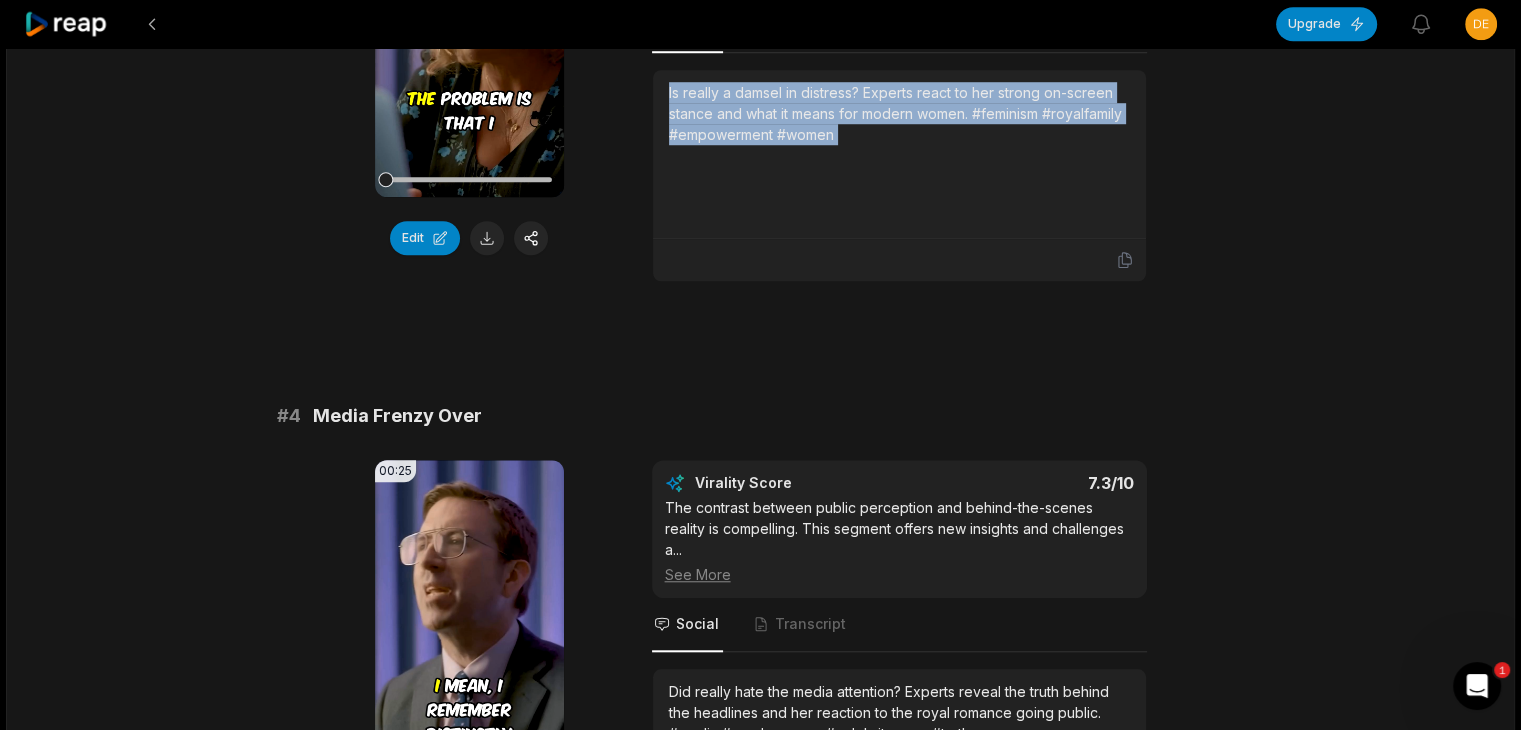 click at bounding box center (487, 238) 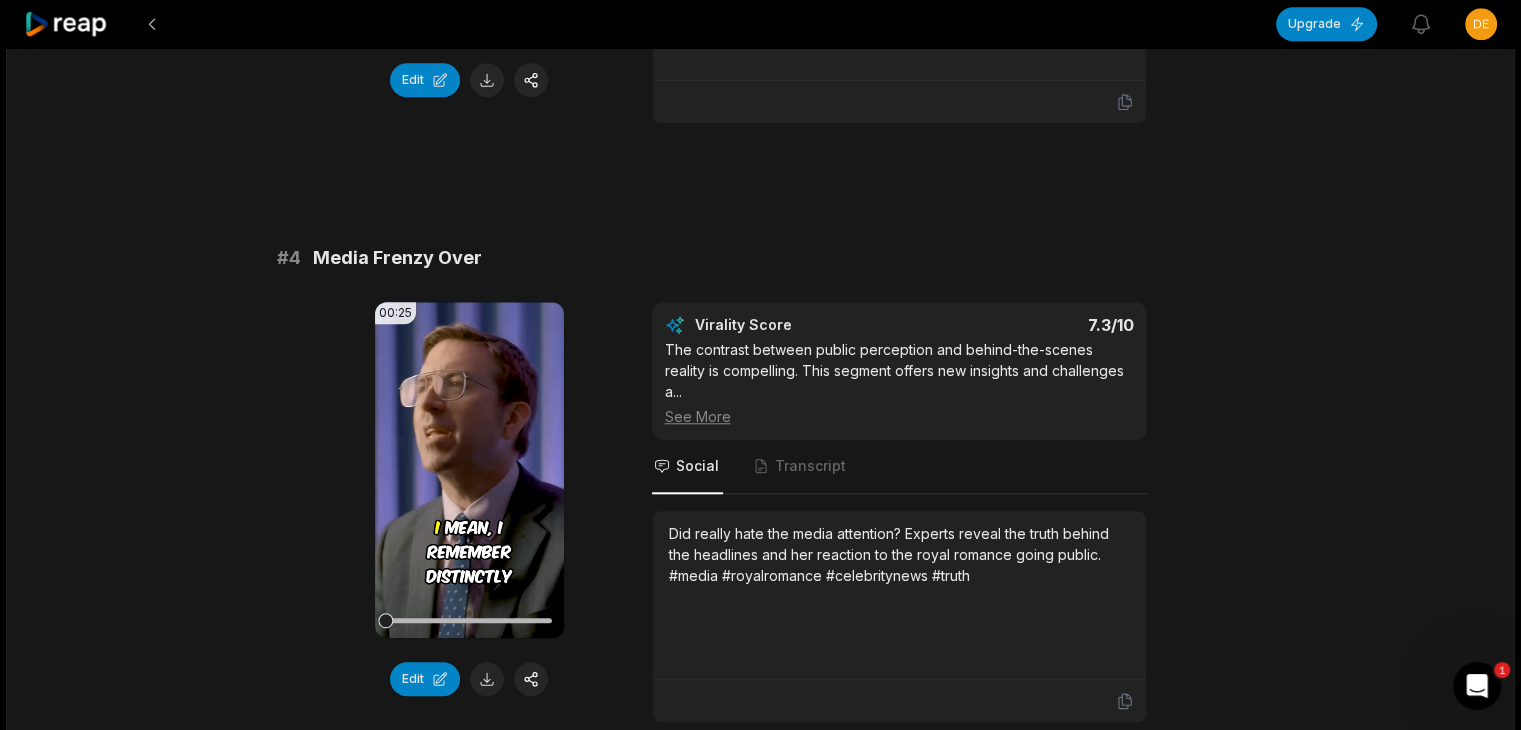 scroll, scrollTop: 1900, scrollLeft: 0, axis: vertical 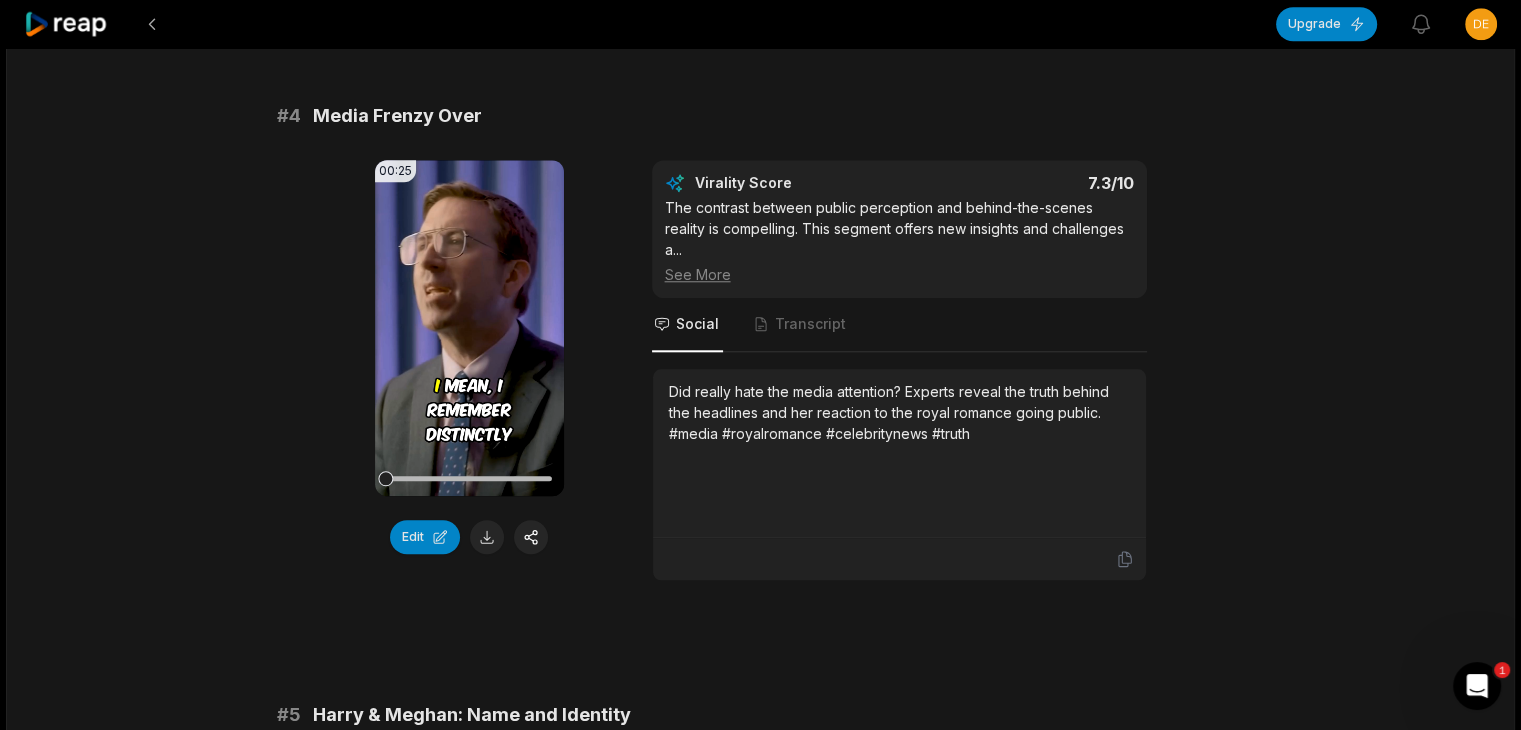 click on "Did really hate the media attention? Experts reveal the truth behind the headlines and her reaction to the royal romance going public. #media #royalromance #celebritynews #truth" at bounding box center [899, 412] 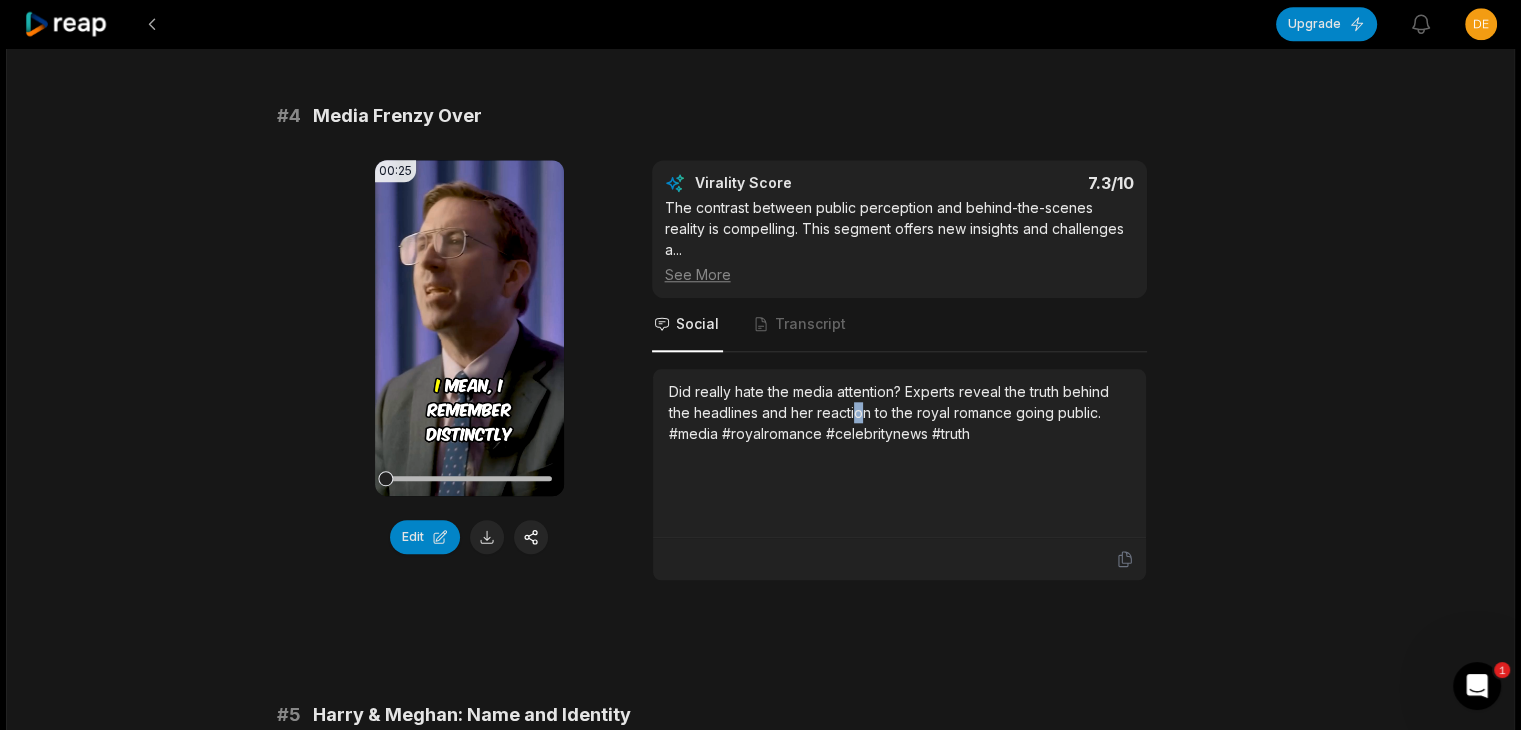 click on "Did really hate the media attention? Experts reveal the truth behind the headlines and her reaction to the royal romance going public. #media #royalromance #celebritynews #truth" at bounding box center [899, 412] 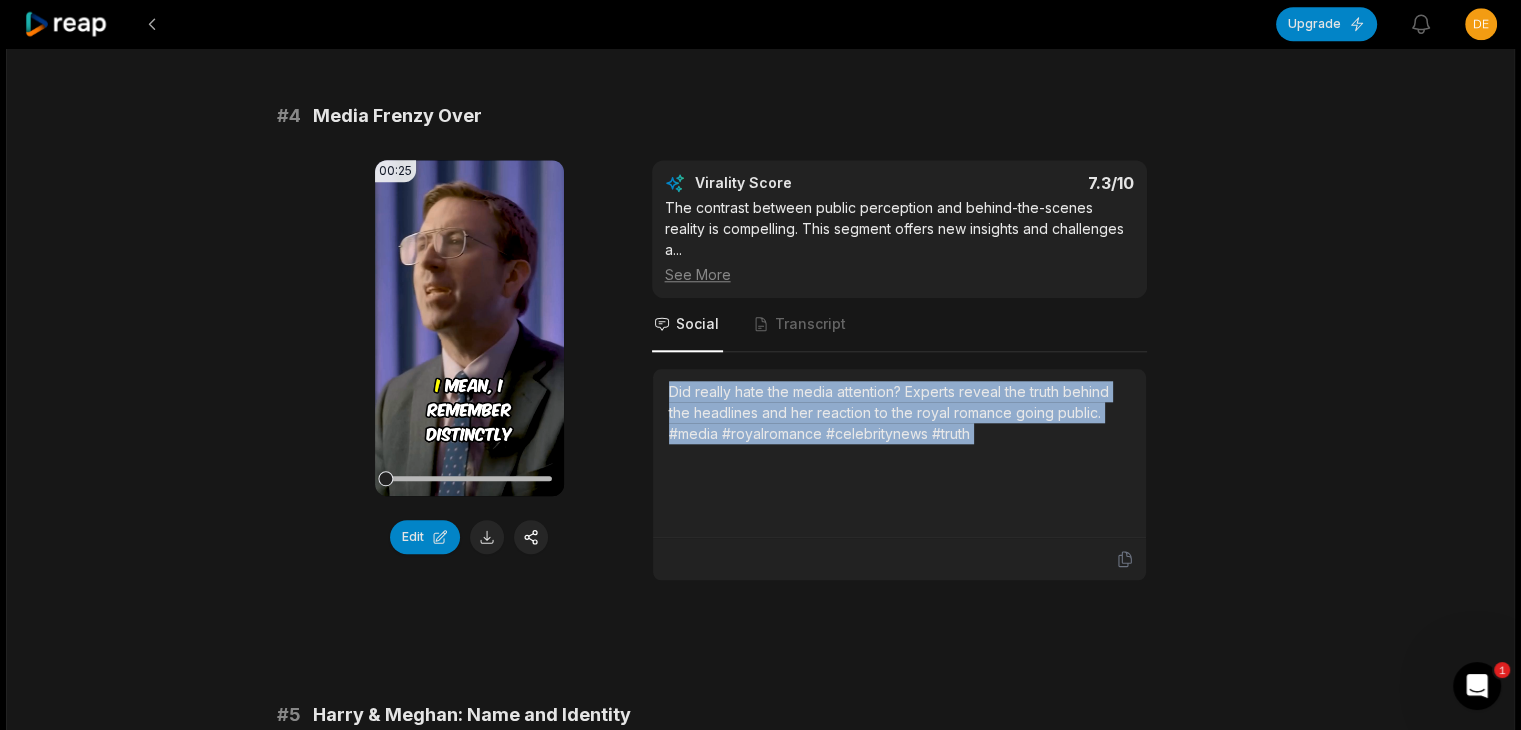 copy on "Did really hate the media attention? Experts reveal the truth behind the headlines and her reaction to the royal romance going public. #media #royalromance #celebritynews #truth" 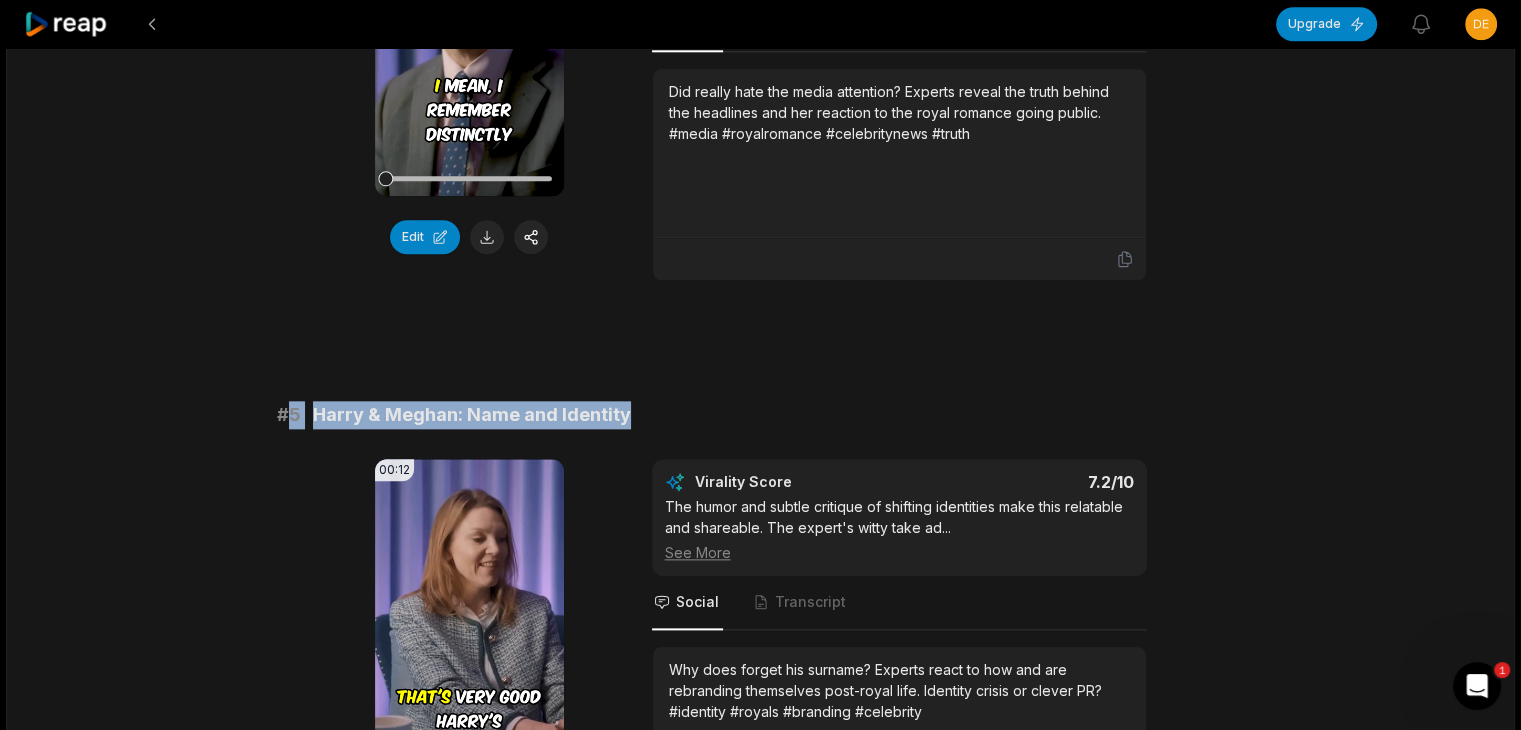 drag, startPoint x: 289, startPoint y: 382, endPoint x: 676, endPoint y: 381, distance: 387.00128 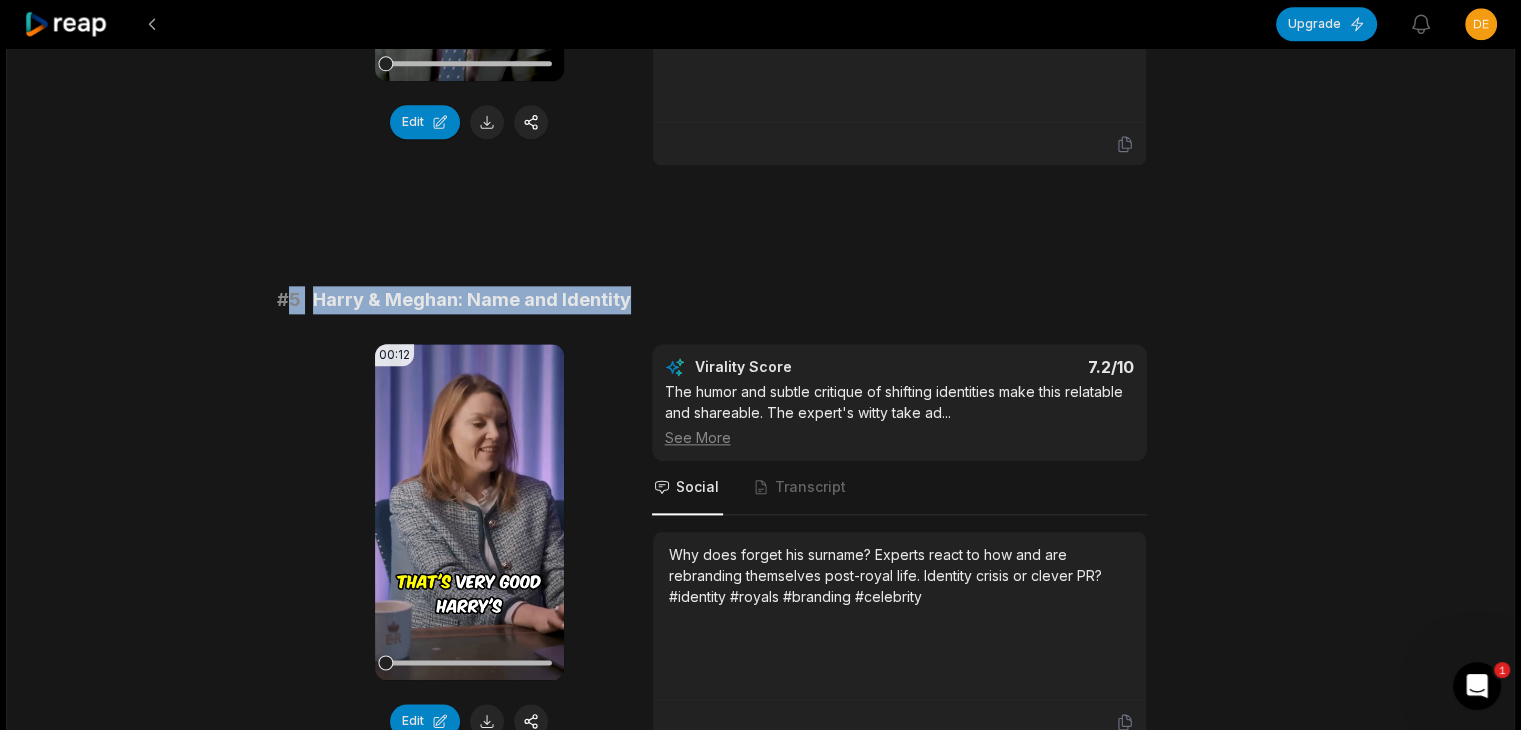 scroll, scrollTop: 2400, scrollLeft: 0, axis: vertical 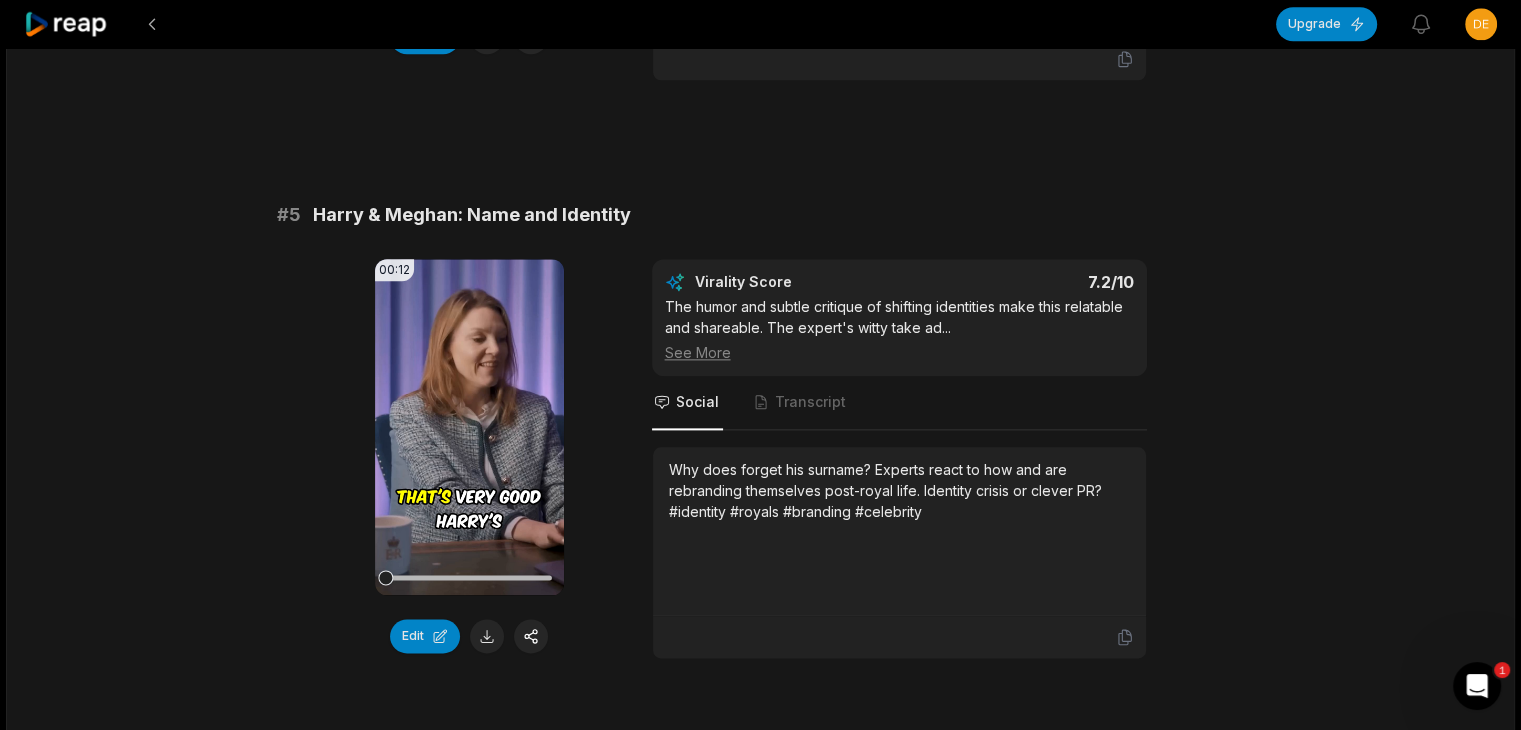click on "Why does forget his surname? Experts react to how and are rebranding themselves post-royal life. Identity crisis or clever PR? #identity #royals #branding #celebrity" at bounding box center [899, 490] 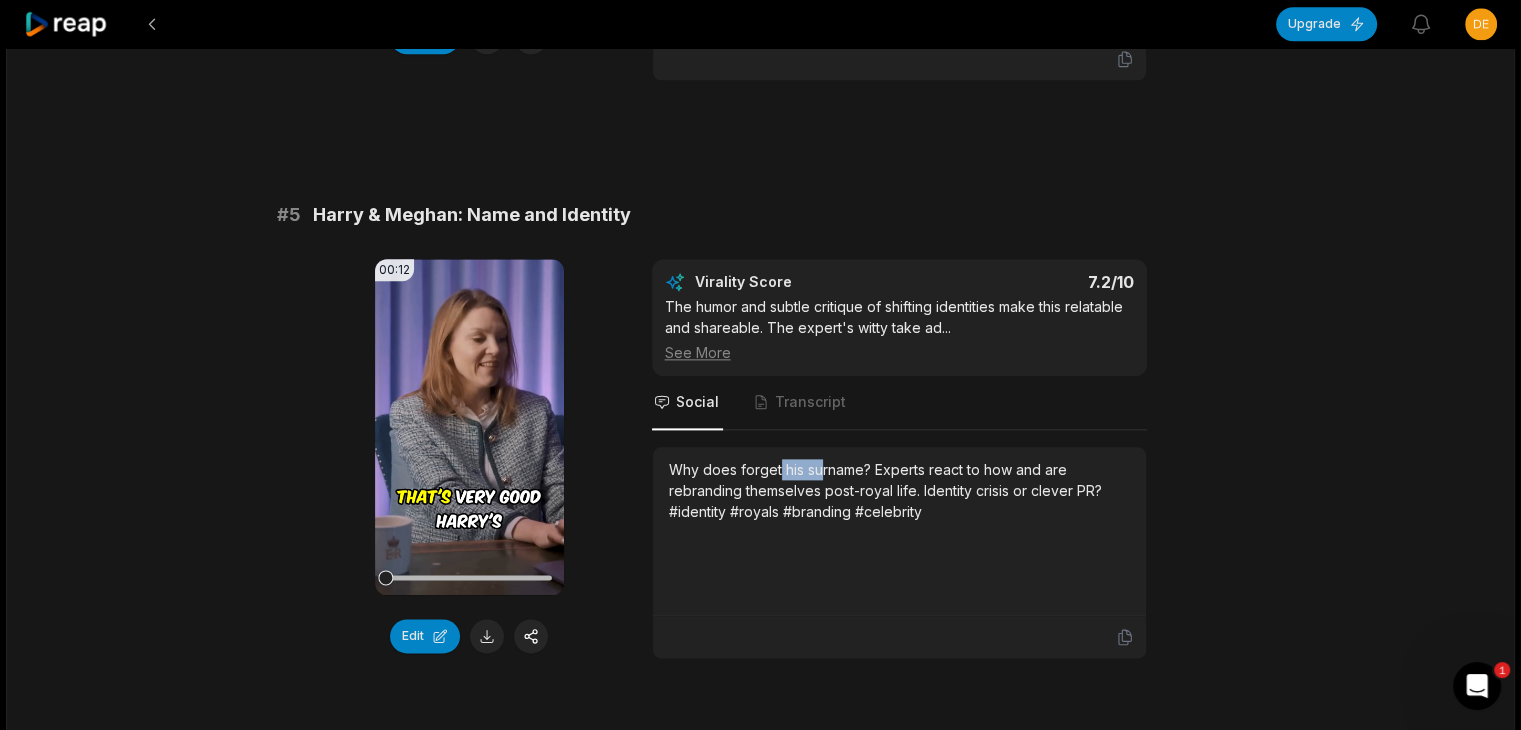 click on "Why does forget his surname? Experts react to how and are rebranding themselves post-royal life. Identity crisis or clever PR? #identity #royals #branding #celebrity" at bounding box center (899, 490) 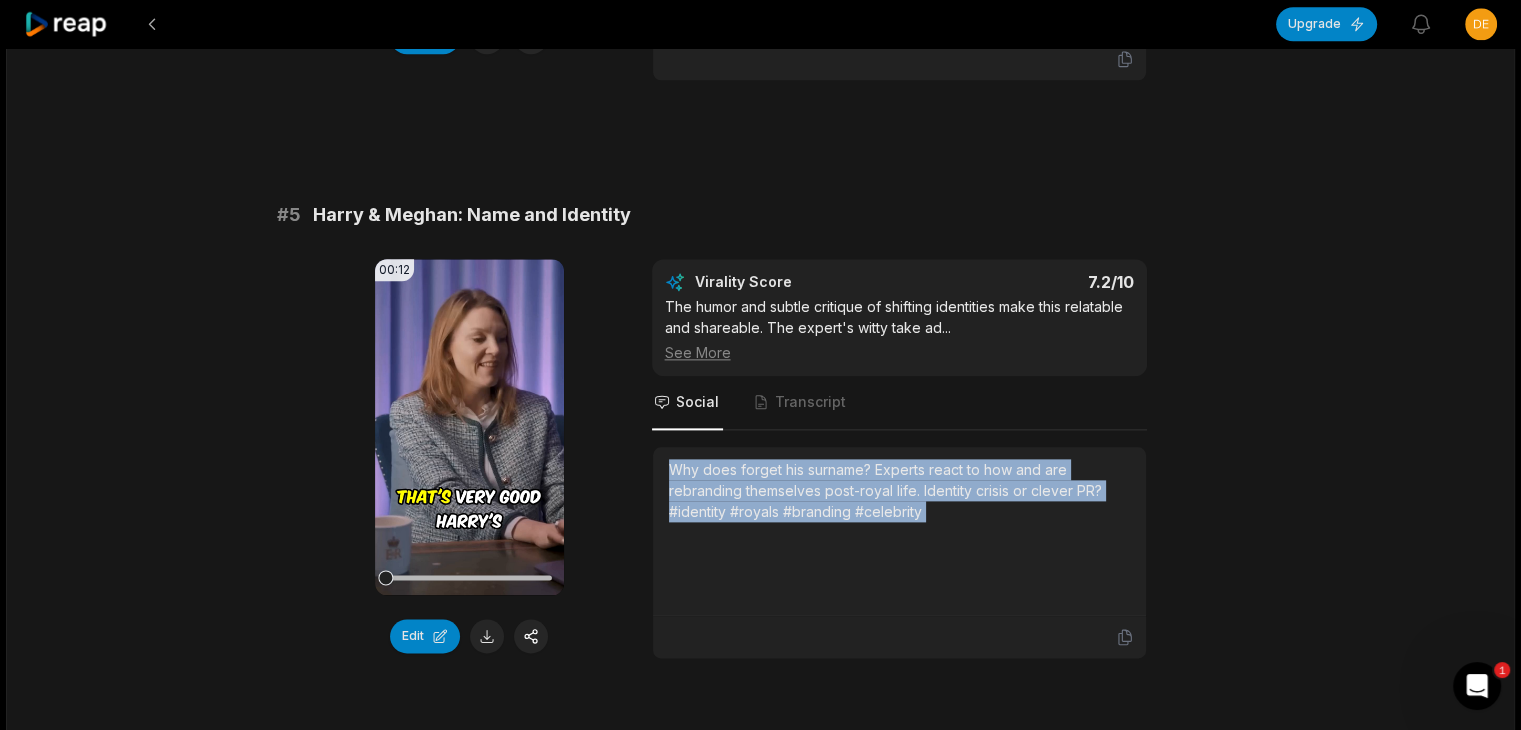 click on "Why does forget his surname? Experts react to how and are rebranding themselves post-royal life. Identity crisis or clever PR? #identity #royals #branding #celebrity" at bounding box center [899, 490] 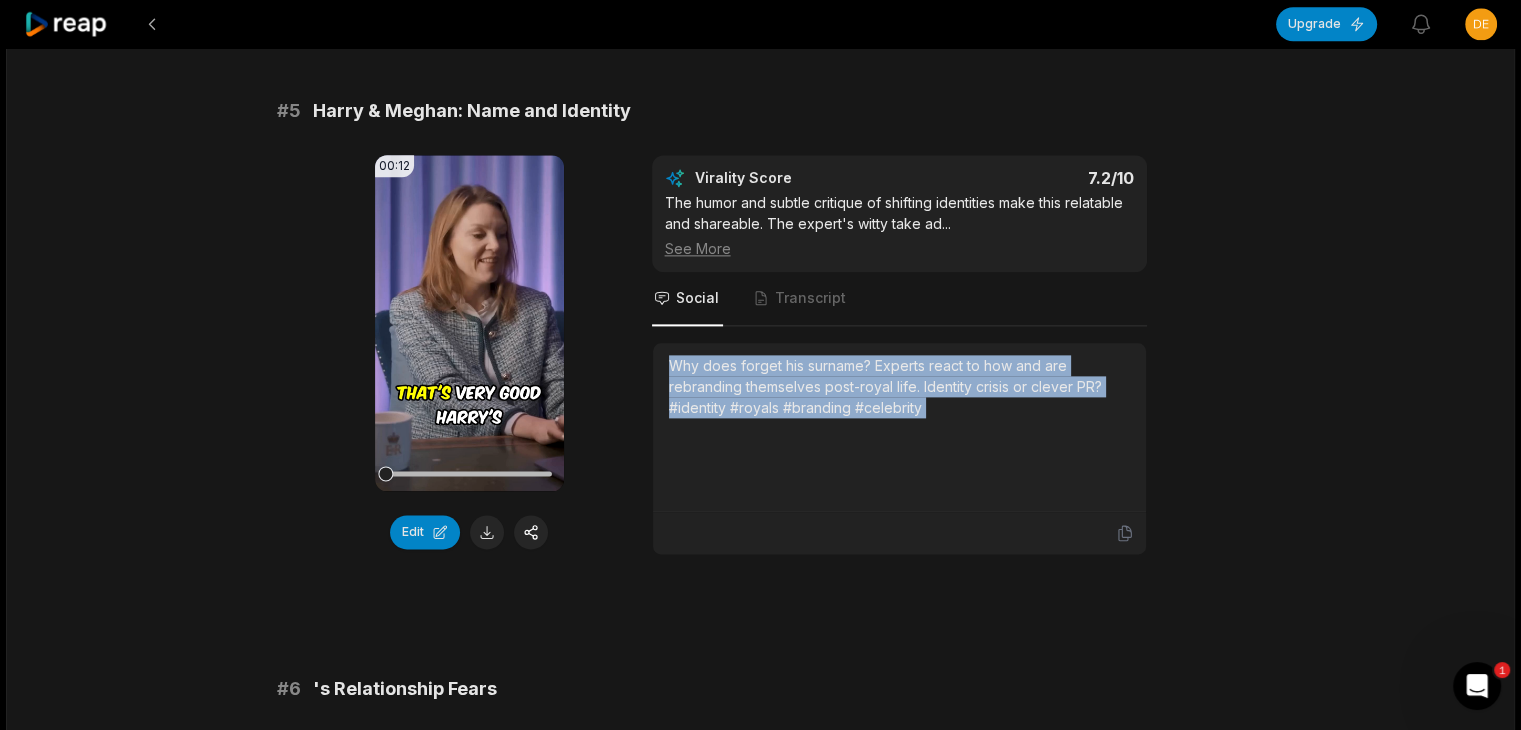 scroll, scrollTop: 2600, scrollLeft: 0, axis: vertical 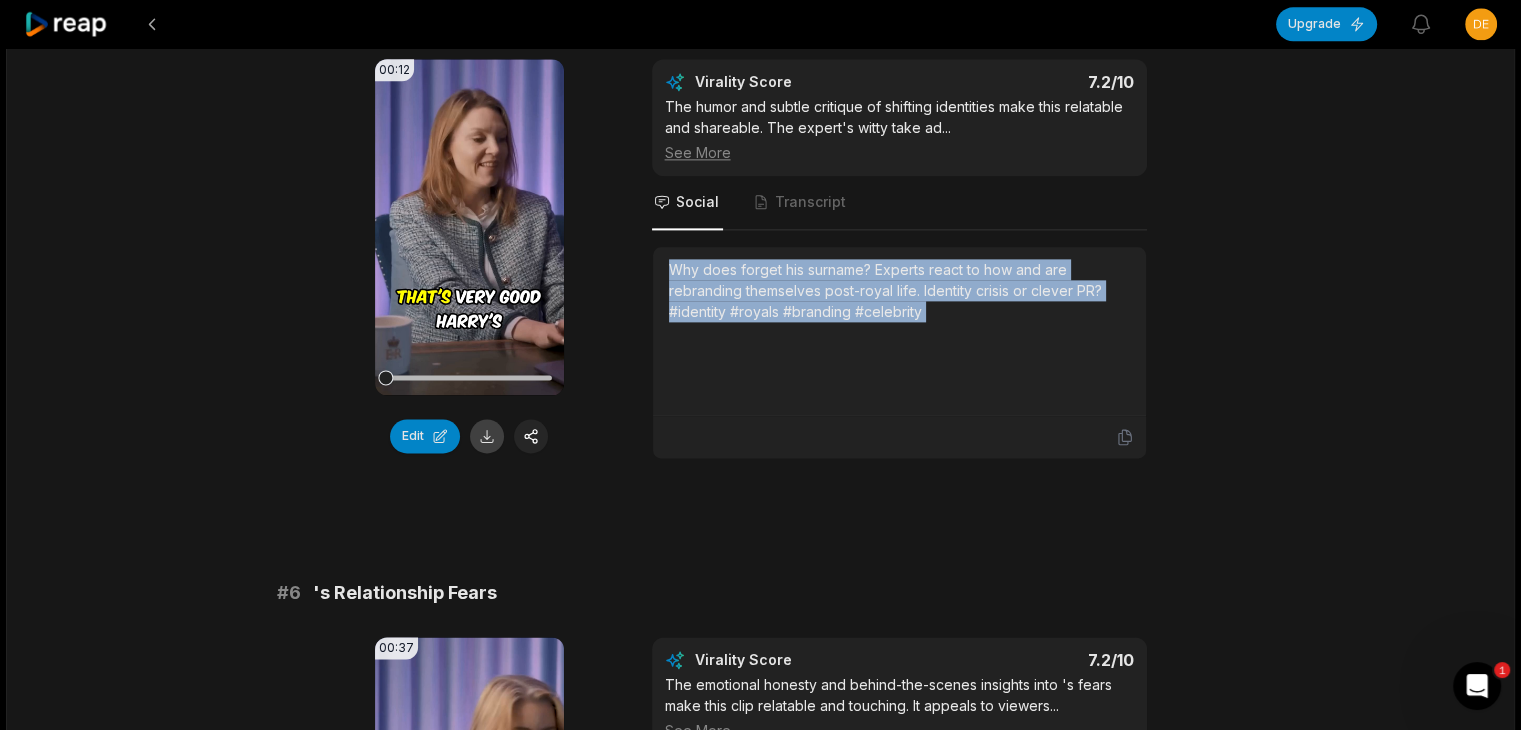 click at bounding box center [487, 436] 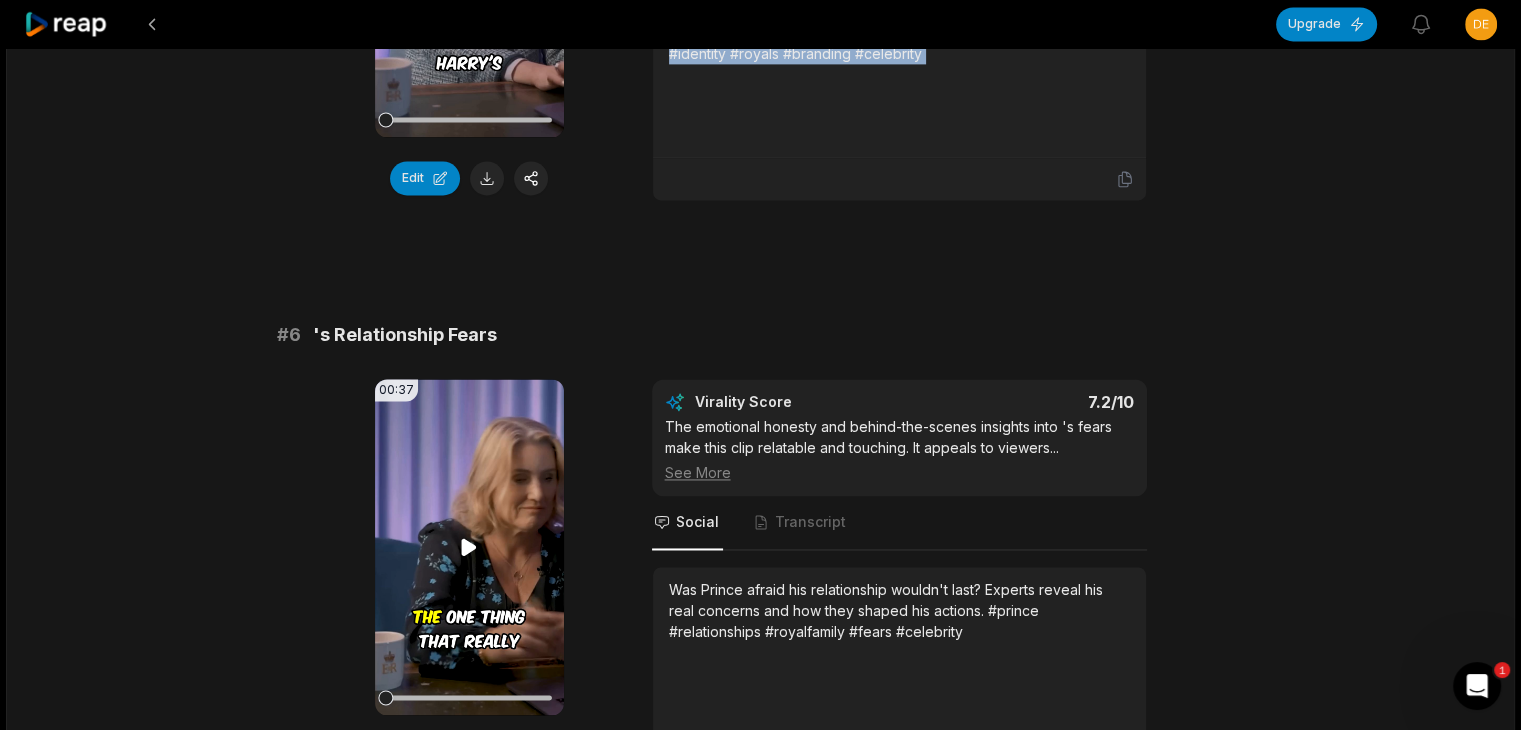 scroll, scrollTop: 2900, scrollLeft: 0, axis: vertical 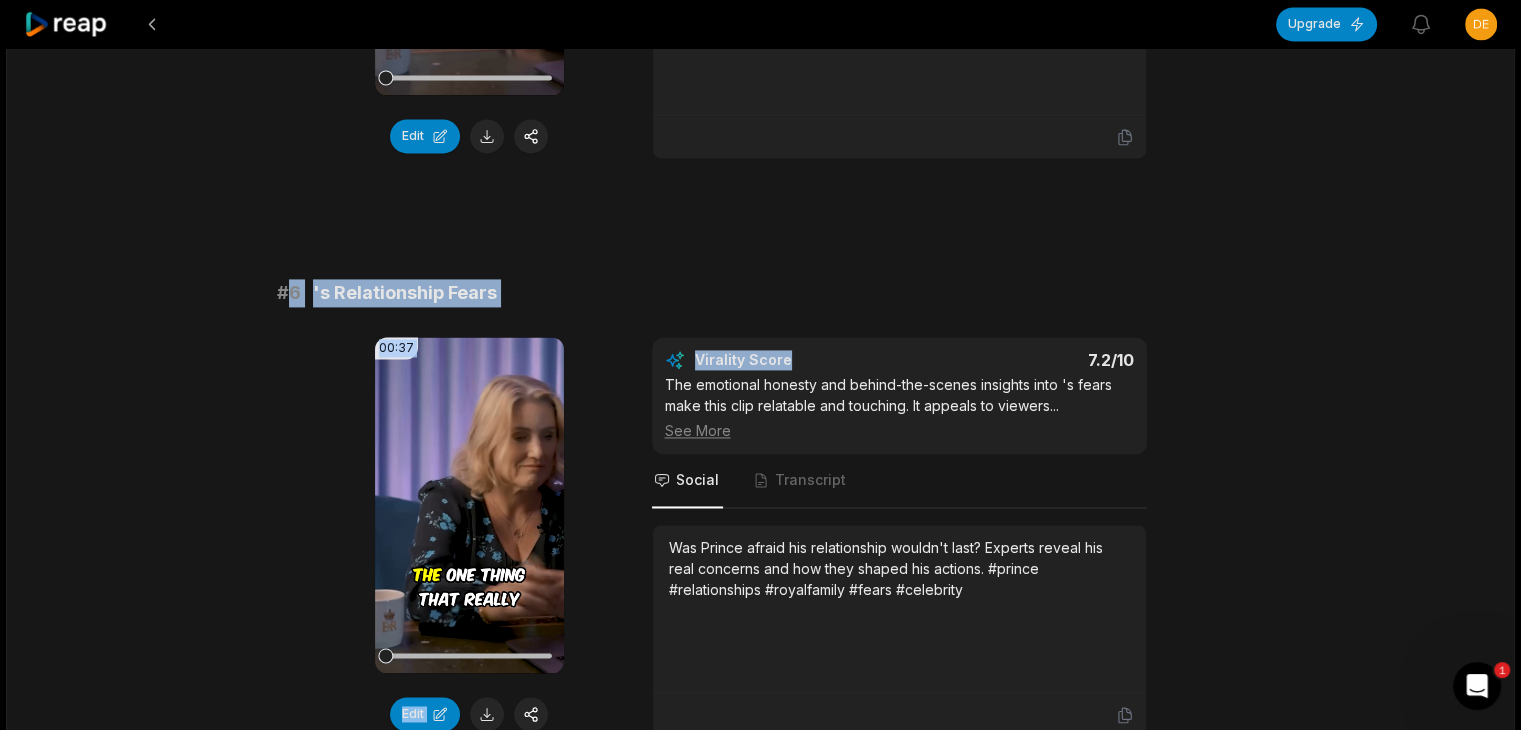drag, startPoint x: 290, startPoint y: 287, endPoint x: 874, endPoint y: 302, distance: 584.1926 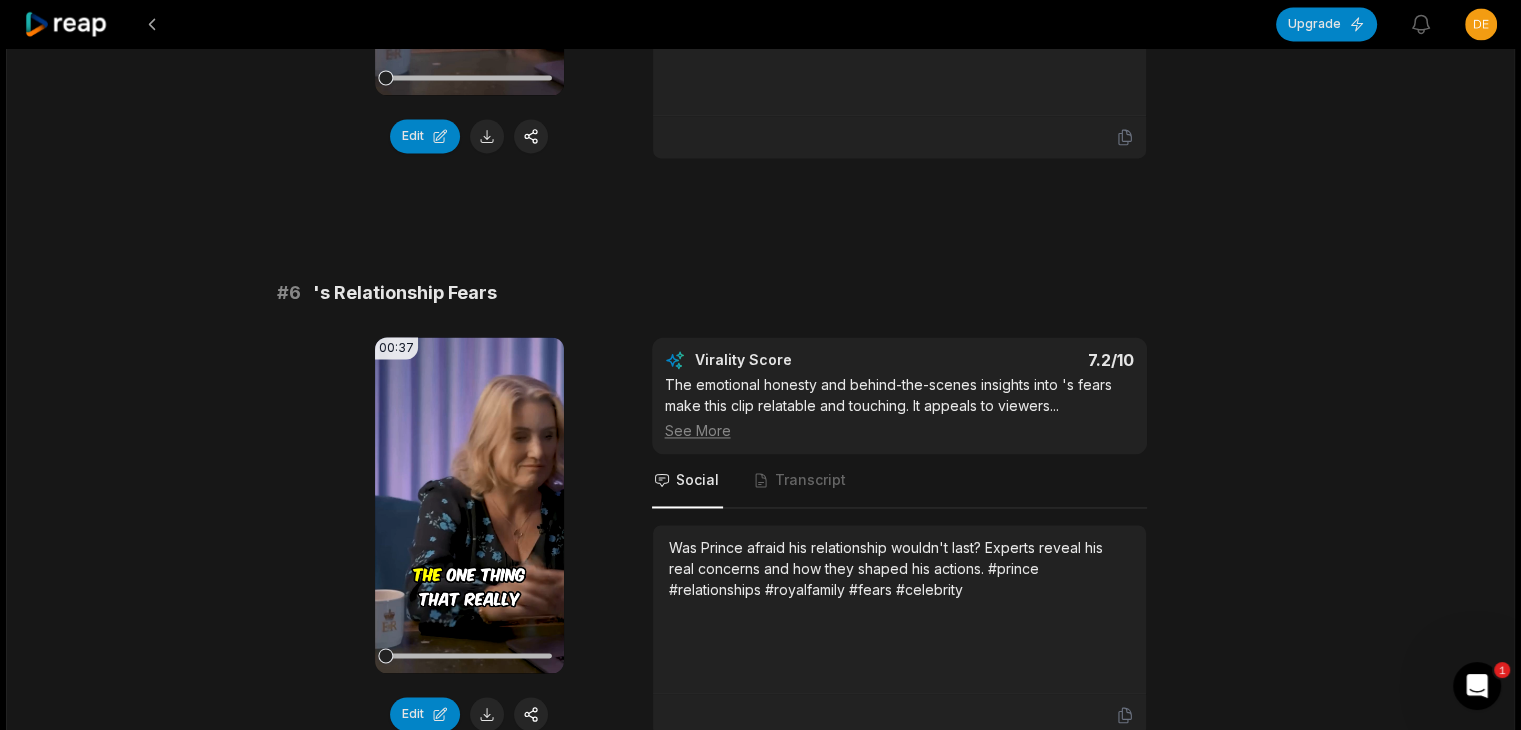 click at bounding box center [289, 293] 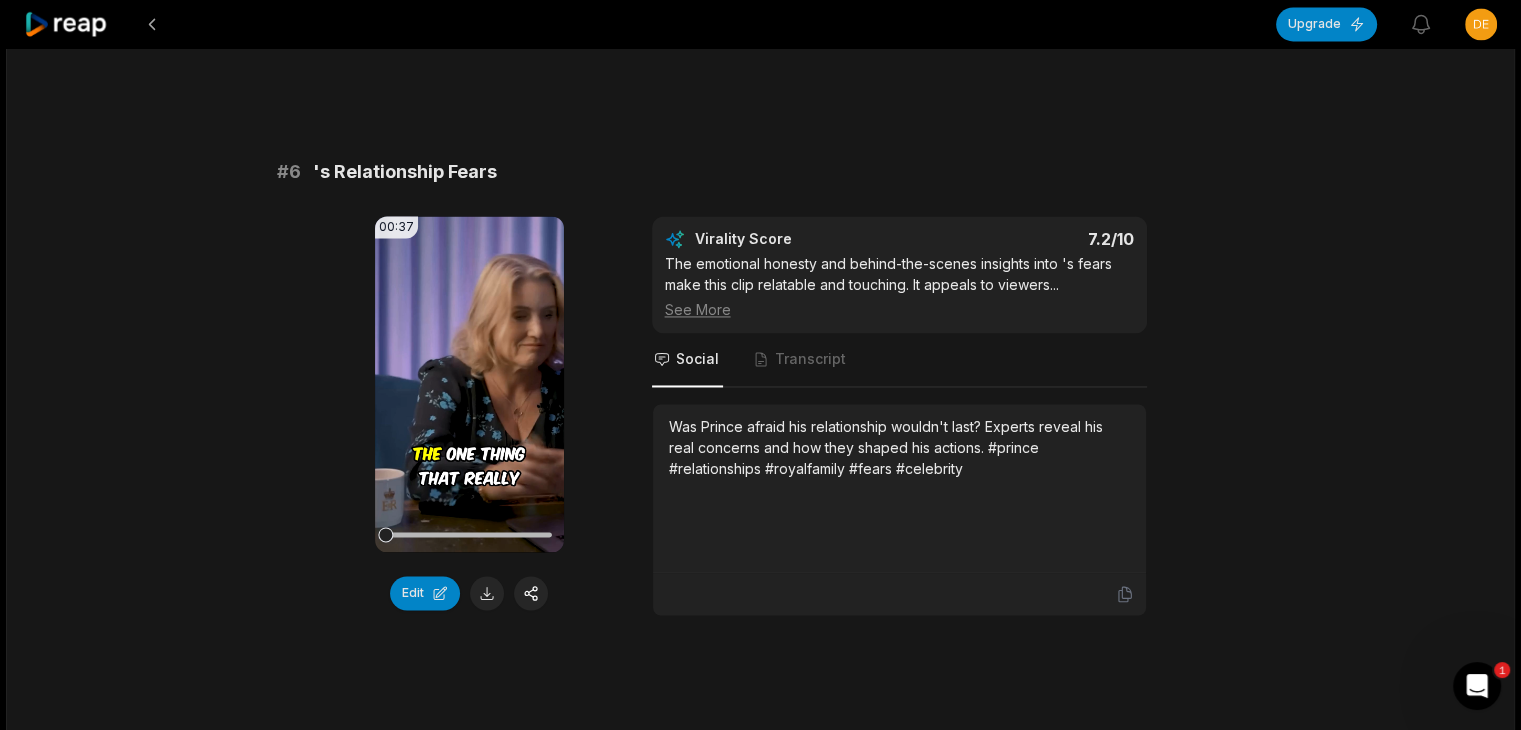 scroll, scrollTop: 3200, scrollLeft: 0, axis: vertical 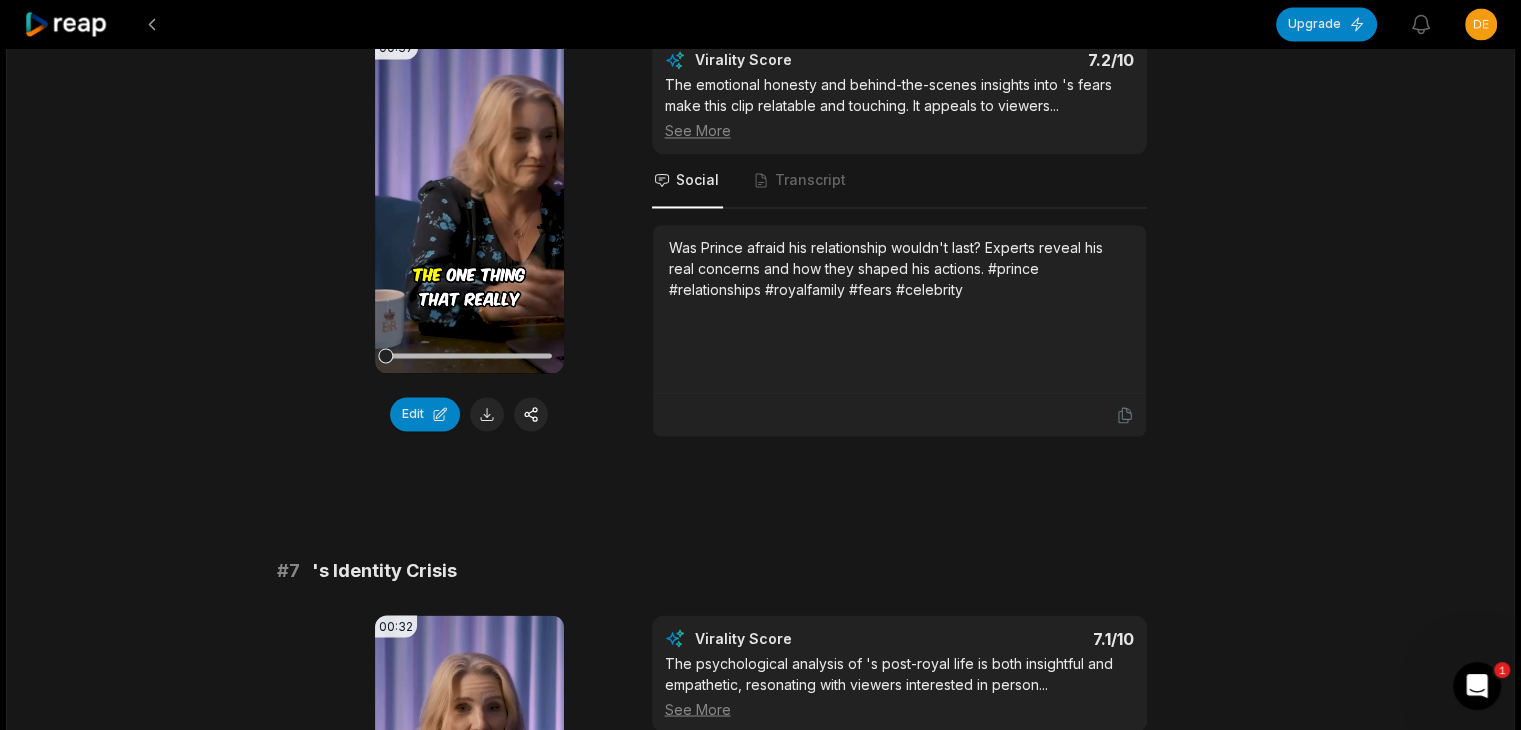 click on "Was Prince afraid his relationship wouldn't last? Experts reveal his real concerns and how they shaped his actions. #prince #relationships #royalfamily #fears #celebrity" at bounding box center (899, 268) 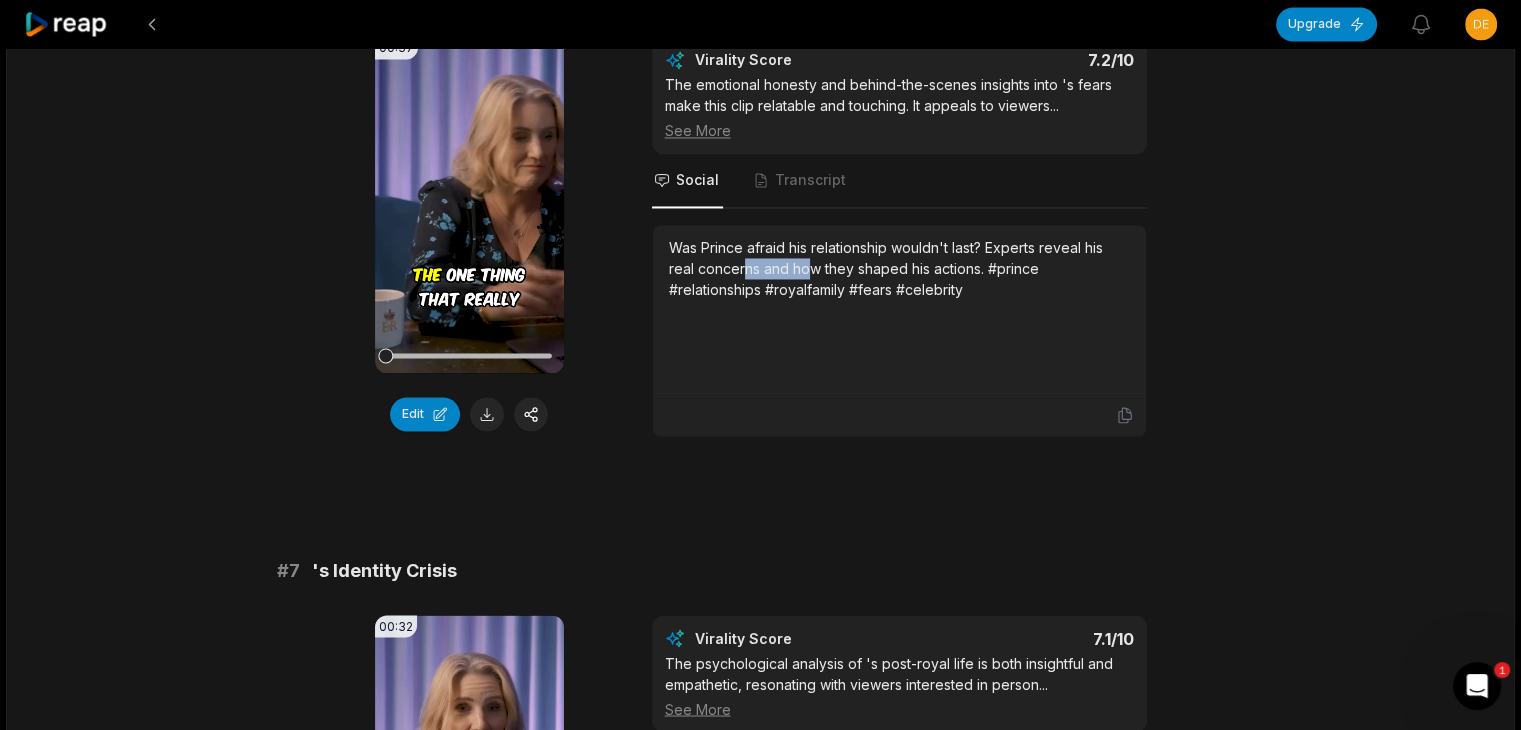 click on "Was Prince afraid his relationship wouldn't last? Experts reveal his real concerns and how they shaped his actions. #prince #relationships #royalfamily #fears #celebrity" at bounding box center [899, 268] 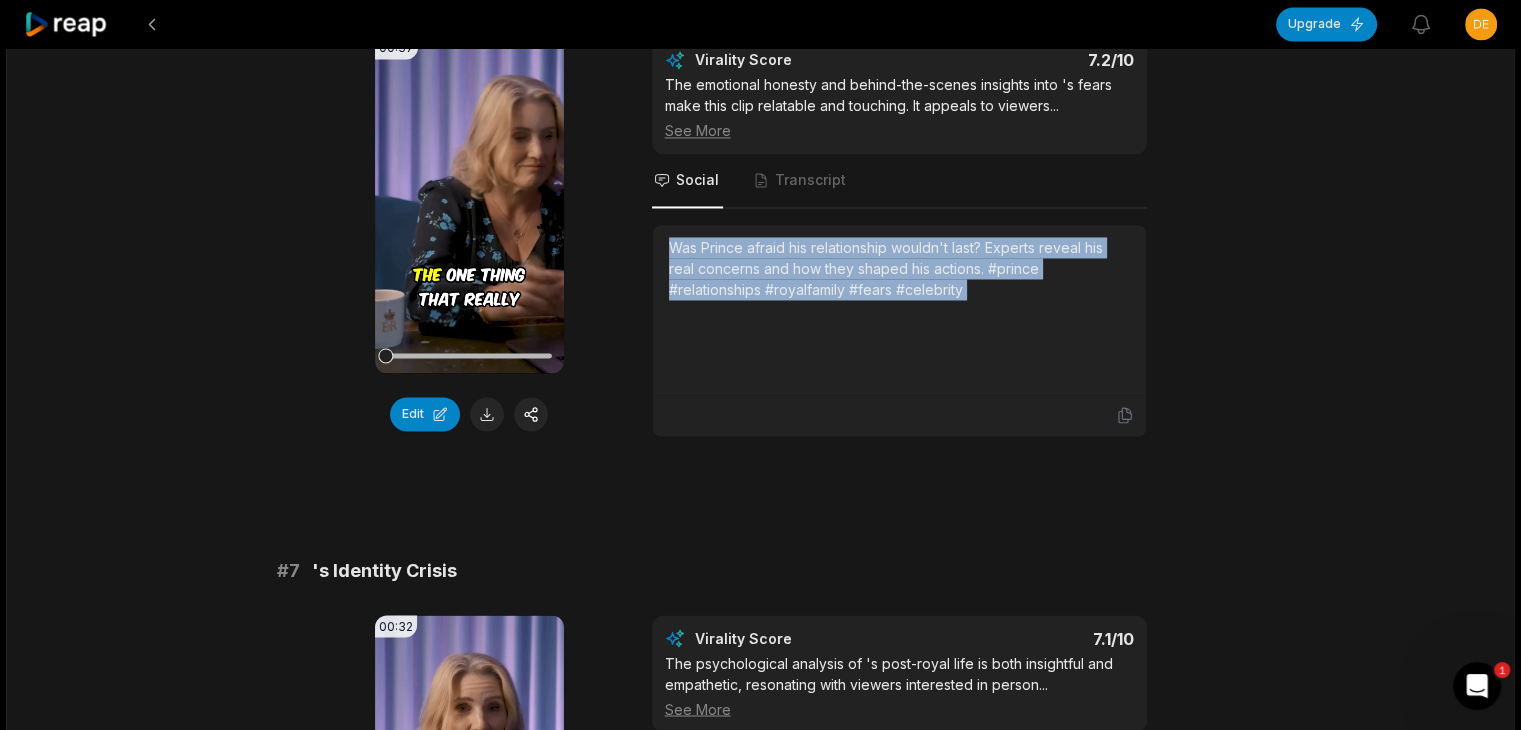 click on "Was Prince afraid his relationship wouldn't last? Experts reveal his real concerns and how they shaped his actions. #prince #relationships #royalfamily #fears #celebrity" at bounding box center (899, 268) 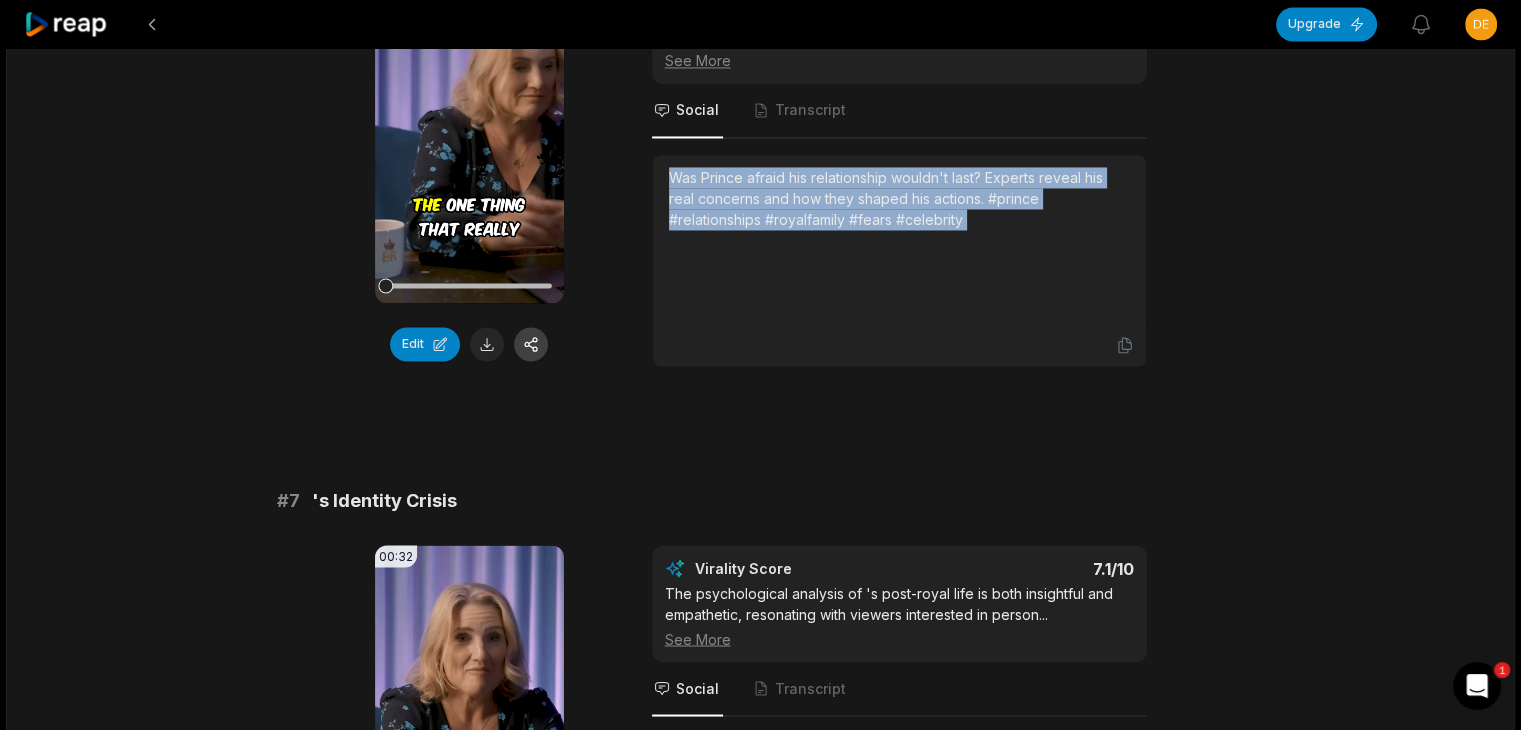 scroll, scrollTop: 3300, scrollLeft: 0, axis: vertical 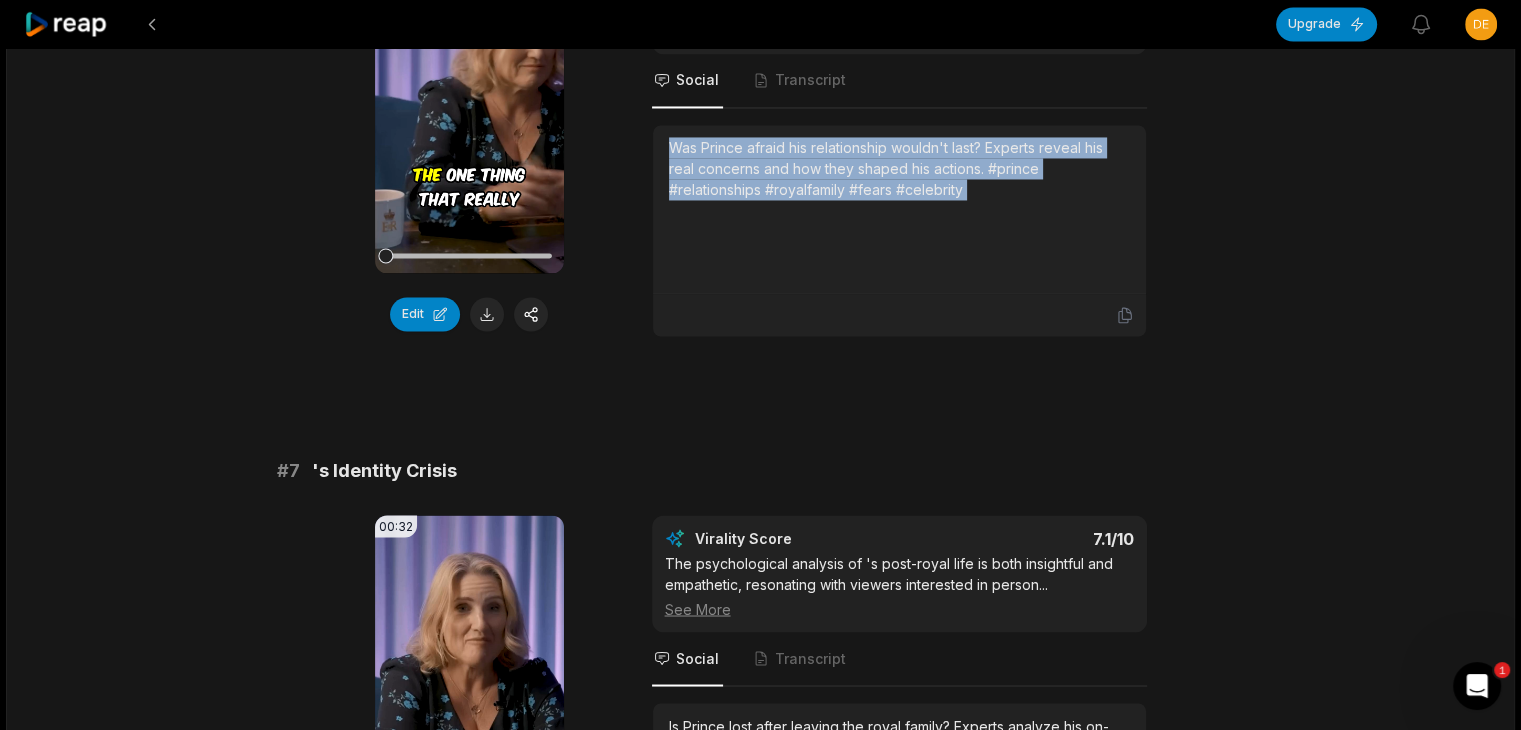click at bounding box center [487, 314] 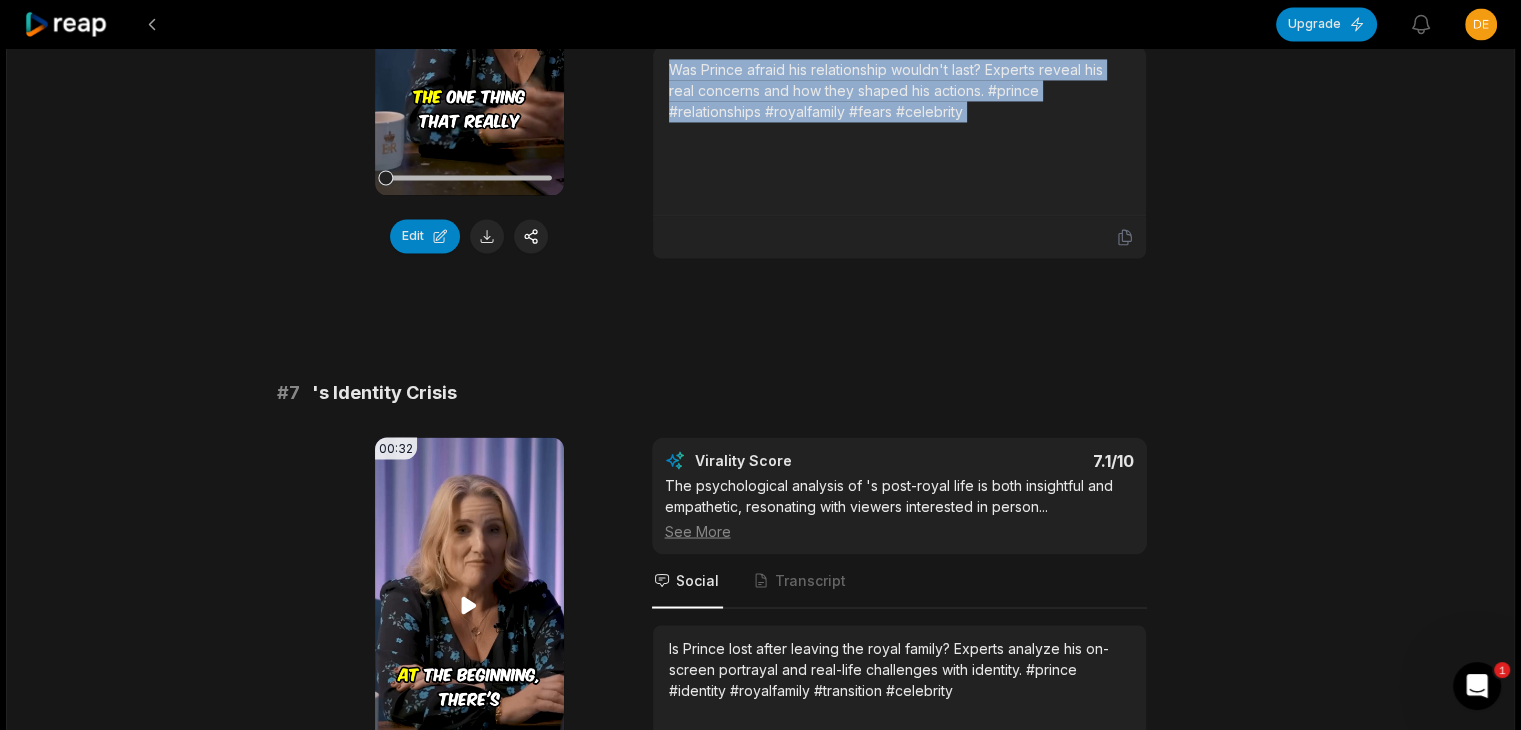 scroll, scrollTop: 3400, scrollLeft: 0, axis: vertical 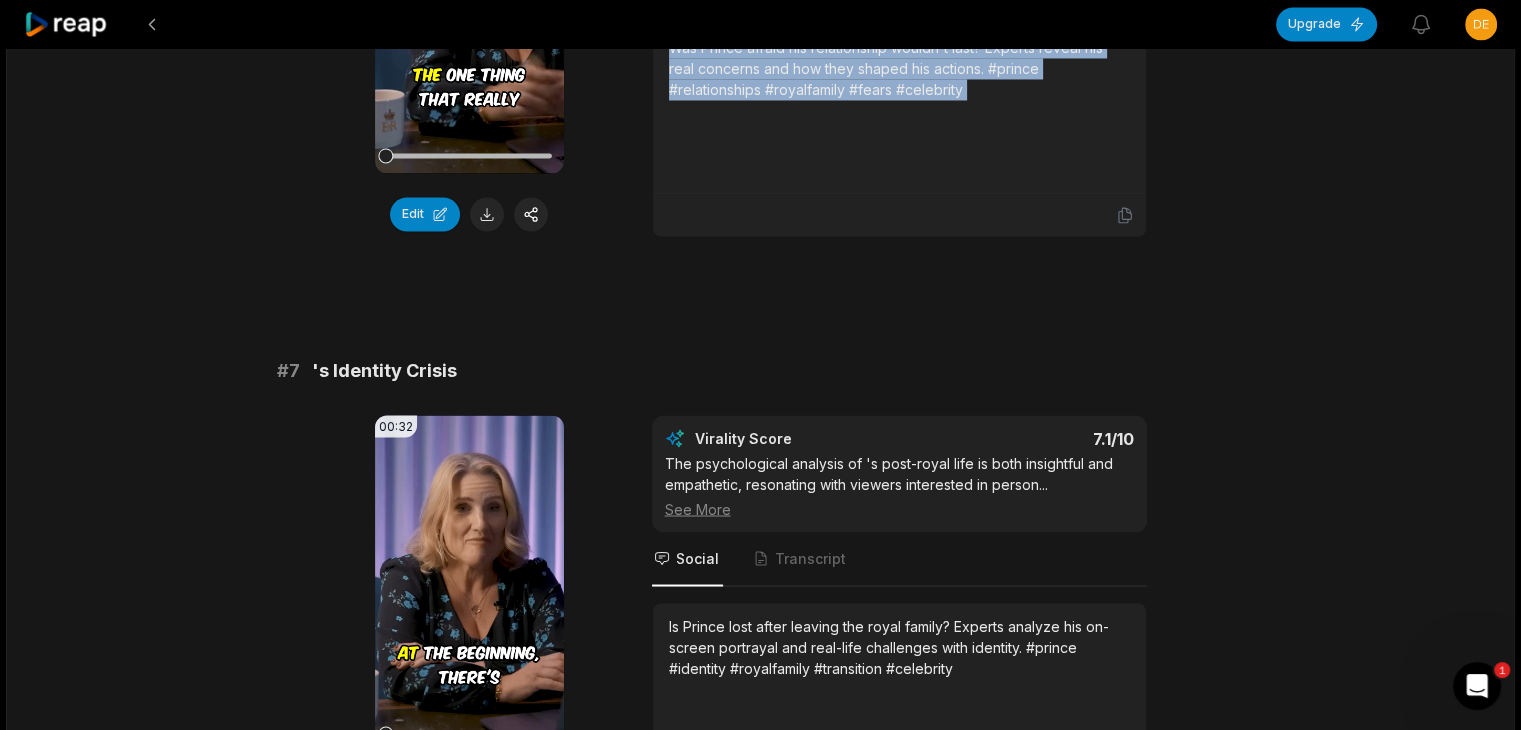 drag, startPoint x: 290, startPoint y: 361, endPoint x: 597, endPoint y: 365, distance: 307.02606 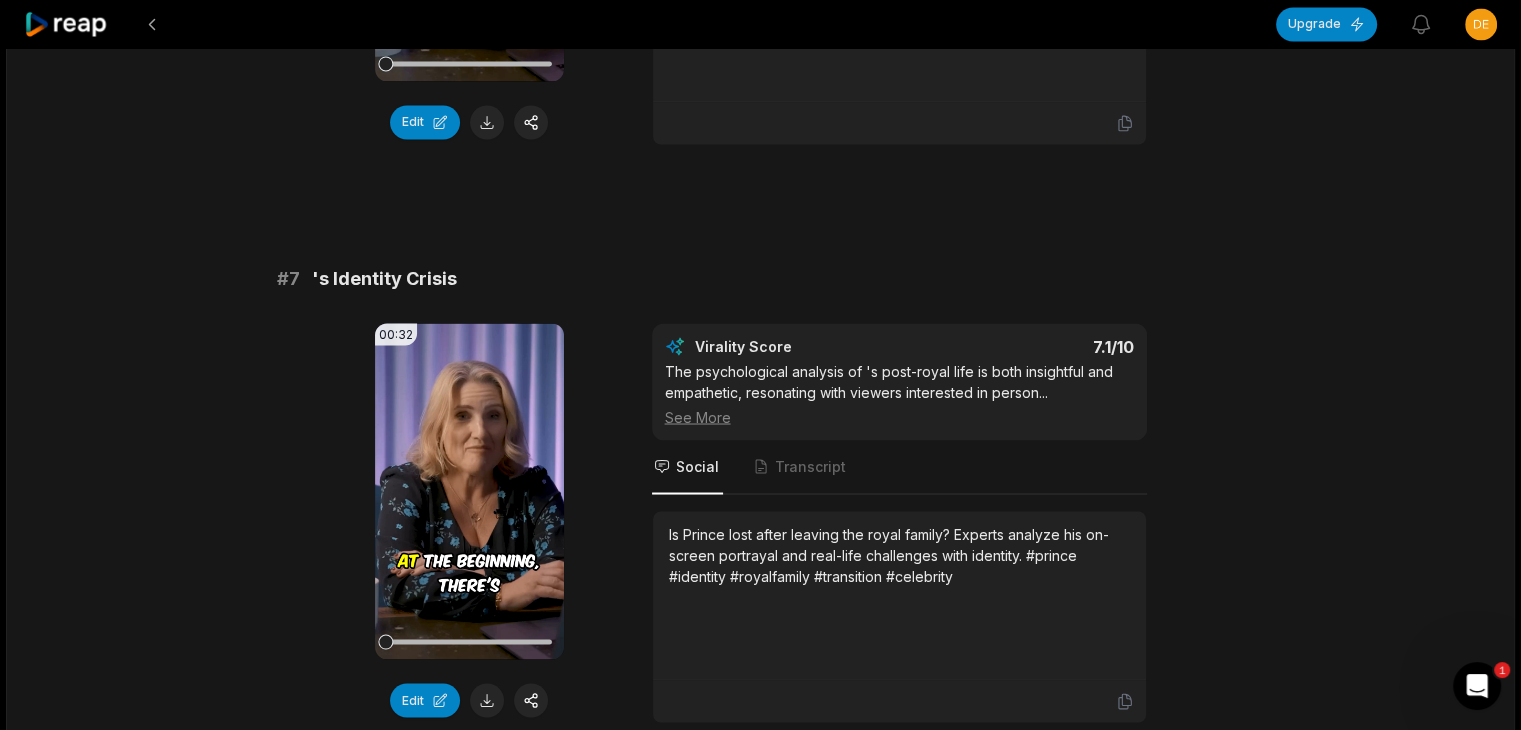 scroll, scrollTop: 3700, scrollLeft: 0, axis: vertical 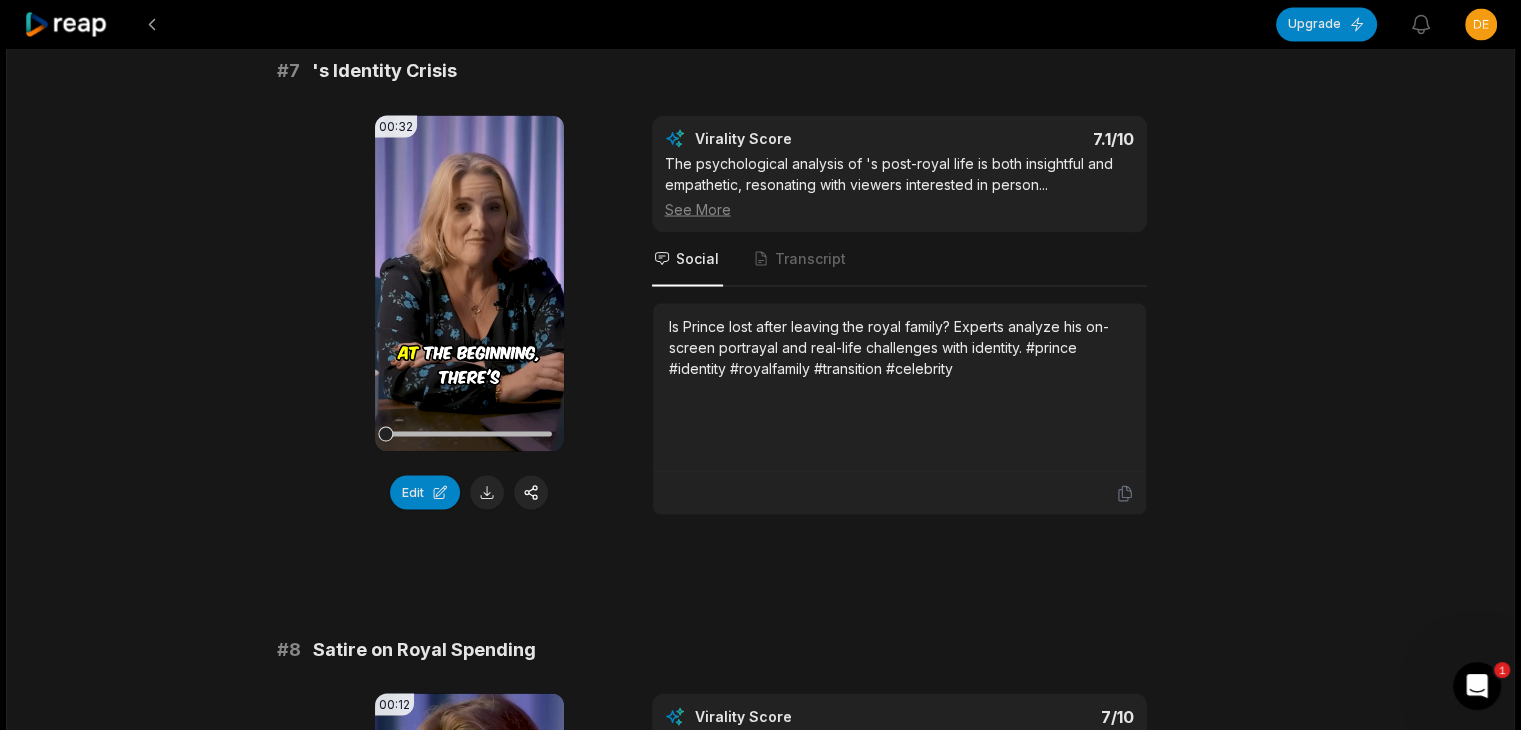 click on "Is Prince lost after leaving the royal family? Experts analyze his on-screen portrayal and real-life challenges with identity. #prince #identity #royalfamily #transition #celebrity" at bounding box center (899, 346) 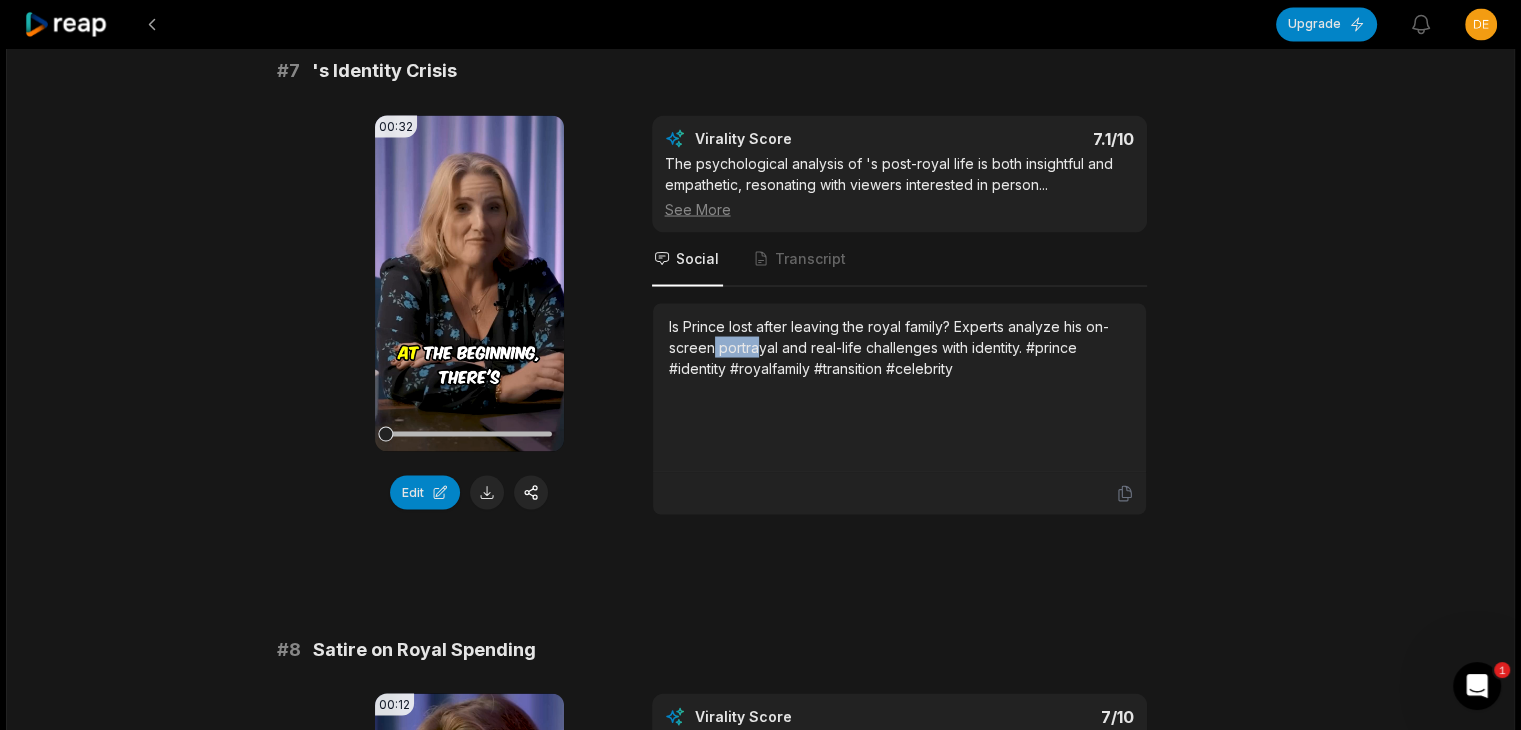 click on "Is Prince lost after leaving the royal family? Experts analyze his on-screen portrayal and real-life challenges with identity. #prince #identity #royalfamily #transition #celebrity" at bounding box center [899, 346] 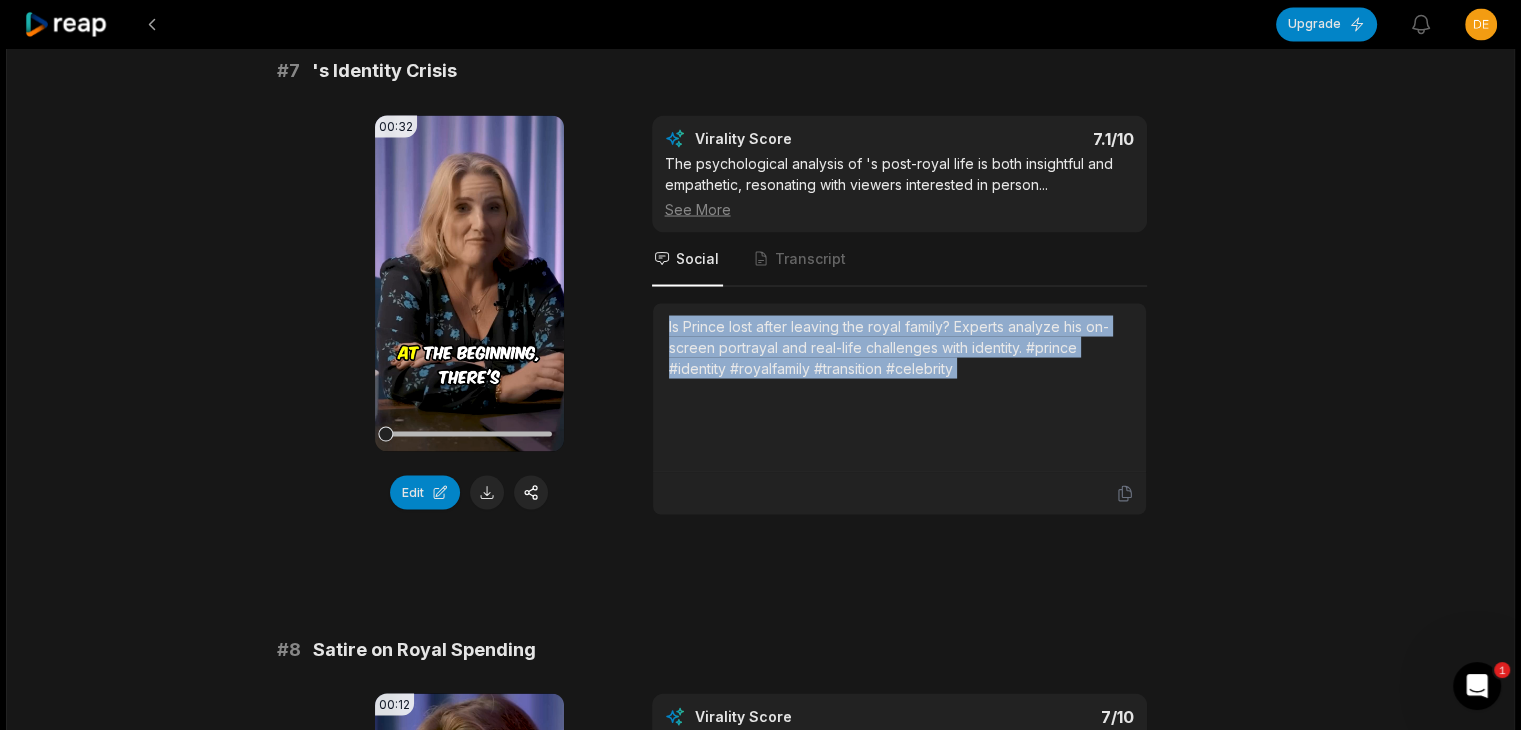 click on "Is Prince lost after leaving the royal family? Experts analyze his on-screen portrayal and real-life challenges with identity. #prince #identity #royalfamily #transition #celebrity" at bounding box center (899, 346) 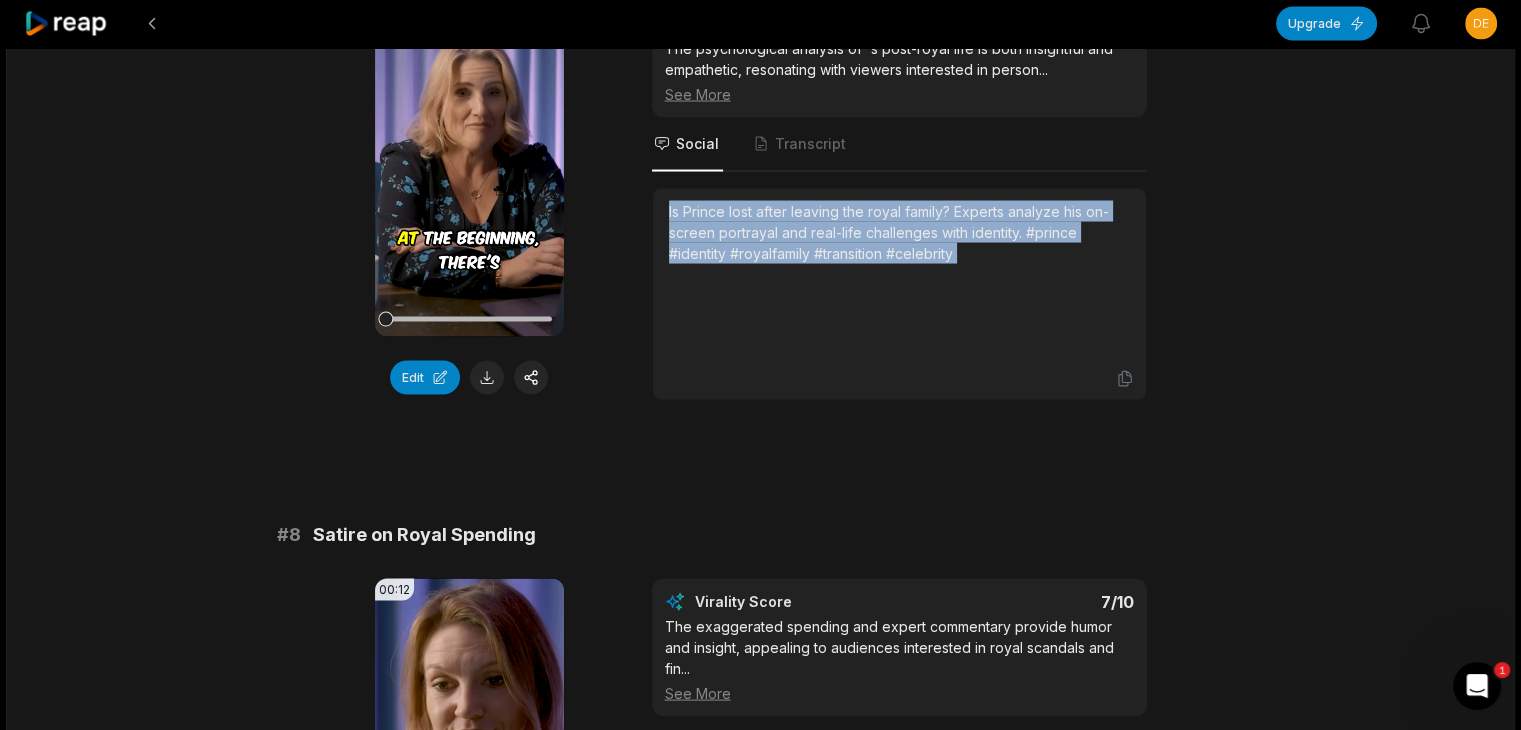 scroll, scrollTop: 3900, scrollLeft: 0, axis: vertical 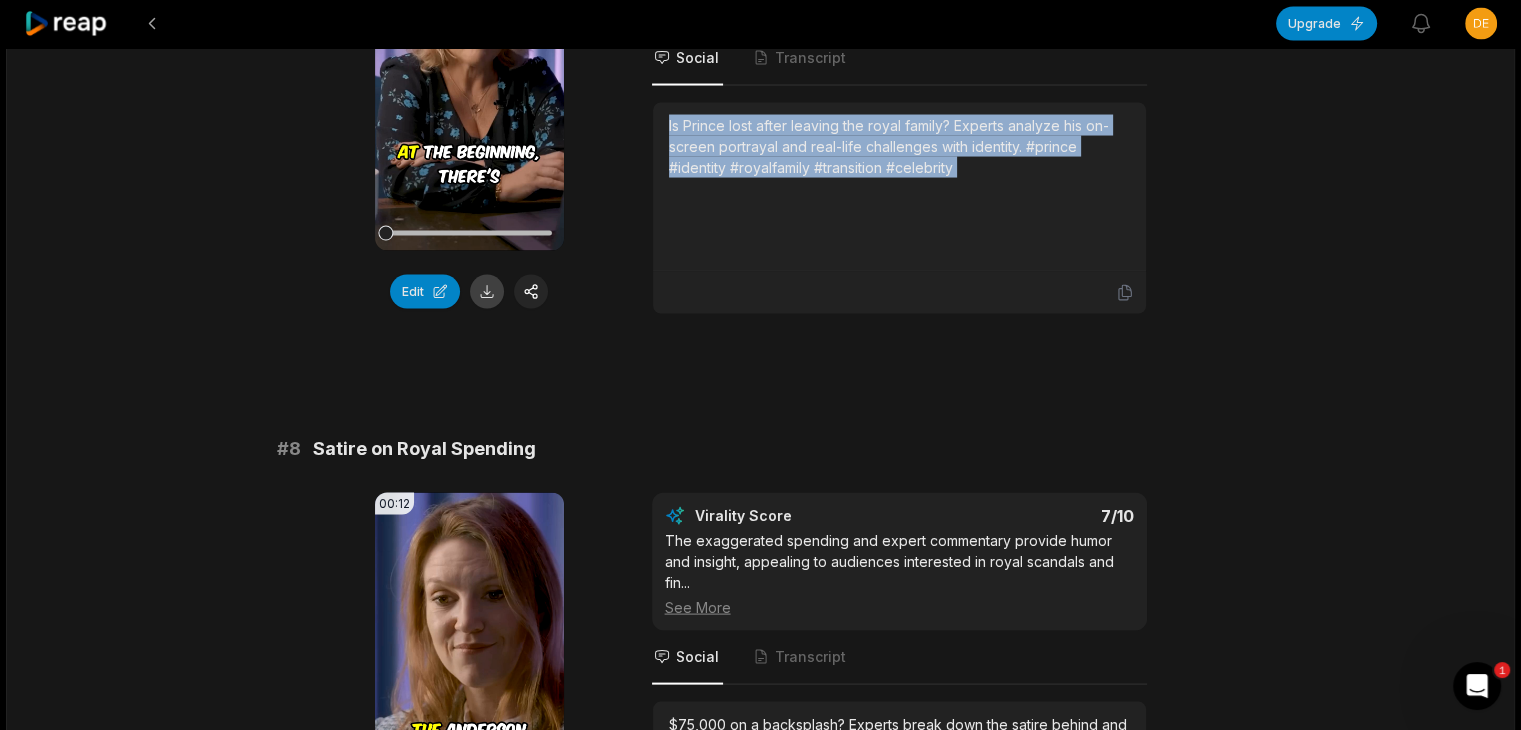 click at bounding box center [487, 292] 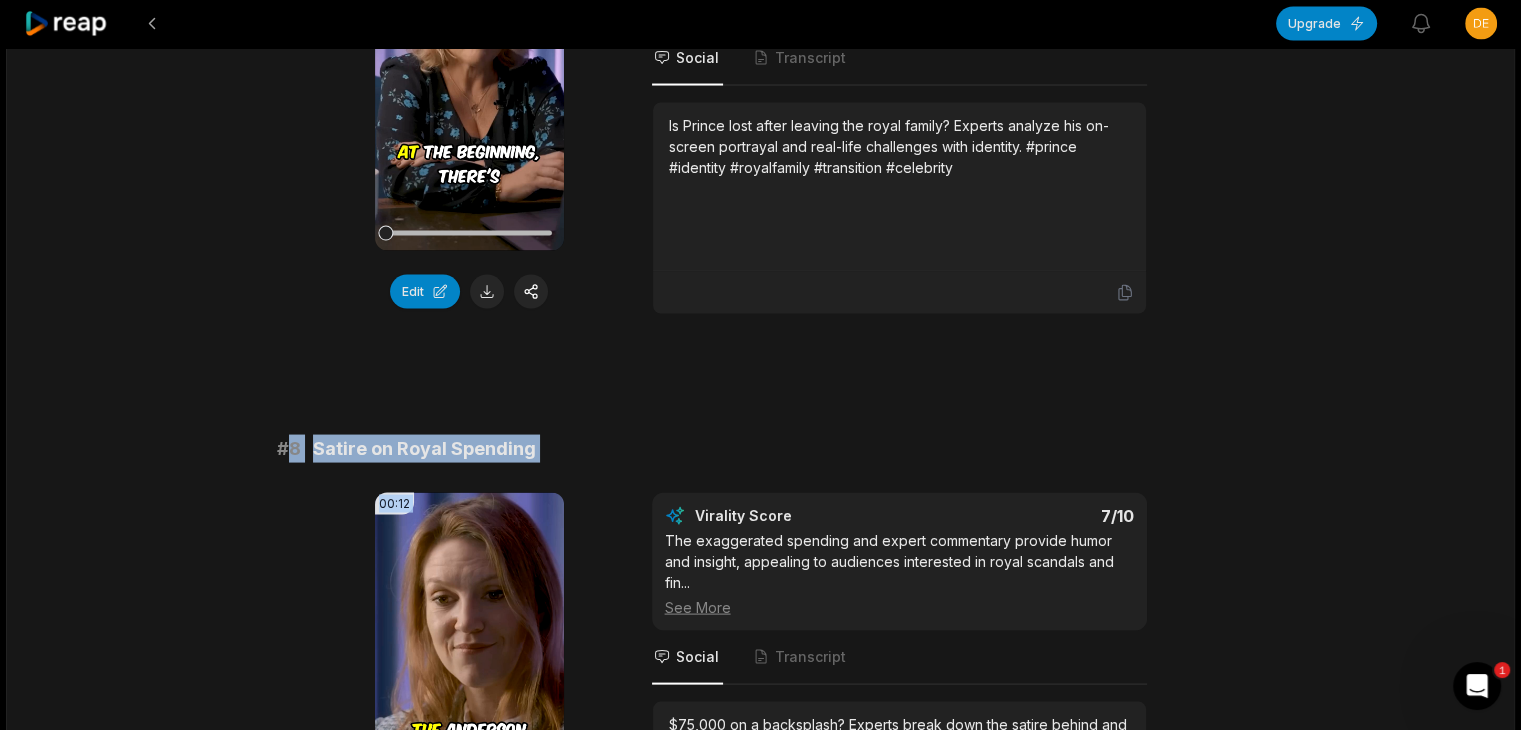 drag, startPoint x: 287, startPoint y: 438, endPoint x: 632, endPoint y: 456, distance: 345.46924 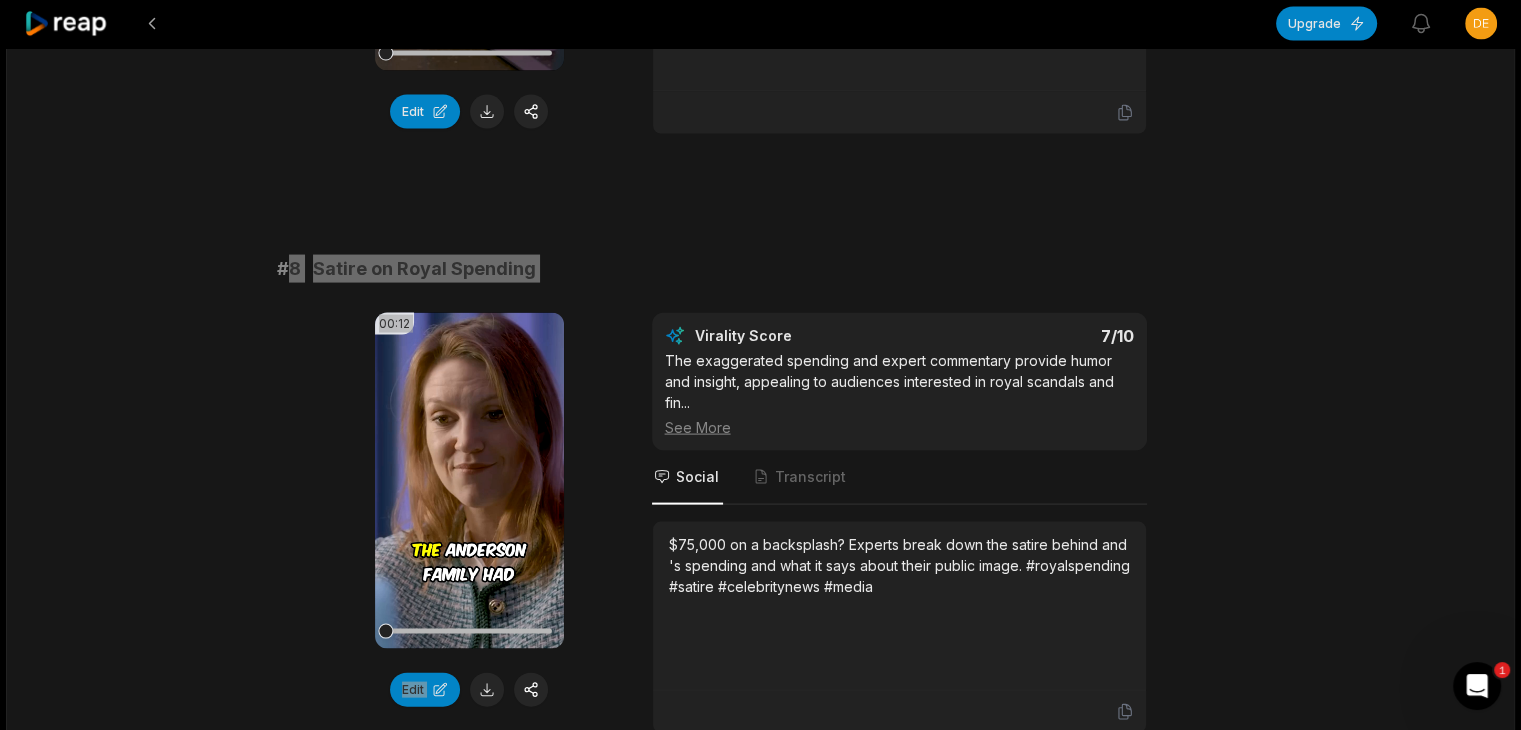 scroll, scrollTop: 4200, scrollLeft: 0, axis: vertical 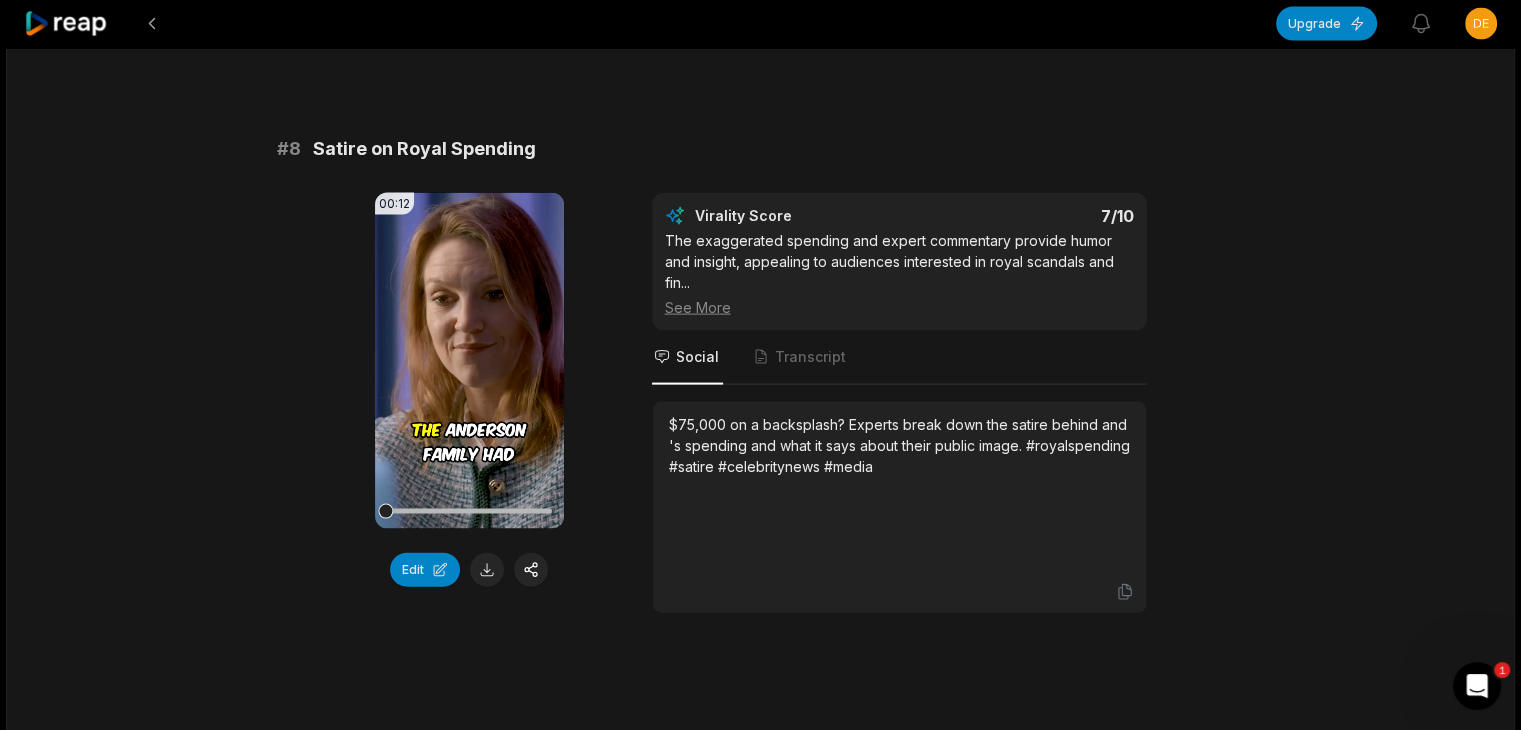 click on "$75,000 on a backsplash? Experts break down the satire behind and 's spending and what it says about their public image. #royalspending #satire #celebritynews #media" at bounding box center [899, 445] 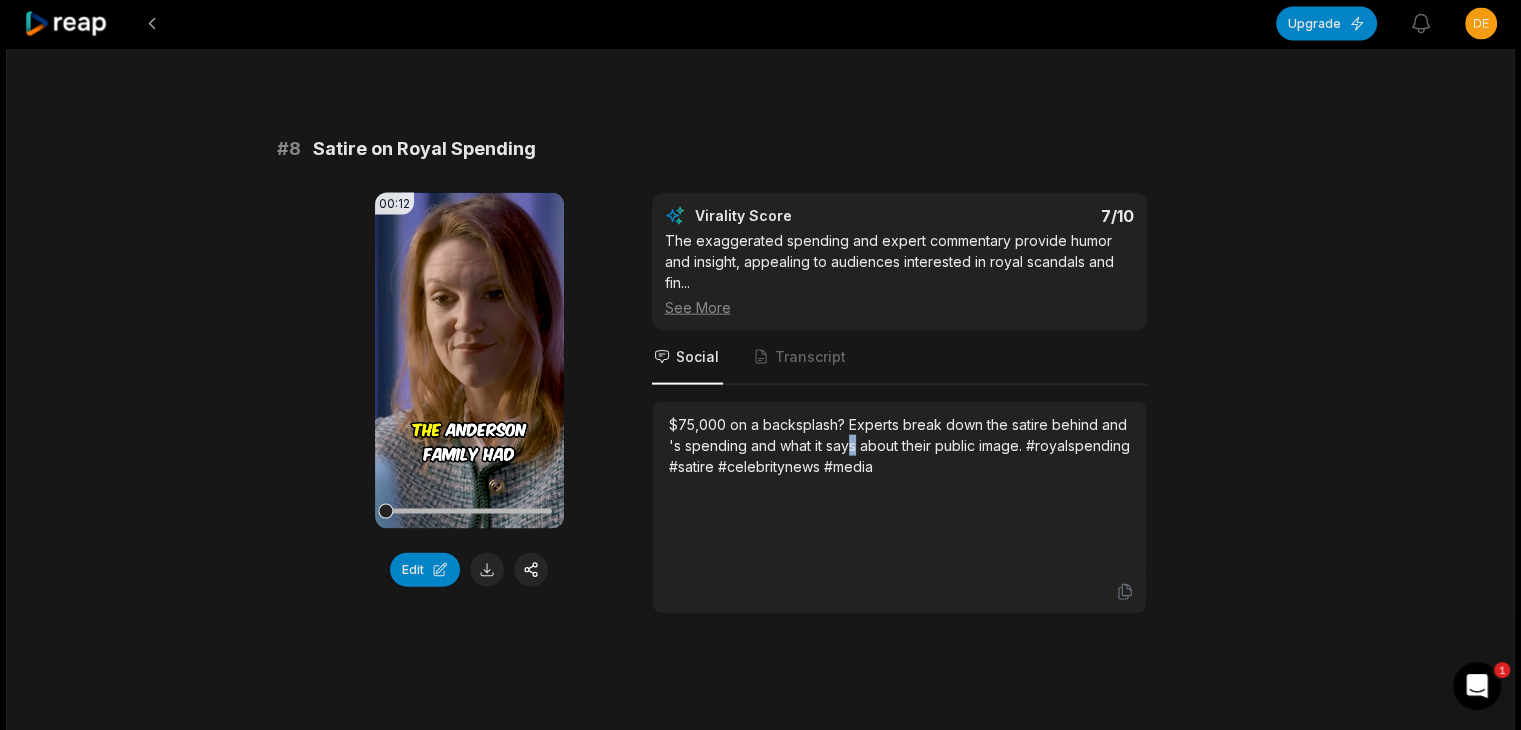 click on "$75,000 on a backsplash? Experts break down the satire behind and 's spending and what it says about their public image. #royalspending #satire #celebritynews #media" at bounding box center (899, 445) 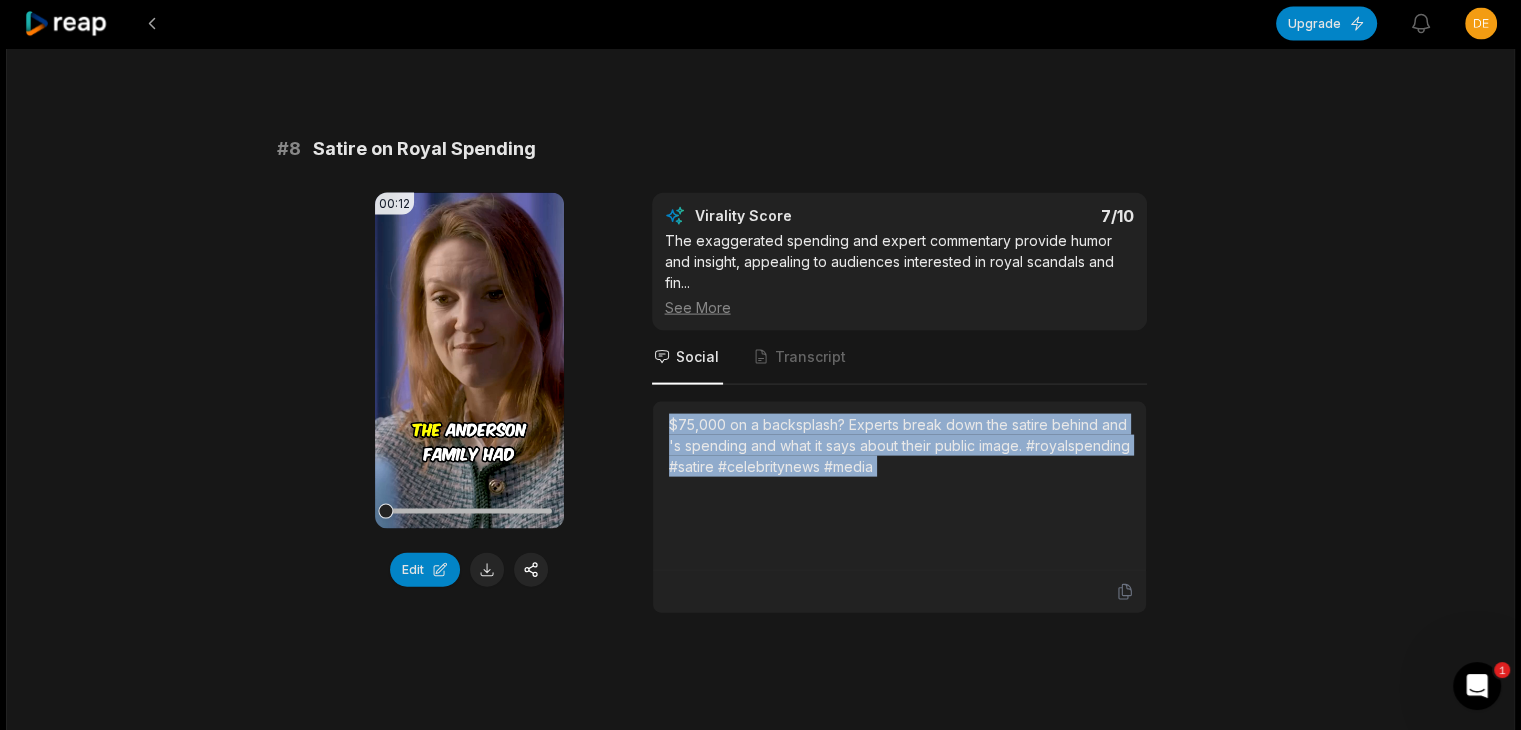 click on "$75,000 on a backsplash? Experts break down the satire behind and 's spending and what it says about their public image. #royalspending #satire #celebritynews #media" at bounding box center [899, 445] 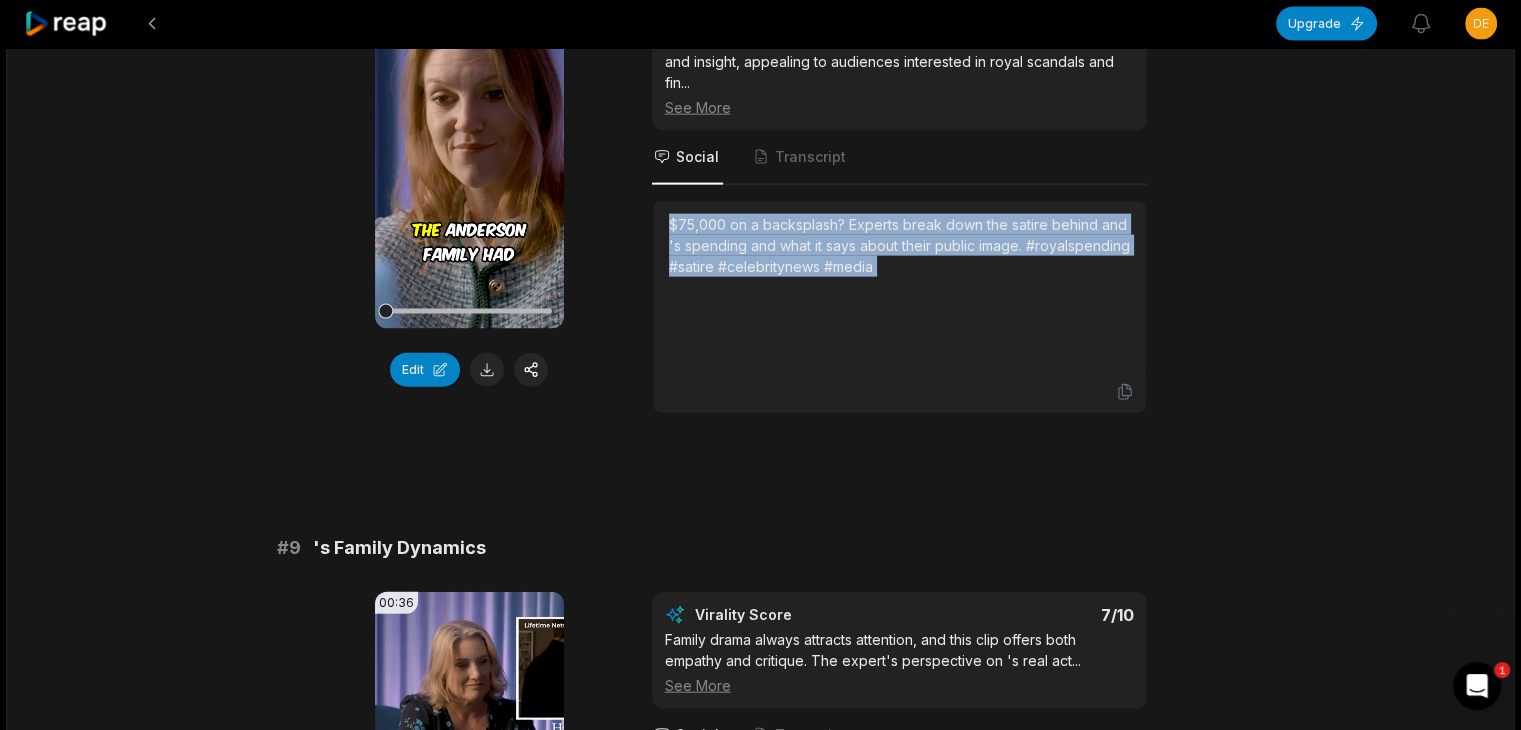 drag, startPoint x: 480, startPoint y: 355, endPoint x: 487, endPoint y: 405, distance: 50.48762 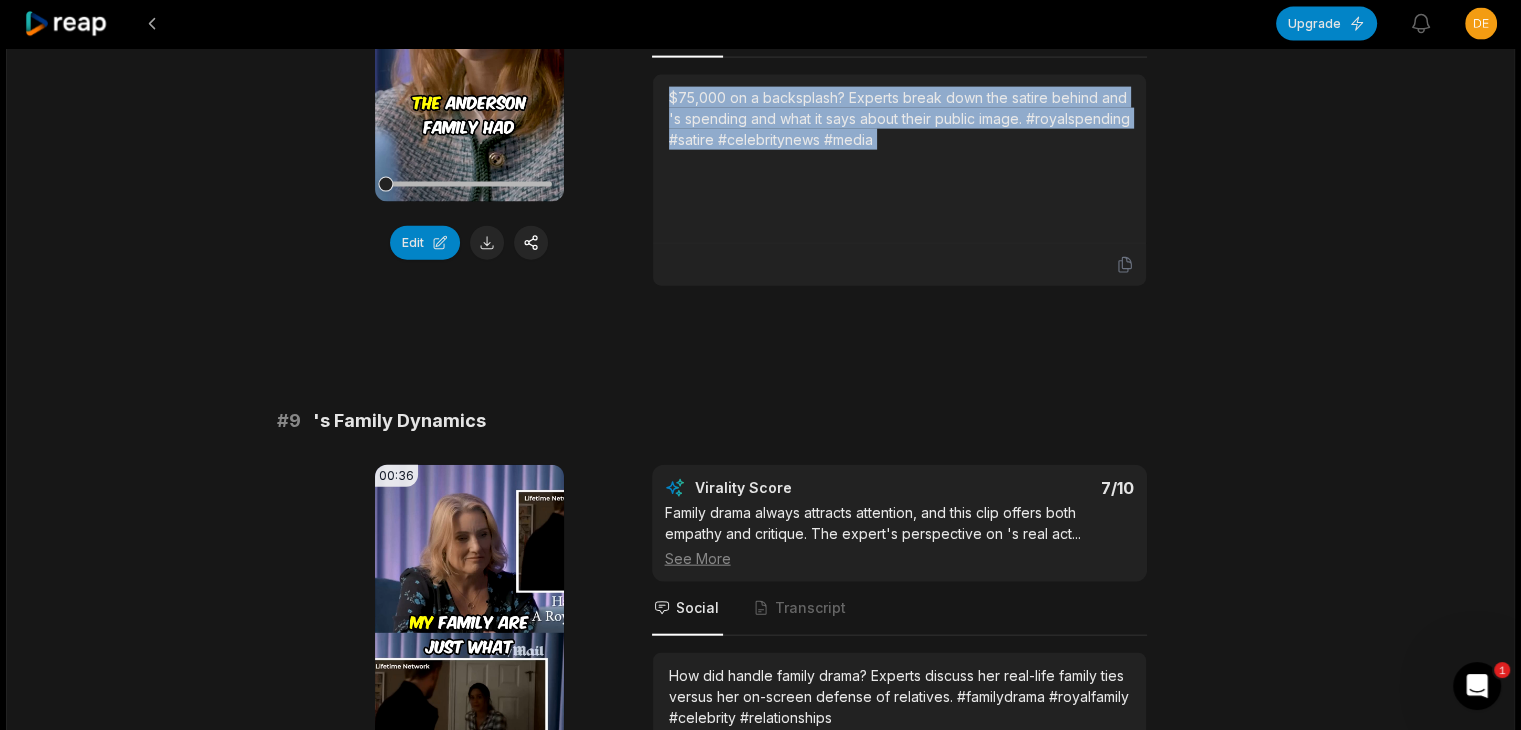 scroll, scrollTop: 4600, scrollLeft: 0, axis: vertical 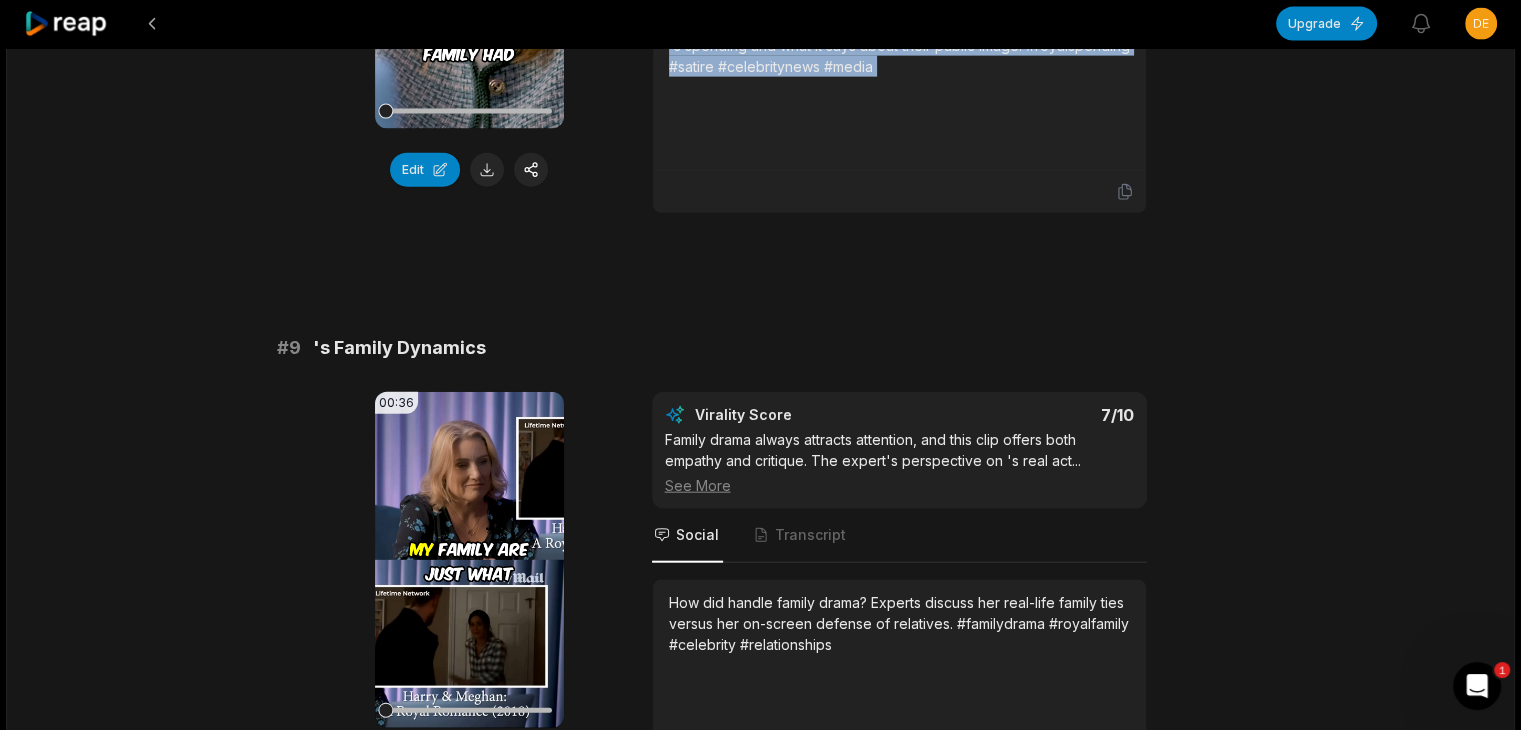 drag, startPoint x: 285, startPoint y: 314, endPoint x: 755, endPoint y: 308, distance: 470.0383 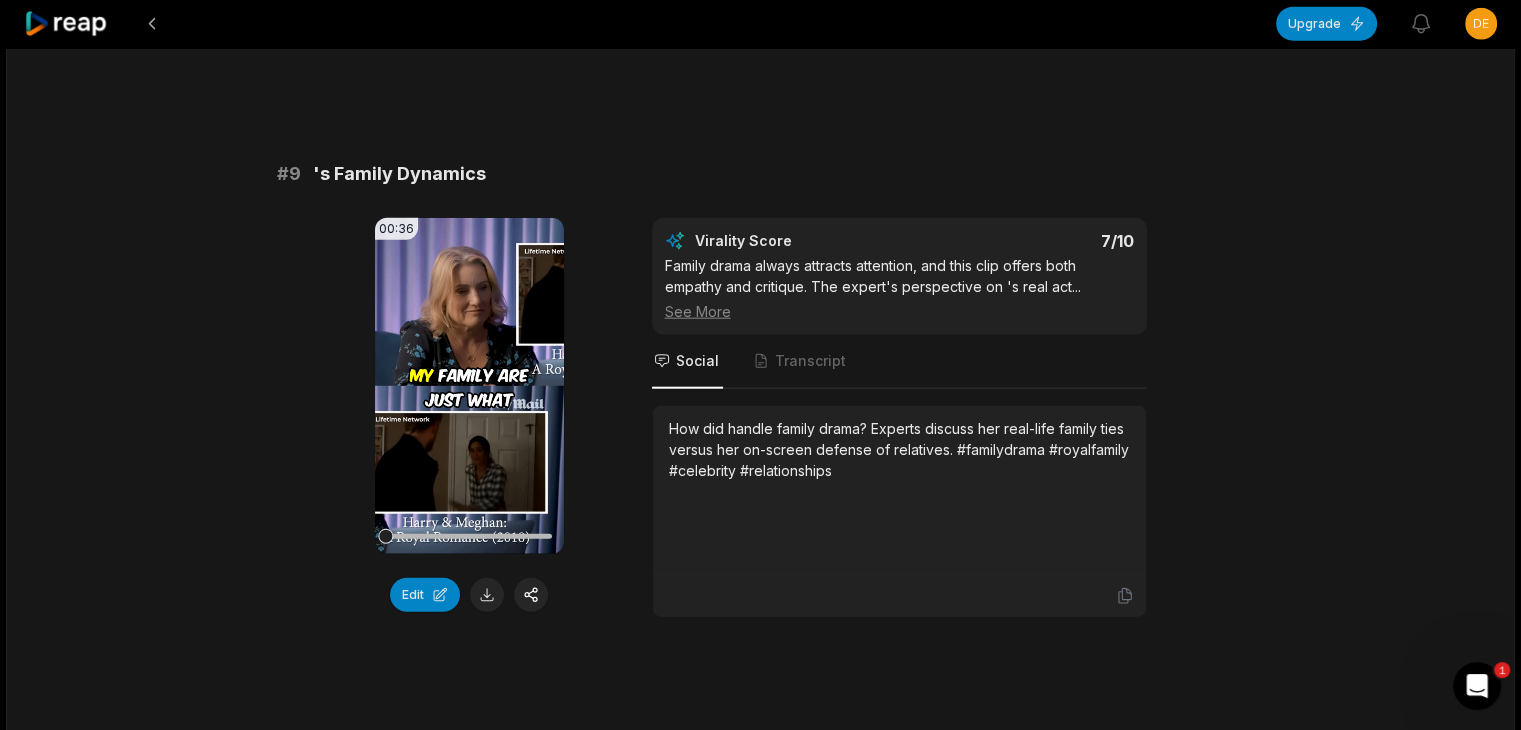 scroll, scrollTop: 4900, scrollLeft: 0, axis: vertical 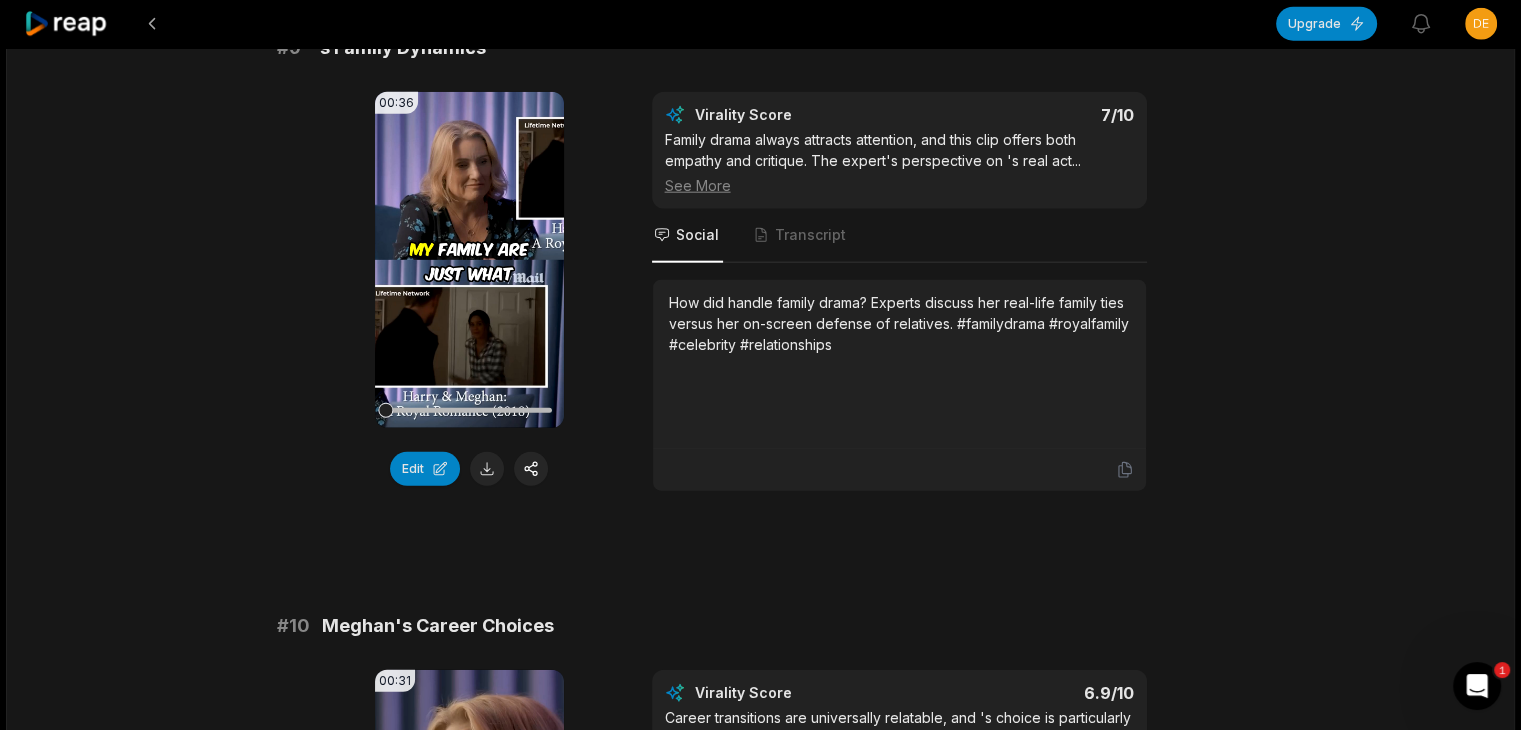 click on "How did handle family drama? Experts discuss her real-life family ties versus her on-screen defense of relatives. #familydrama #royalfamily #celebrity #relationships" at bounding box center (899, 323) 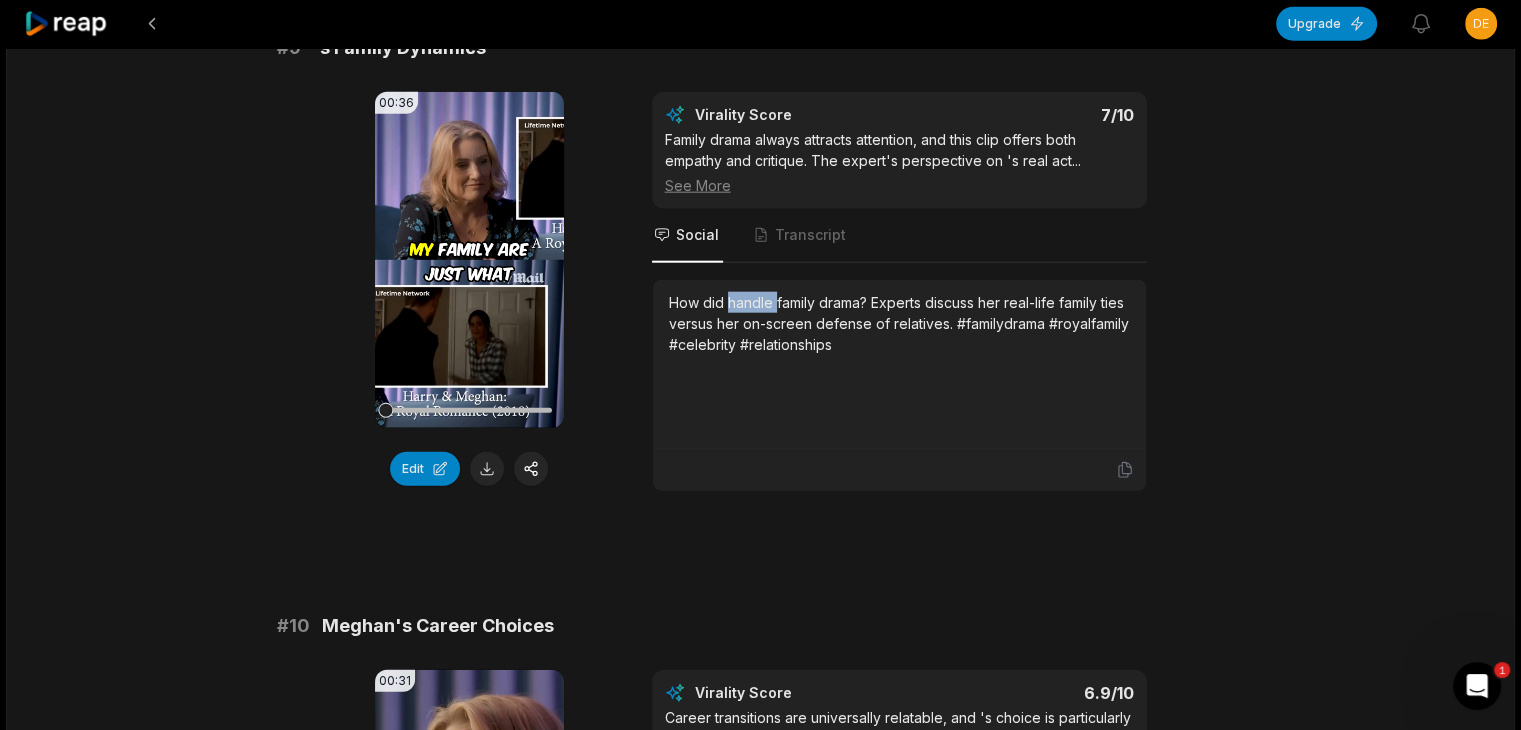 click on "How did handle family drama? Experts discuss her real-life family ties versus her on-screen defense of relatives. #familydrama #royalfamily #celebrity #relationships" at bounding box center (899, 323) 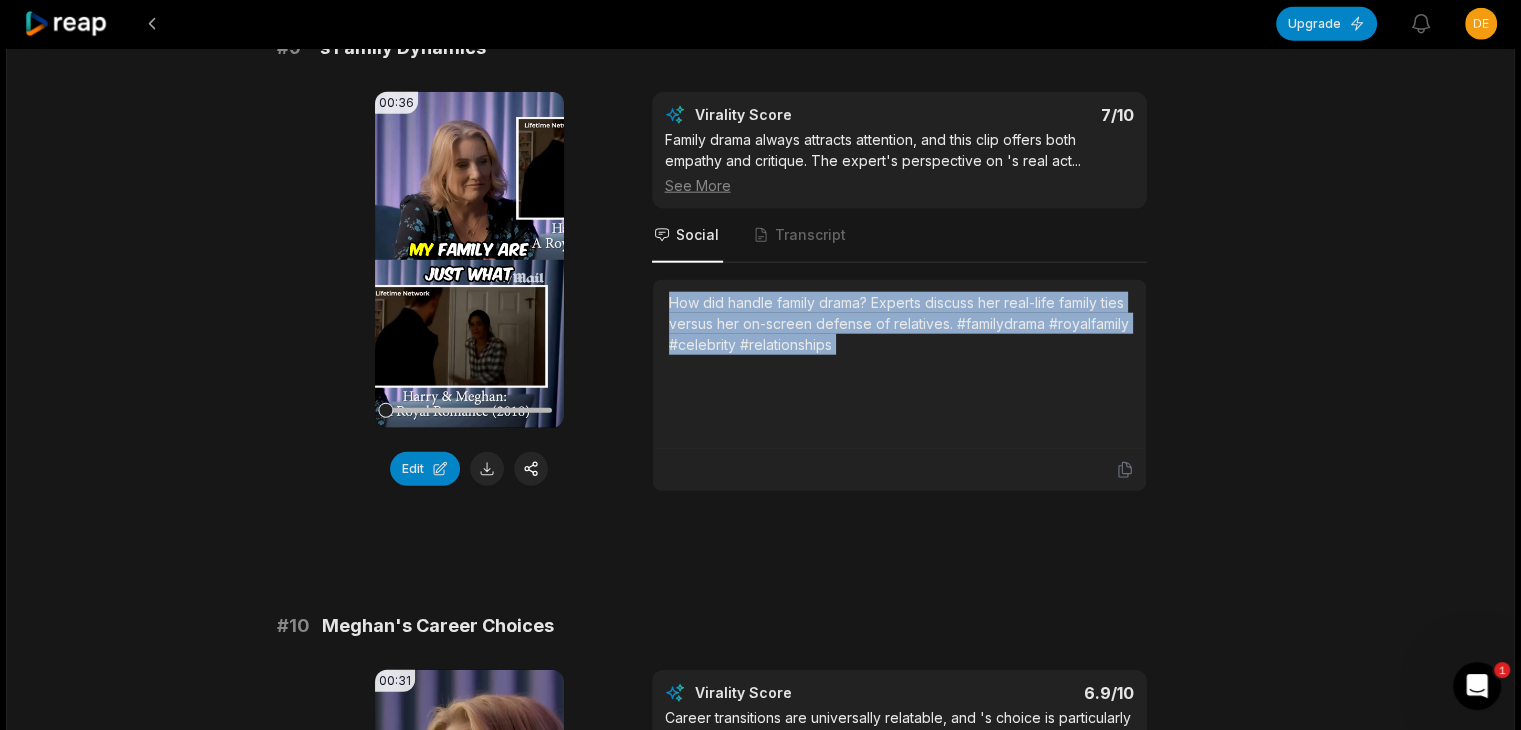 click on "How did handle family drama? Experts discuss her real-life family ties versus her on-screen defense of relatives. #familydrama #royalfamily #celebrity #relationships" at bounding box center [899, 323] 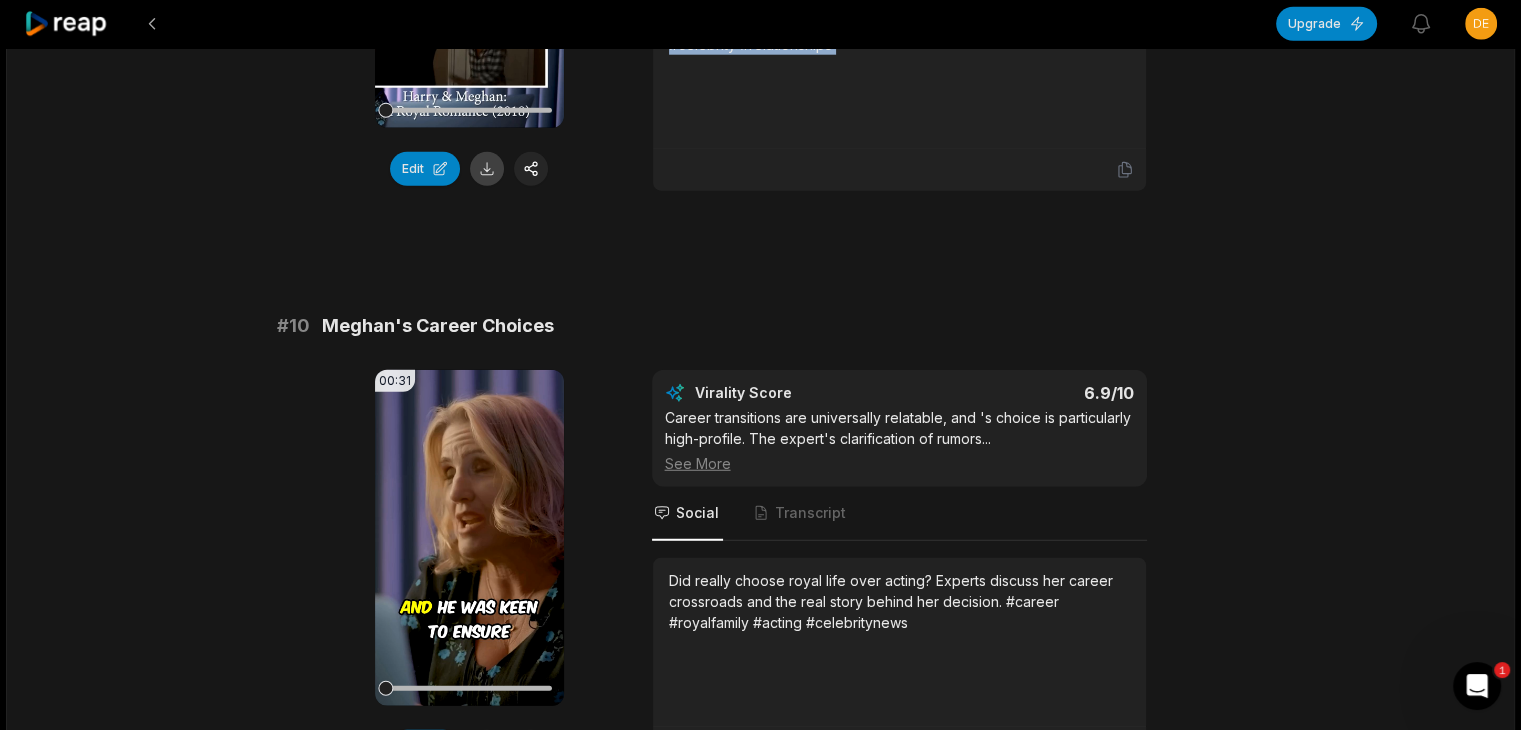 click at bounding box center (487, 169) 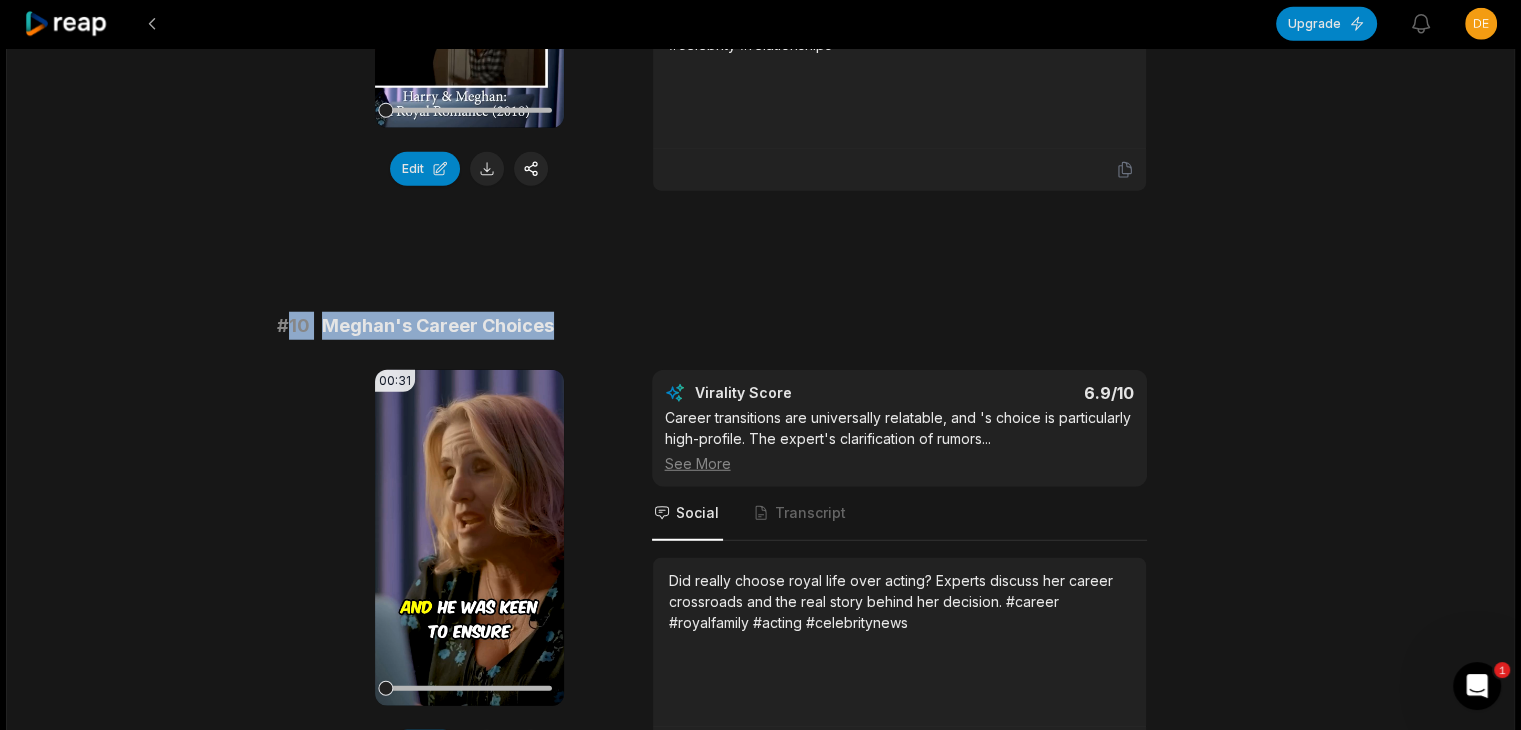 drag, startPoint x: 286, startPoint y: 285, endPoint x: 579, endPoint y: 281, distance: 293.0273 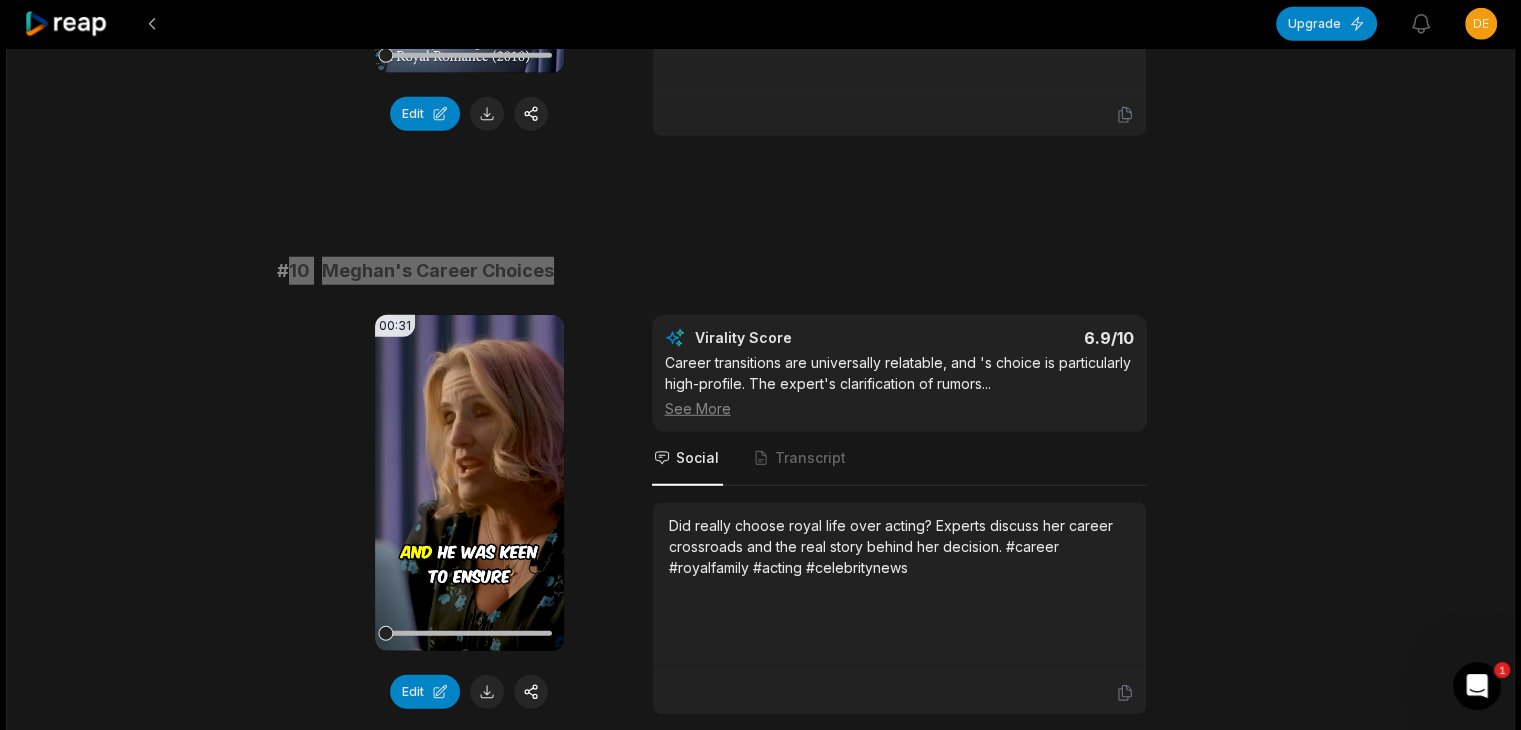 scroll, scrollTop: 5400, scrollLeft: 0, axis: vertical 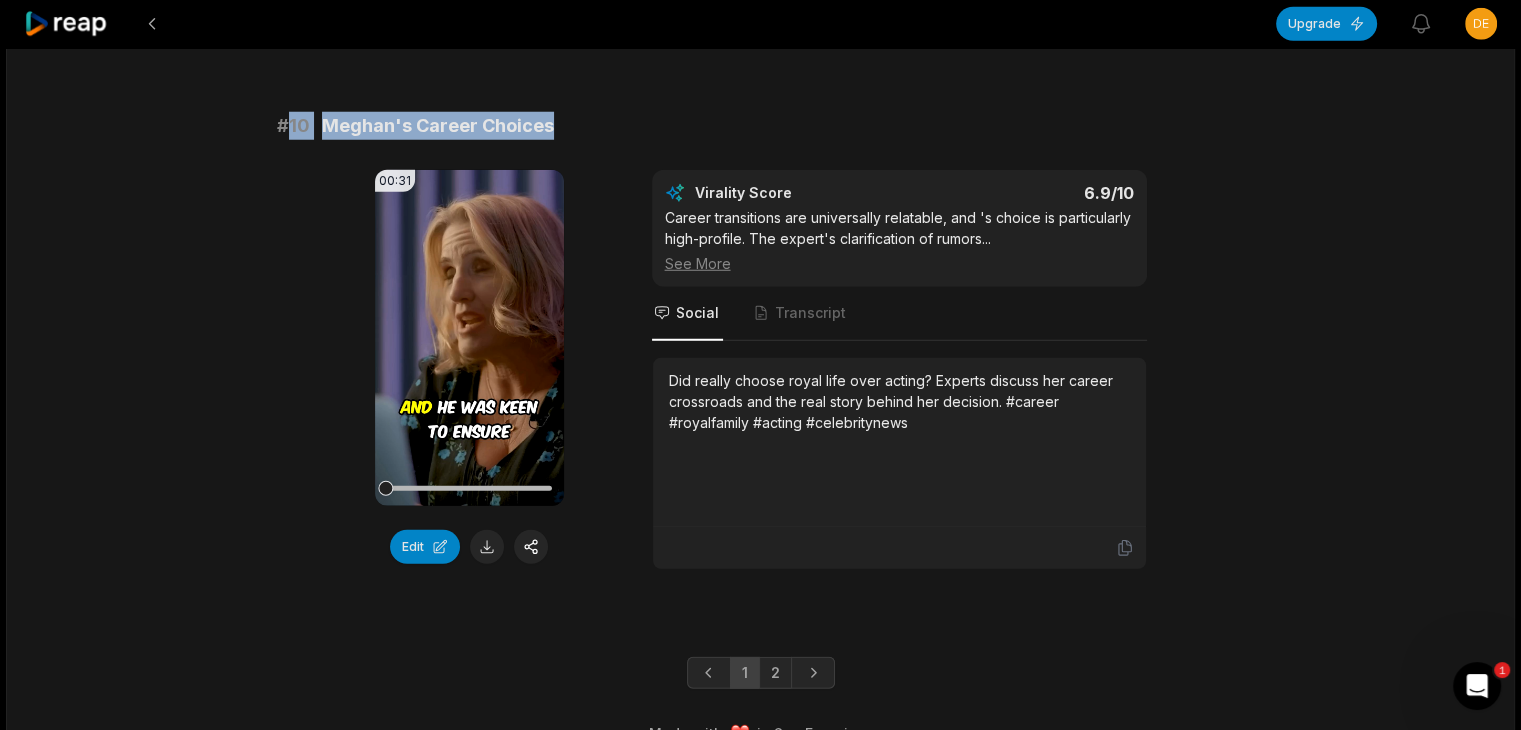 click on "Did really choose royal life over acting? Experts discuss her career crossroads and the real story behind her decision. #career #royalfamily #acting #celebritynews" at bounding box center [899, 401] 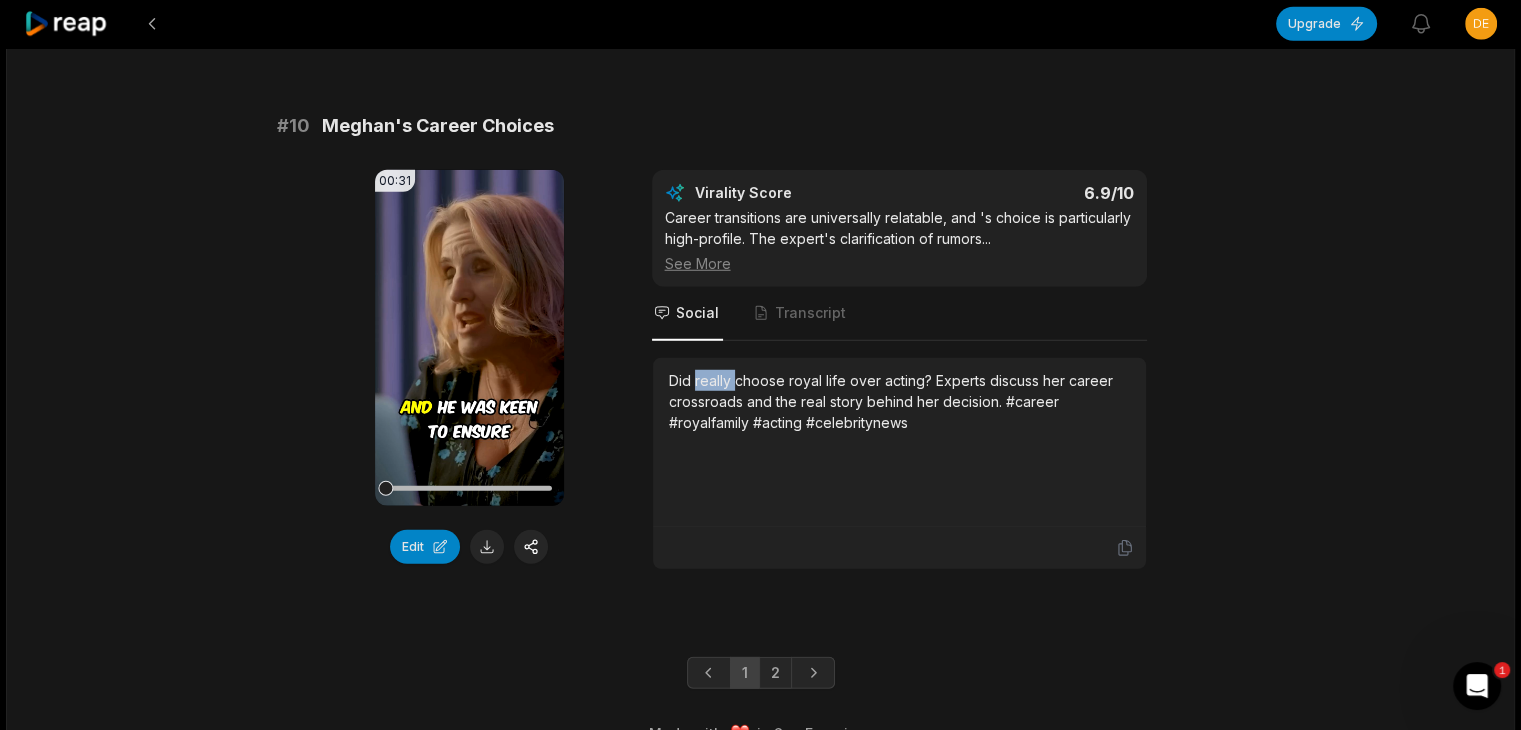 click on "Did really choose royal life over acting? Experts discuss her career crossroads and the real story behind her decision. #career #royalfamily #acting #celebritynews" at bounding box center (899, 401) 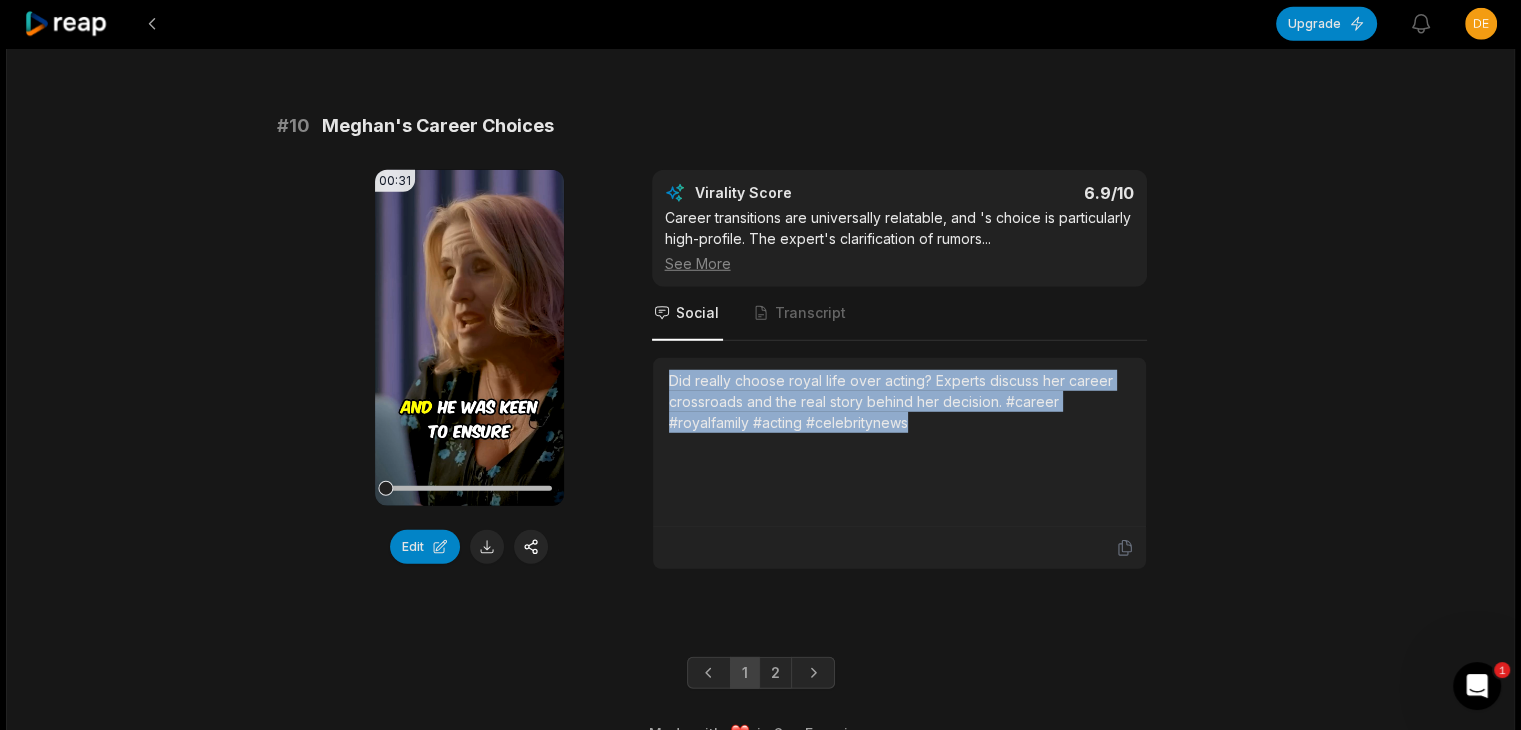 click on "Did really choose royal life over acting? Experts discuss her career crossroads and the real story behind her decision. #career #royalfamily #acting #celebritynews" at bounding box center [899, 401] 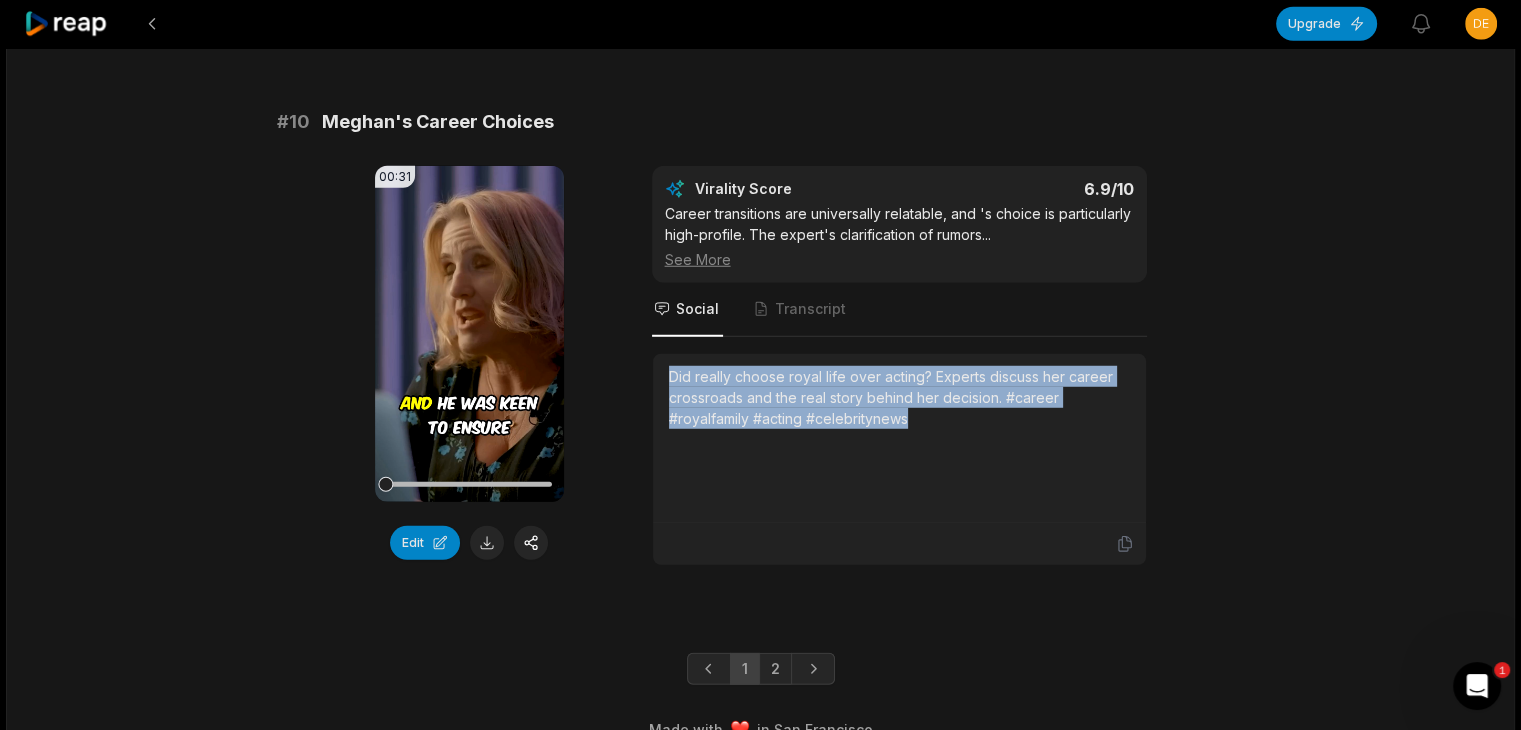 scroll, scrollTop: 5404, scrollLeft: 0, axis: vertical 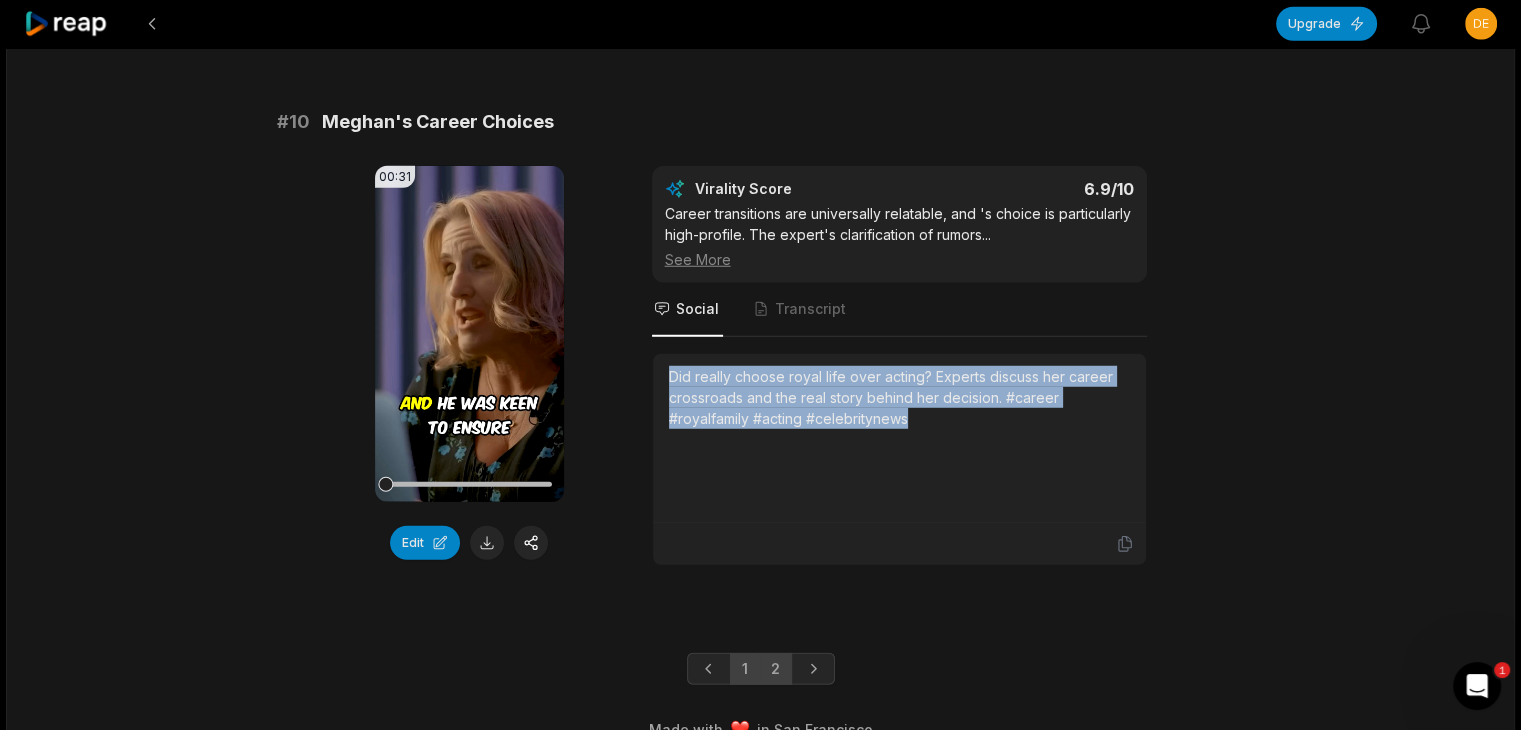 click on "2" at bounding box center [775, 669] 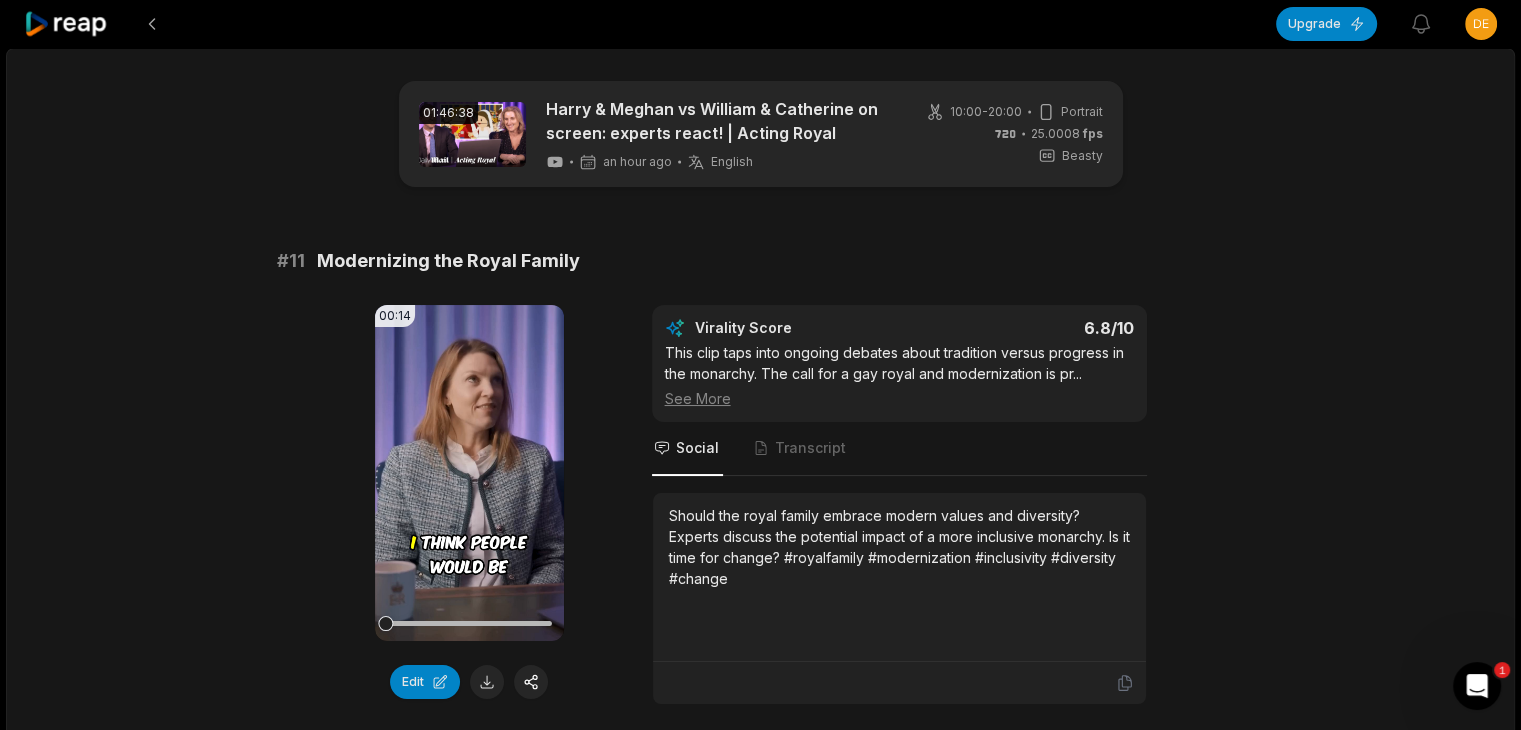 scroll, scrollTop: 200, scrollLeft: 0, axis: vertical 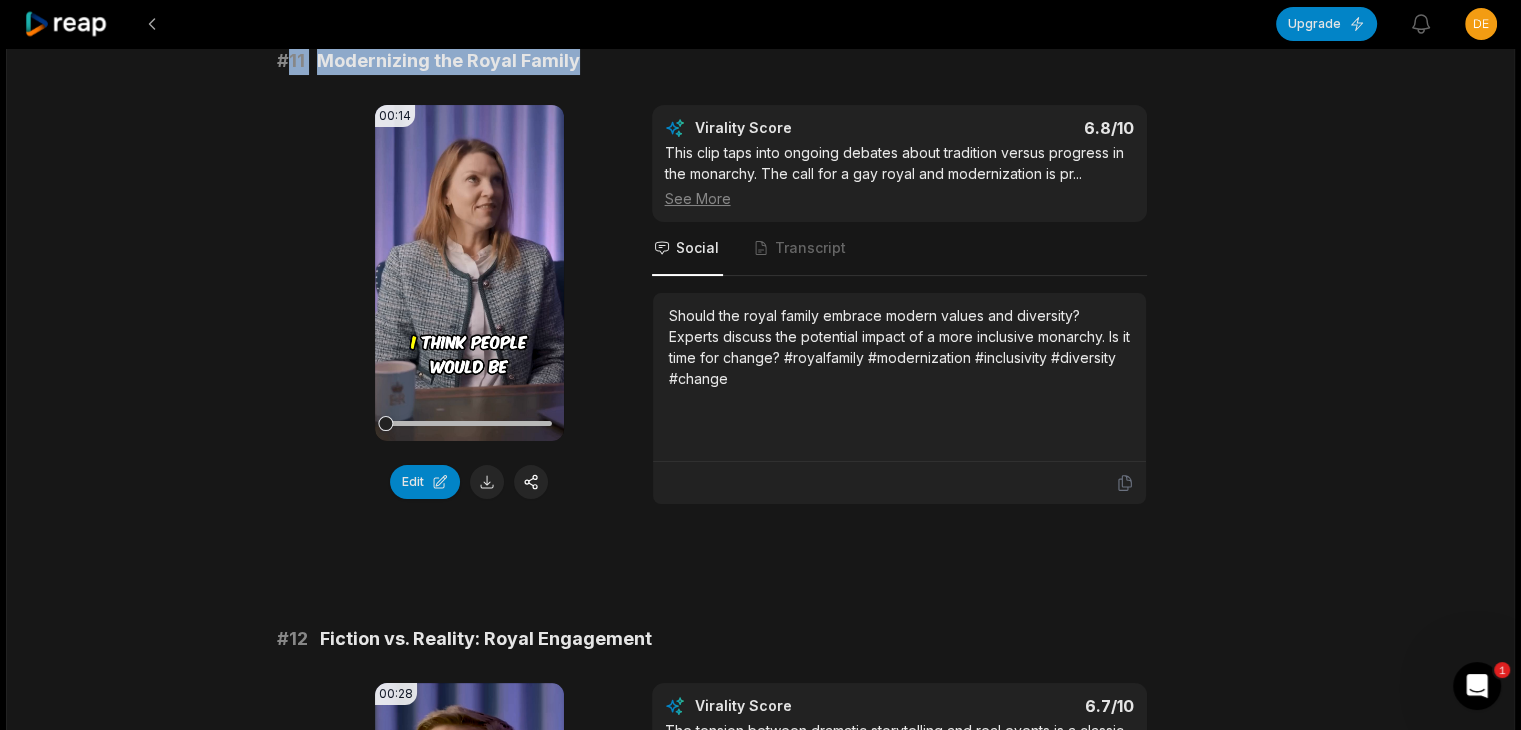 drag, startPoint x: 289, startPoint y: 53, endPoint x: 821, endPoint y: 66, distance: 532.1588 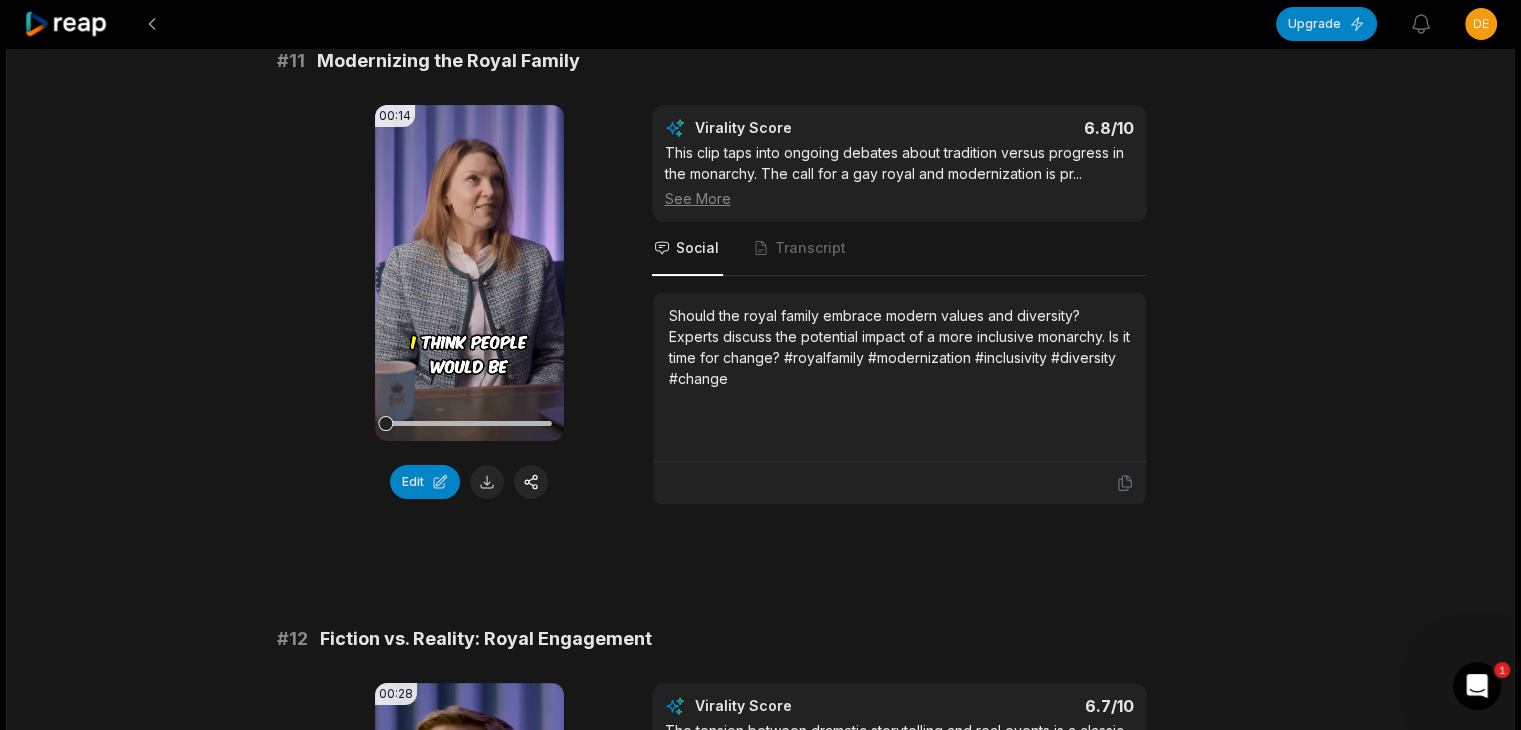 click on "Should the royal family embrace modern values and diversity? Experts discuss the potential impact of a more inclusive monarchy. Is it time for change? #royalfamily #modernization #inclusivity #diversity #change" at bounding box center [899, 347] 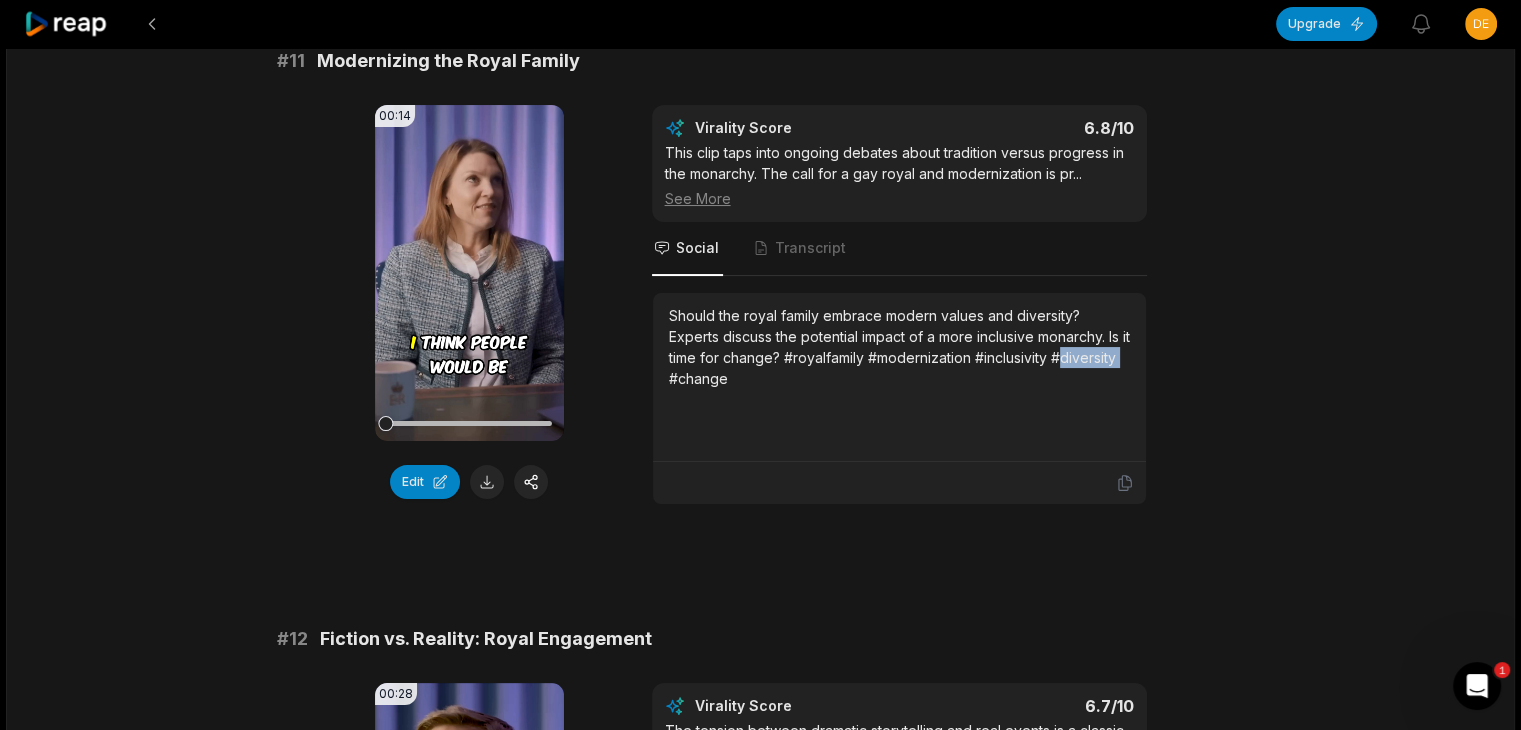click on "Should the royal family embrace modern values and diversity? Experts discuss the potential impact of a more inclusive monarchy. Is it time for change? #royalfamily #modernization #inclusivity #diversity #change" at bounding box center (899, 347) 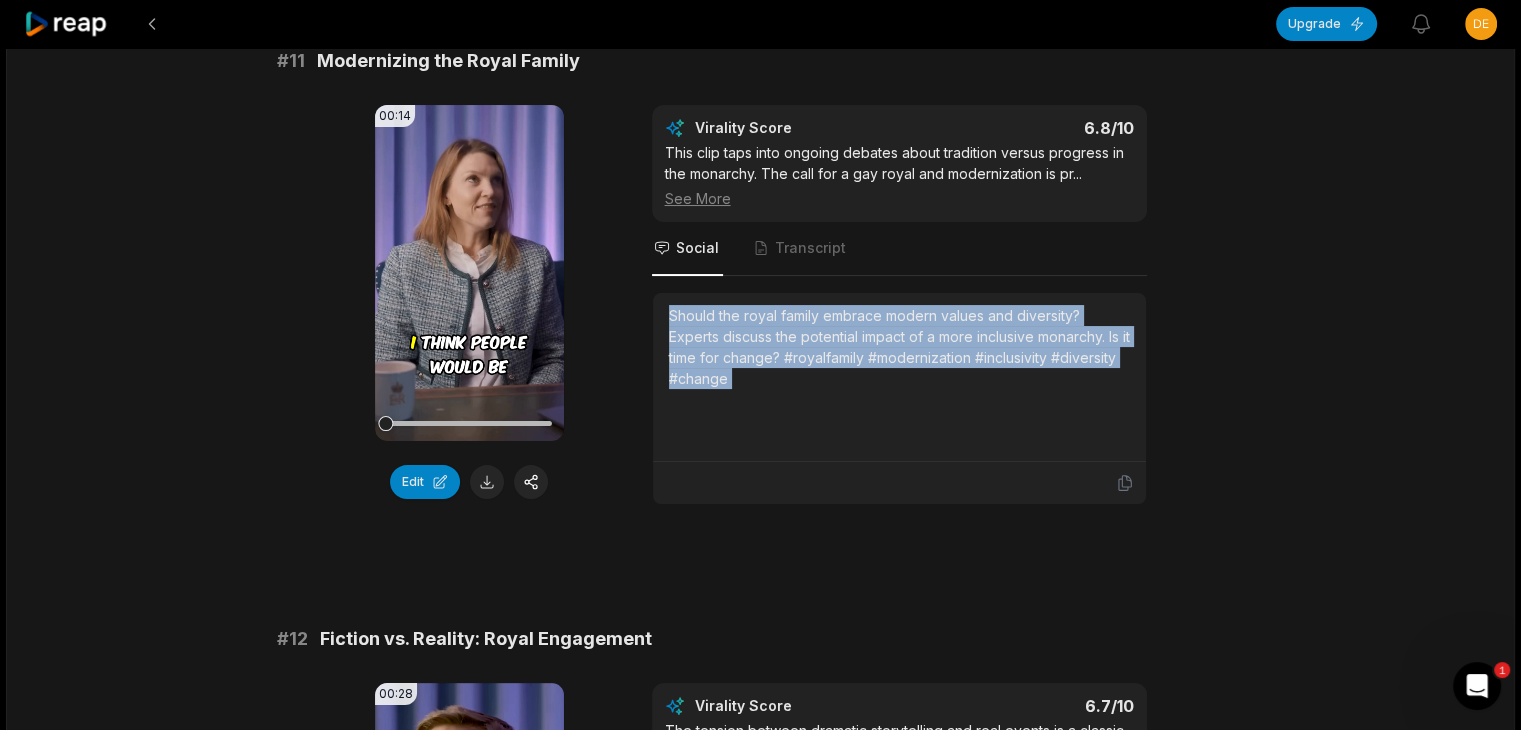 click on "Should the royal family embrace modern values and diversity? Experts discuss the potential impact of a more inclusive monarchy. Is it time for change? #royalfamily #modernization #inclusivity #diversity #change" at bounding box center [899, 347] 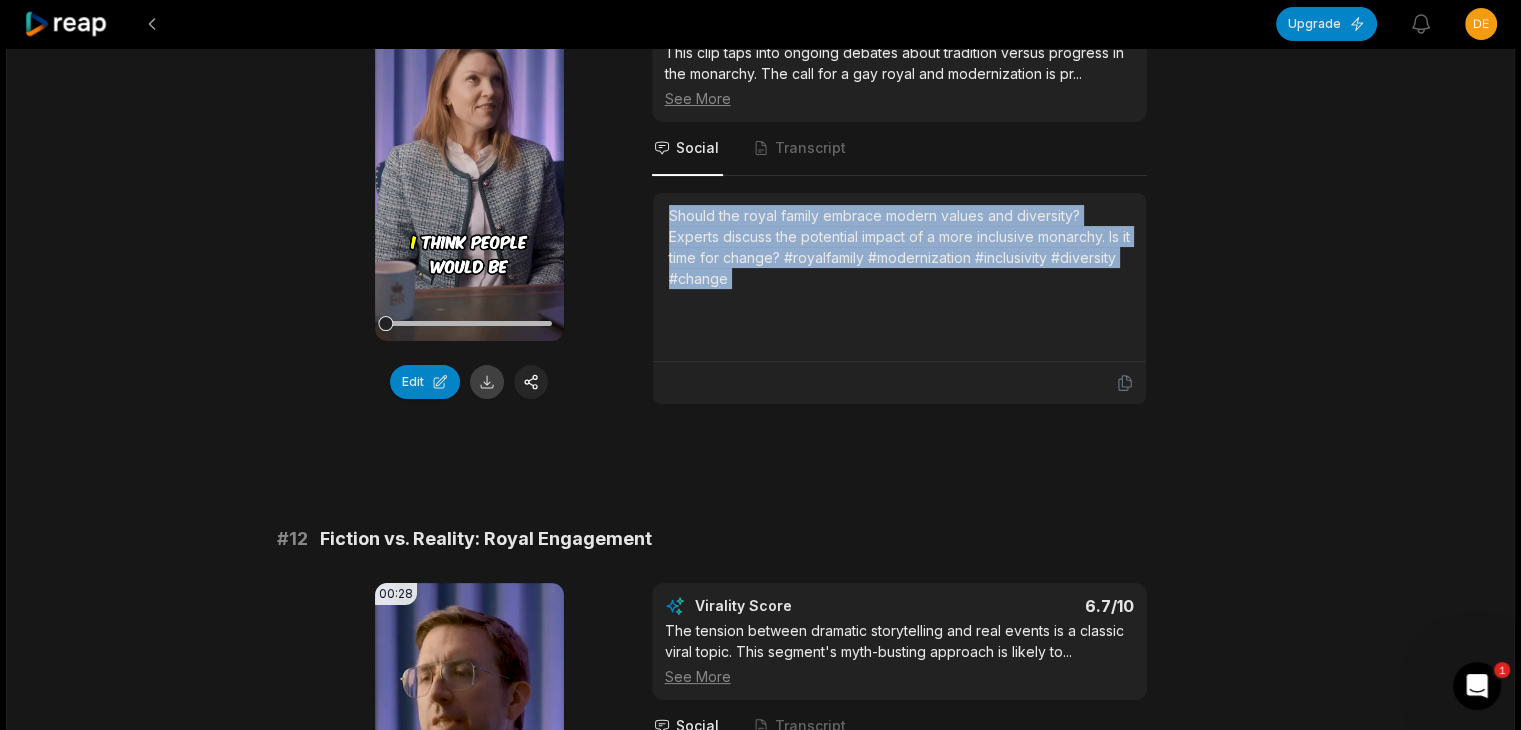 click at bounding box center [487, 382] 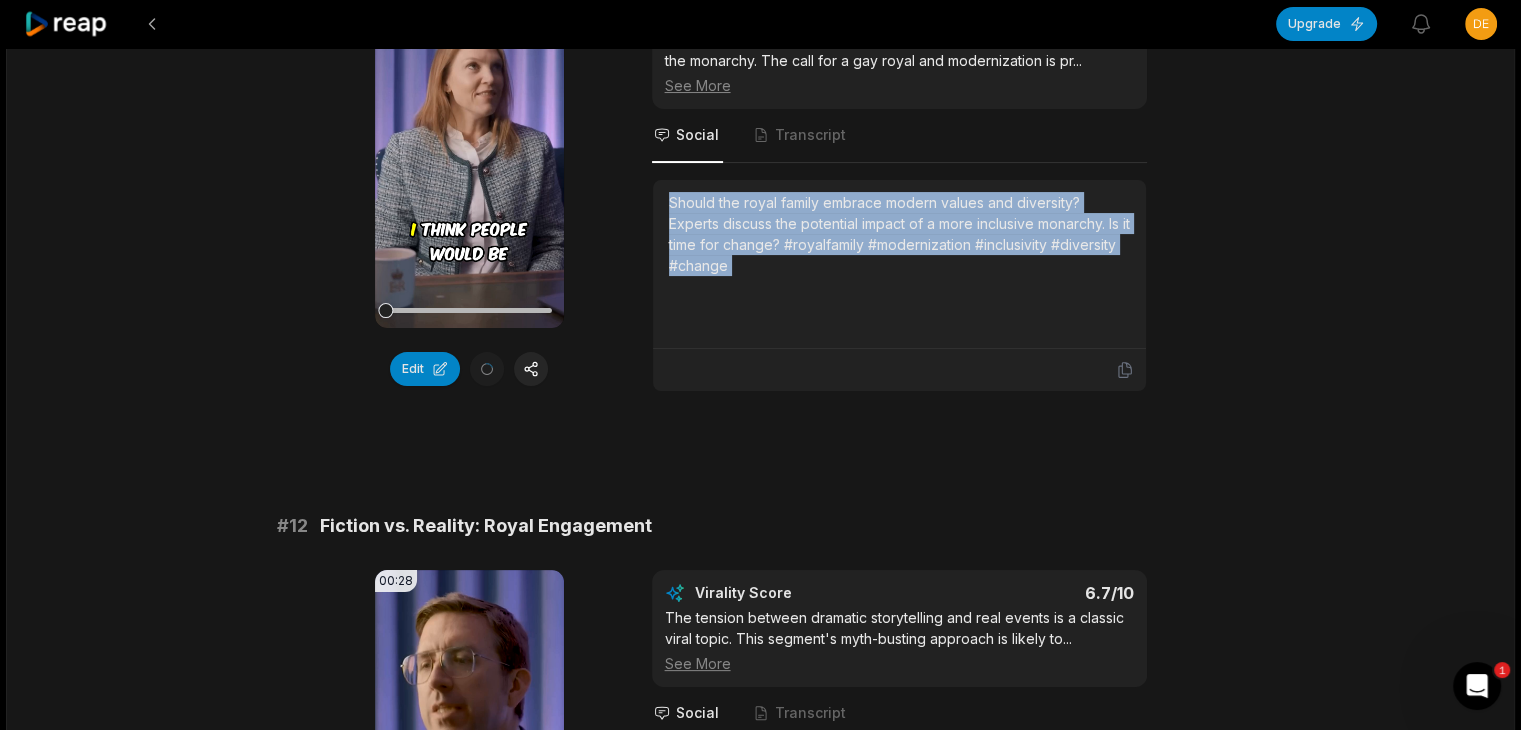 scroll, scrollTop: 500, scrollLeft: 0, axis: vertical 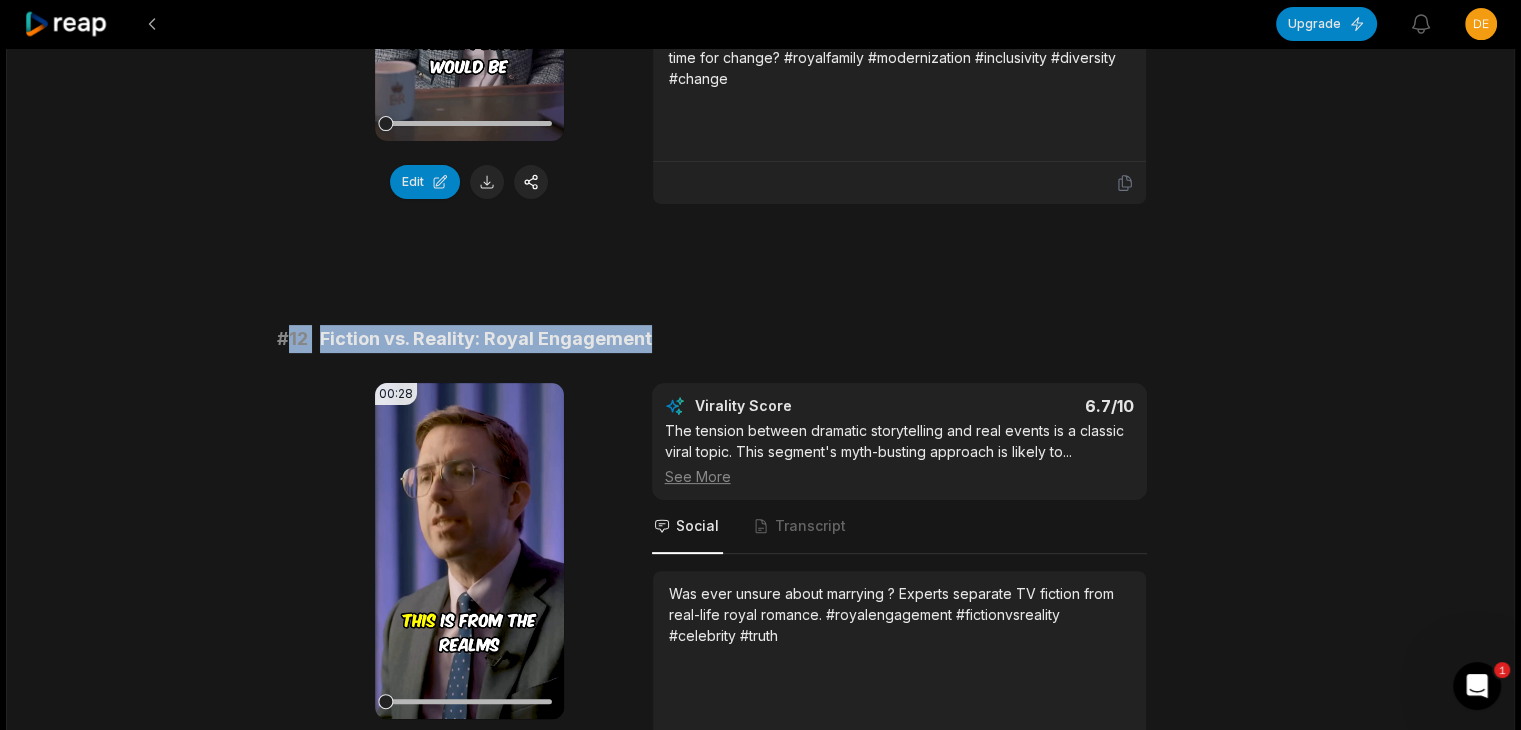 drag, startPoint x: 287, startPoint y: 334, endPoint x: 808, endPoint y: 307, distance: 521.69916 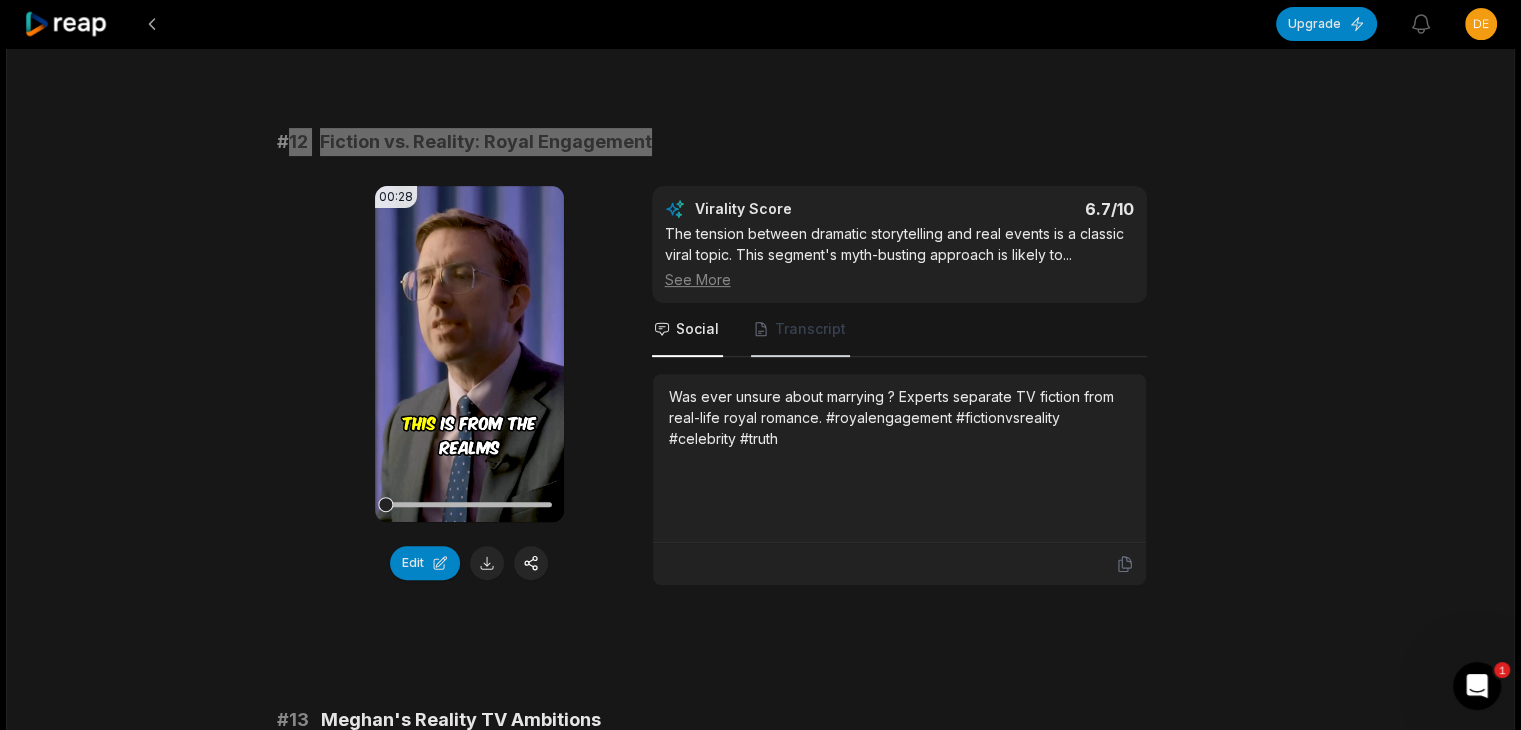 scroll, scrollTop: 700, scrollLeft: 0, axis: vertical 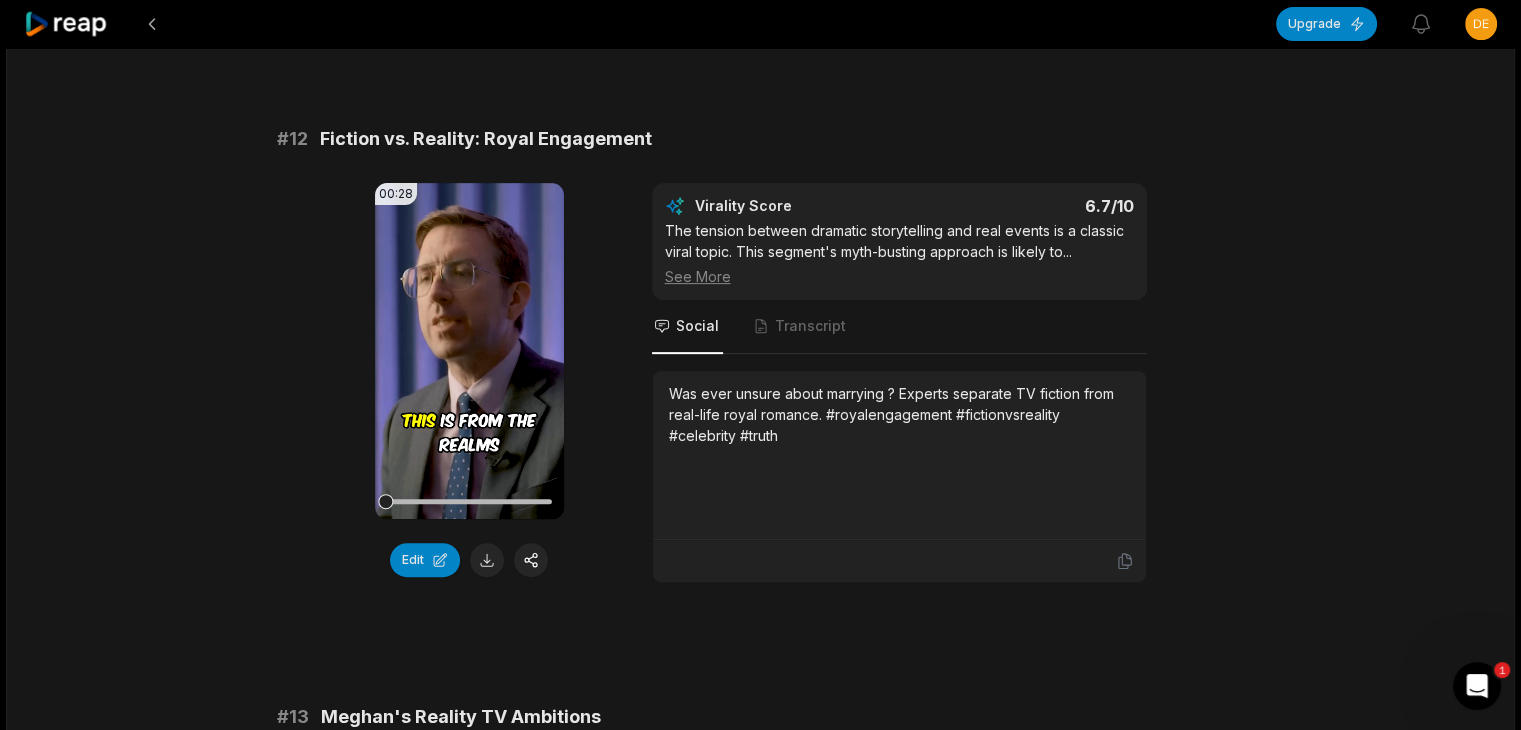 click on "Was ever unsure about marrying ? Experts separate TV fiction from real-life royal romance. #royalengagement #fictionvsreality #celebrity #truth" at bounding box center (899, 414) 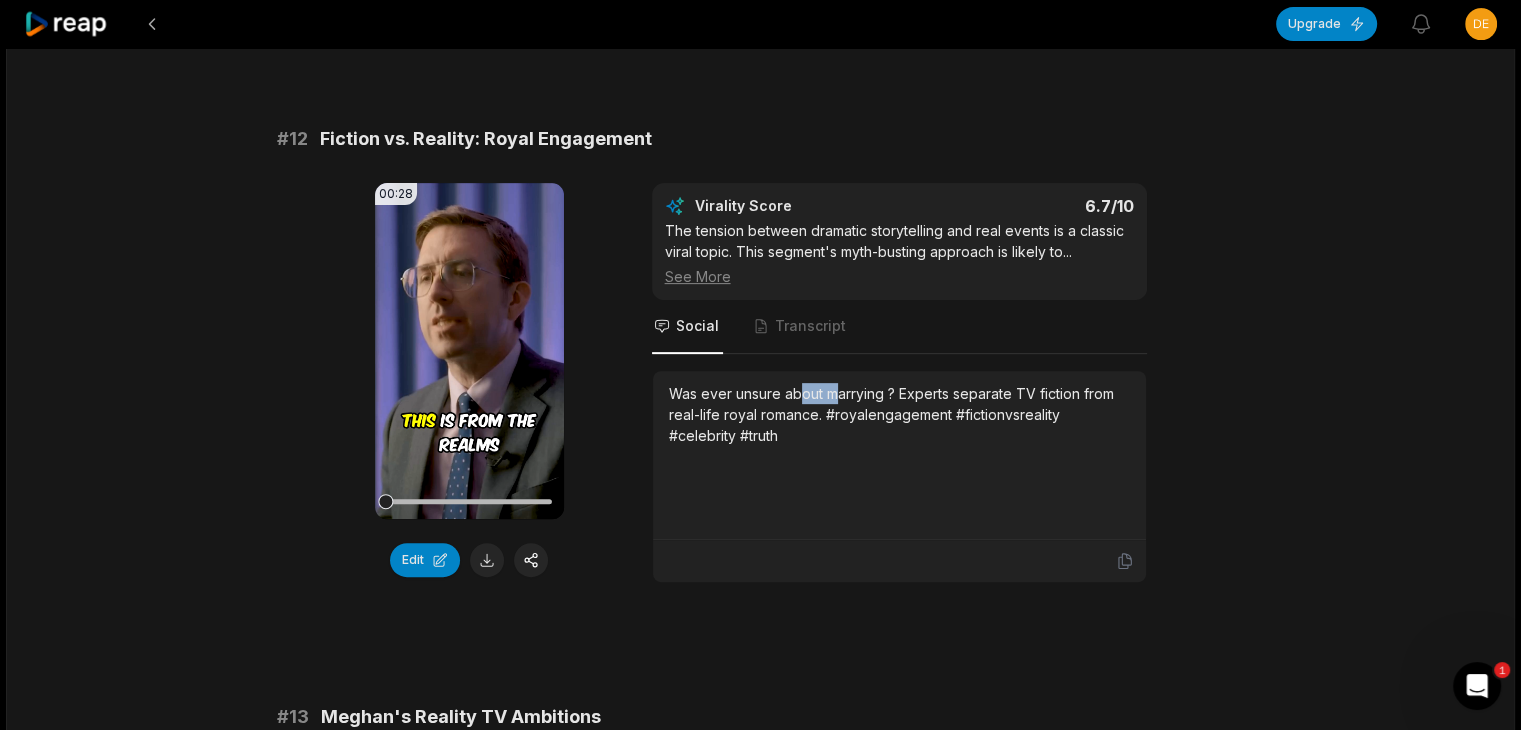 click on "Was ever unsure about marrying ? Experts separate TV fiction from real-life royal romance. #royalengagement #fictionvsreality #celebrity #truth" at bounding box center [899, 414] 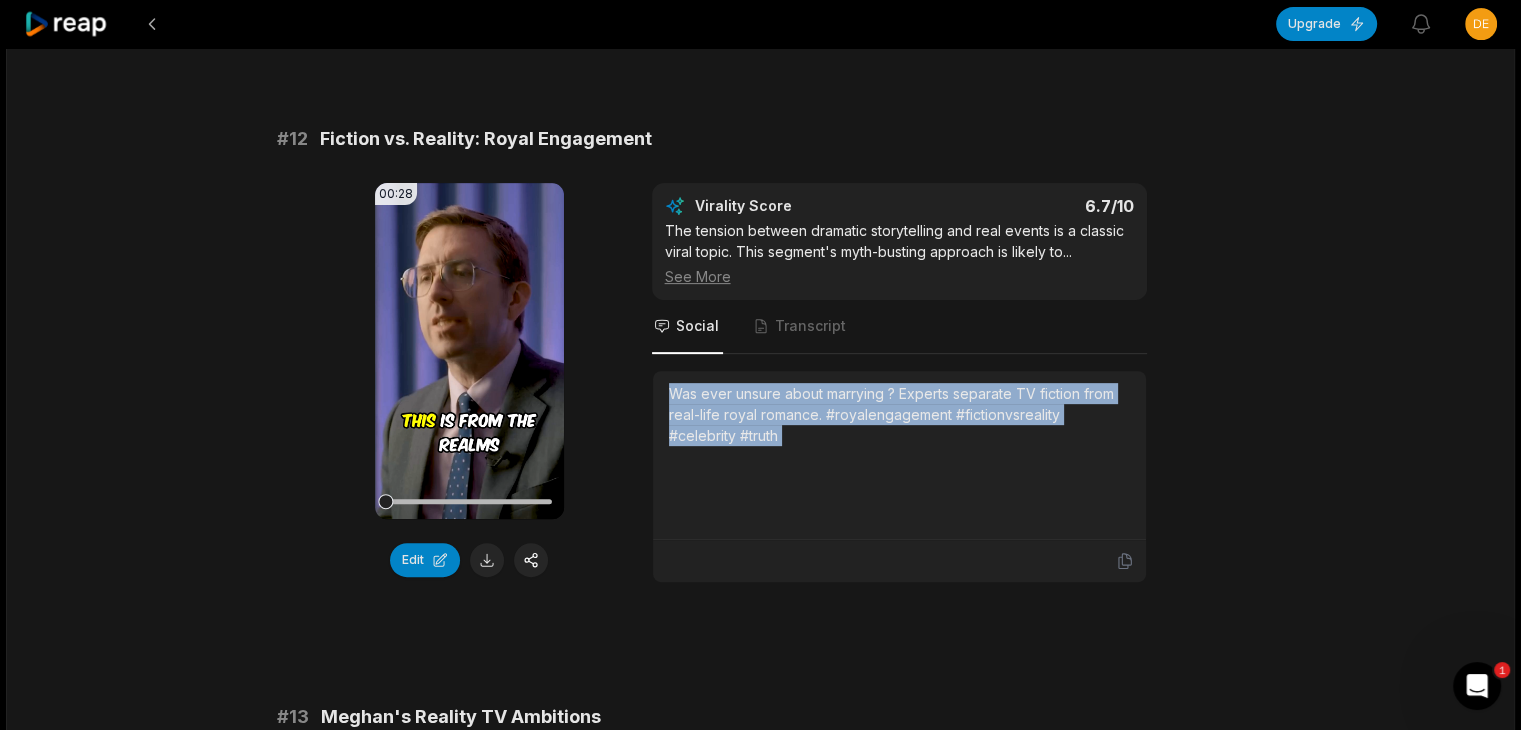 click on "Was ever unsure about marrying ? Experts separate TV fiction from real-life royal romance. #royalengagement #fictionvsreality #celebrity #truth" at bounding box center [899, 414] 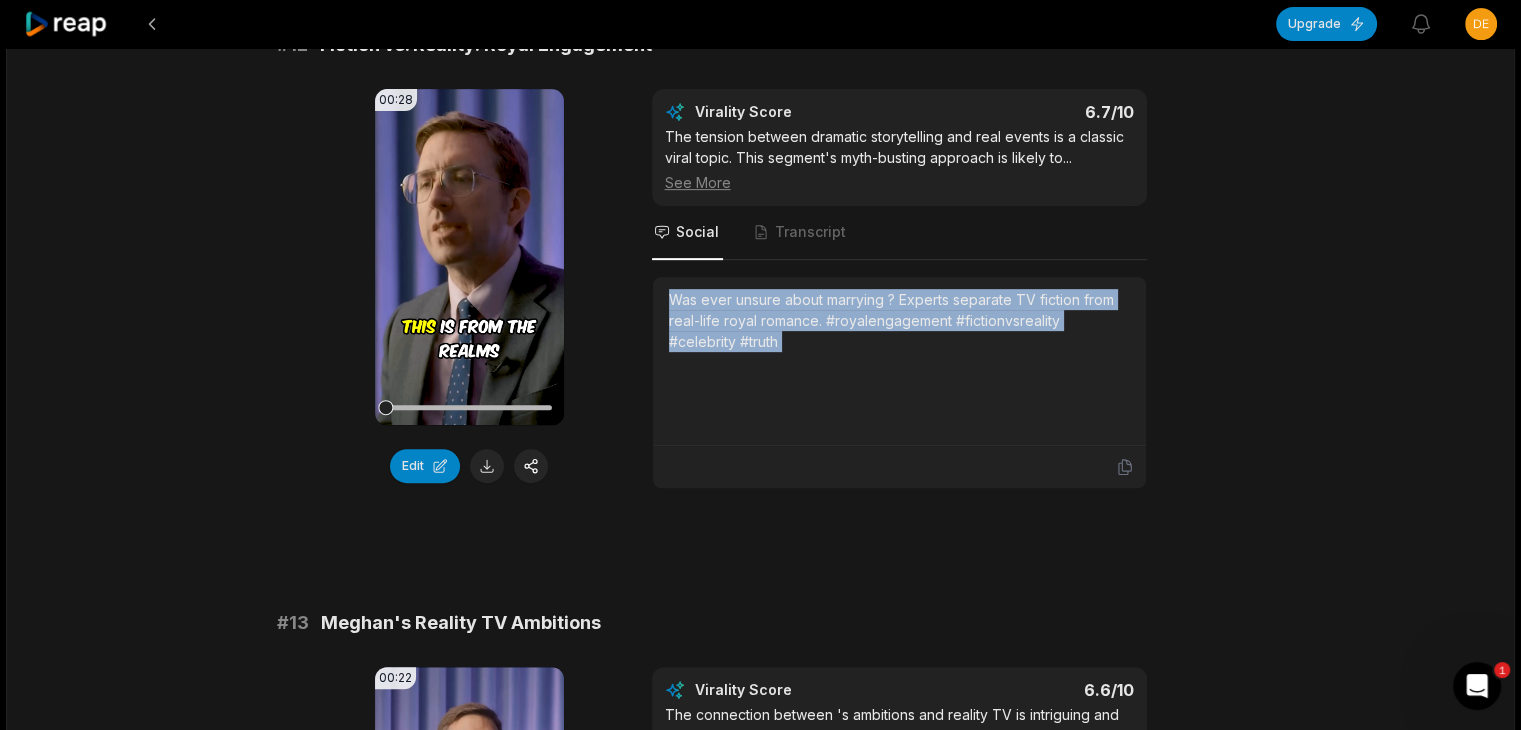 scroll, scrollTop: 900, scrollLeft: 0, axis: vertical 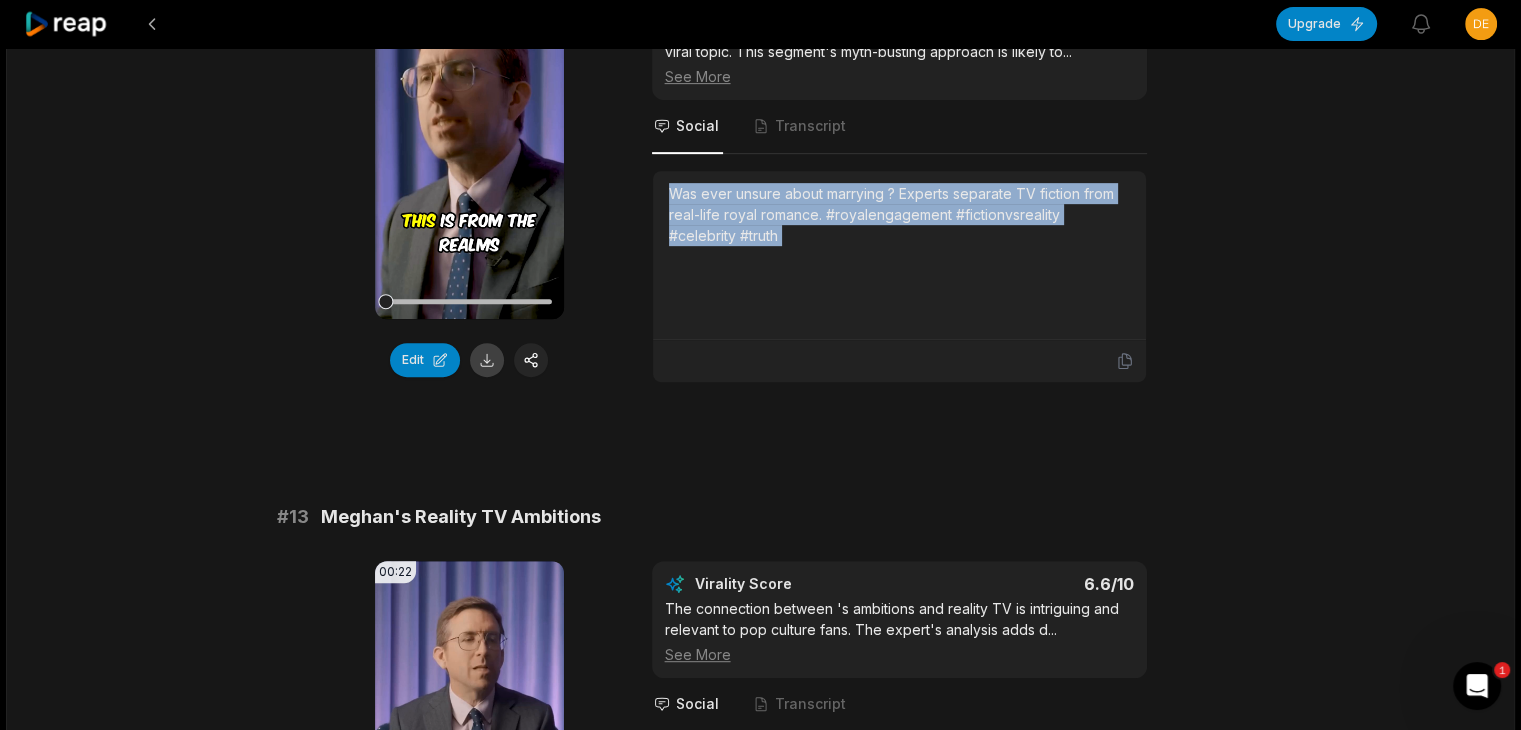 click at bounding box center (487, 360) 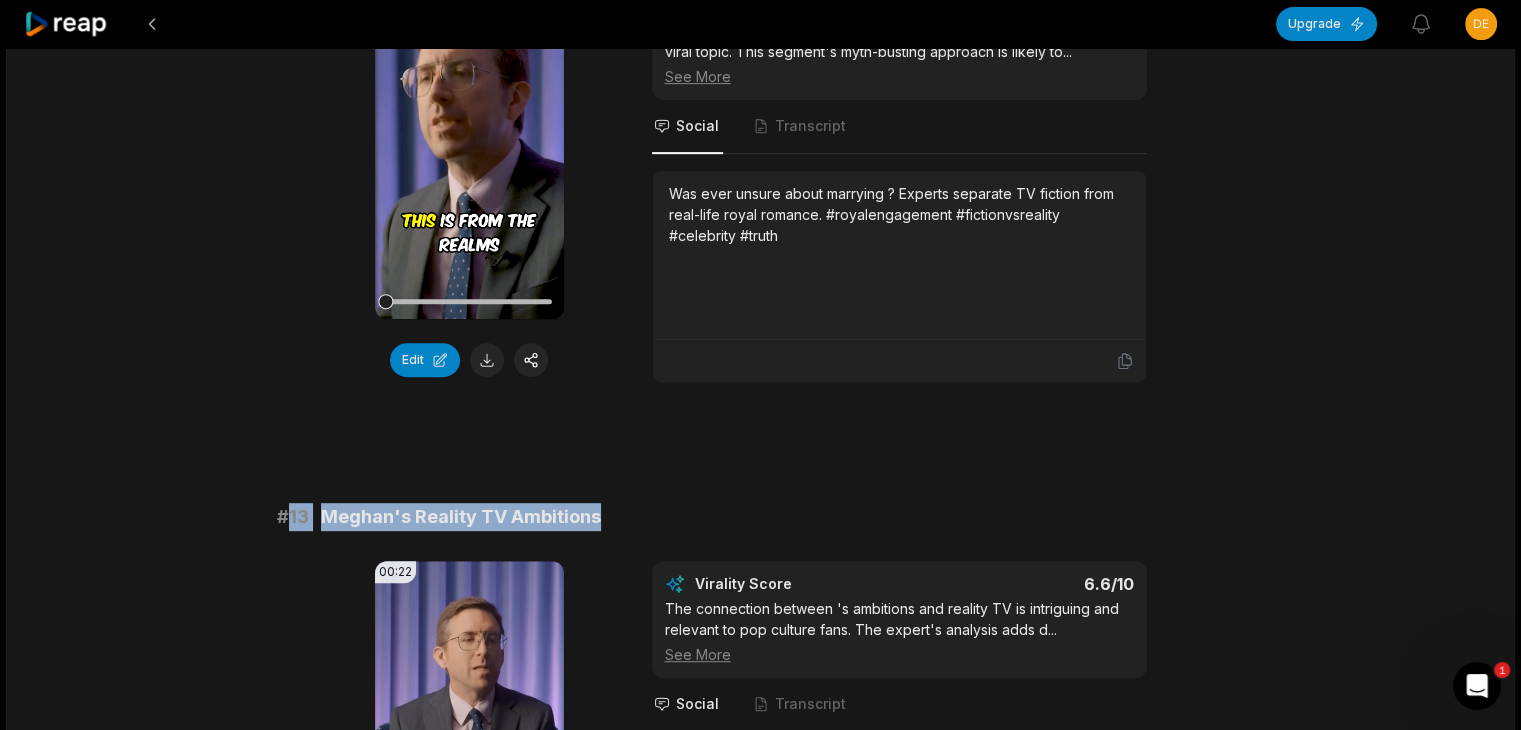 drag, startPoint x: 296, startPoint y: 520, endPoint x: 712, endPoint y: 497, distance: 416.63535 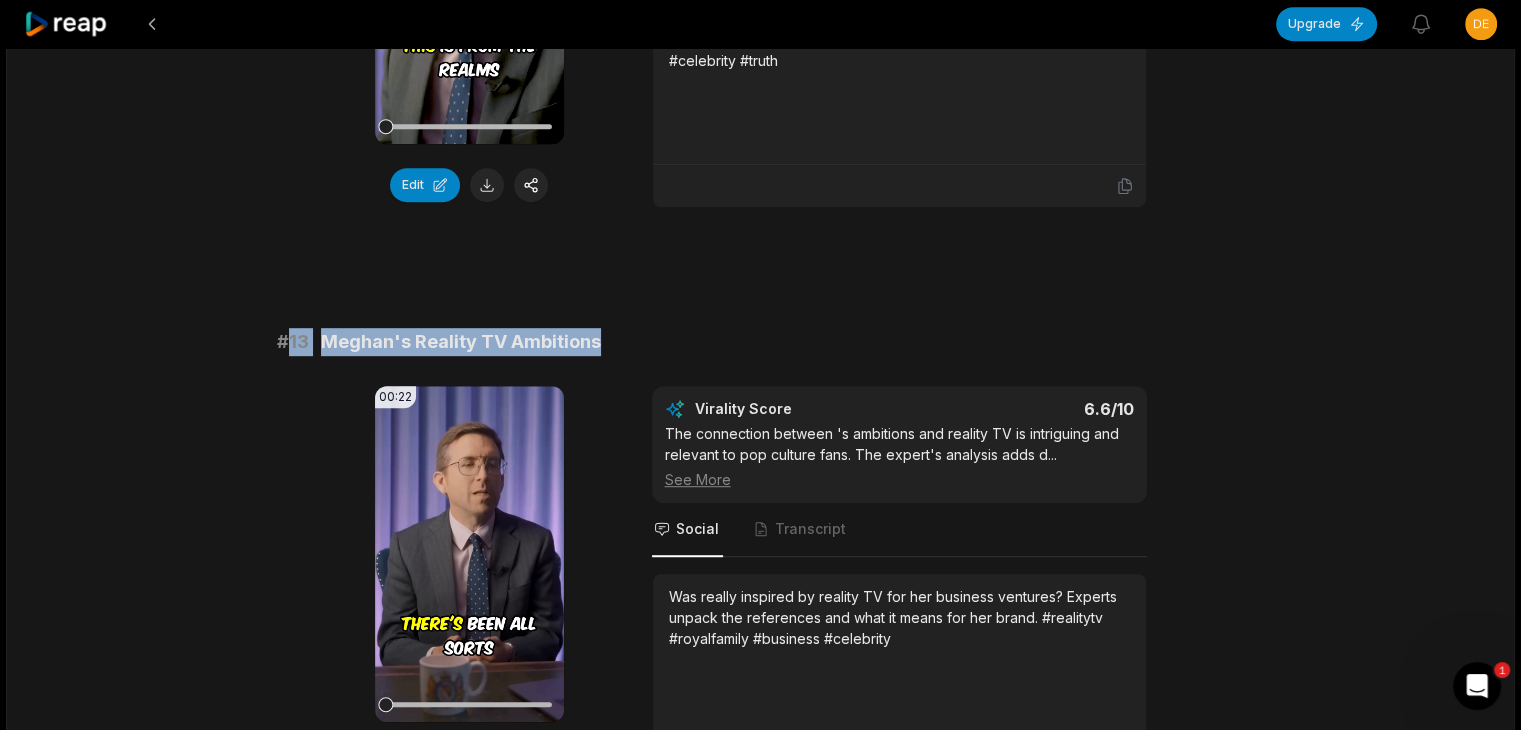 scroll, scrollTop: 1200, scrollLeft: 0, axis: vertical 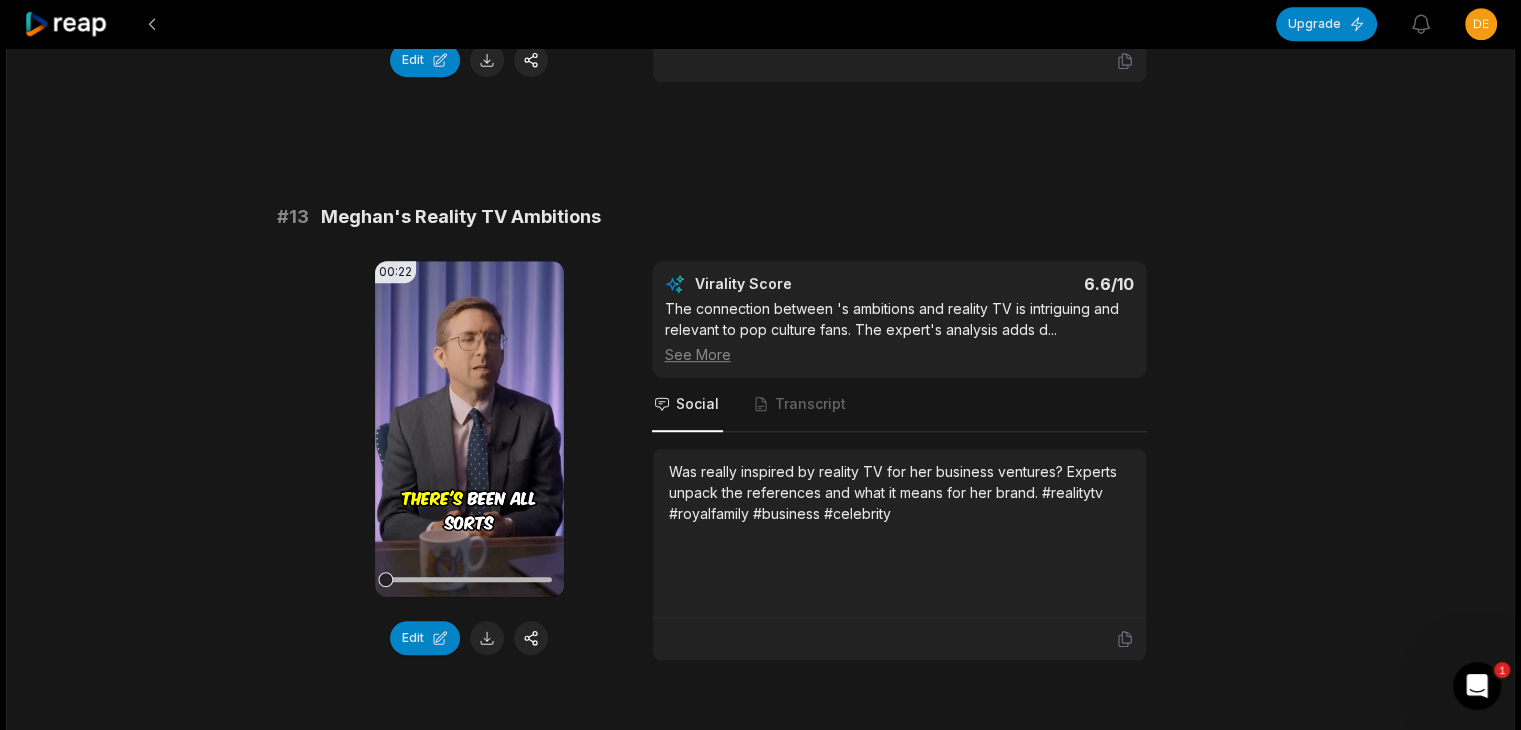 click on "Was really inspired by reality TV for her business ventures? Experts unpack the references and what it means for her brand. #realitytv #royalfamily #business #celebrity" at bounding box center [899, 492] 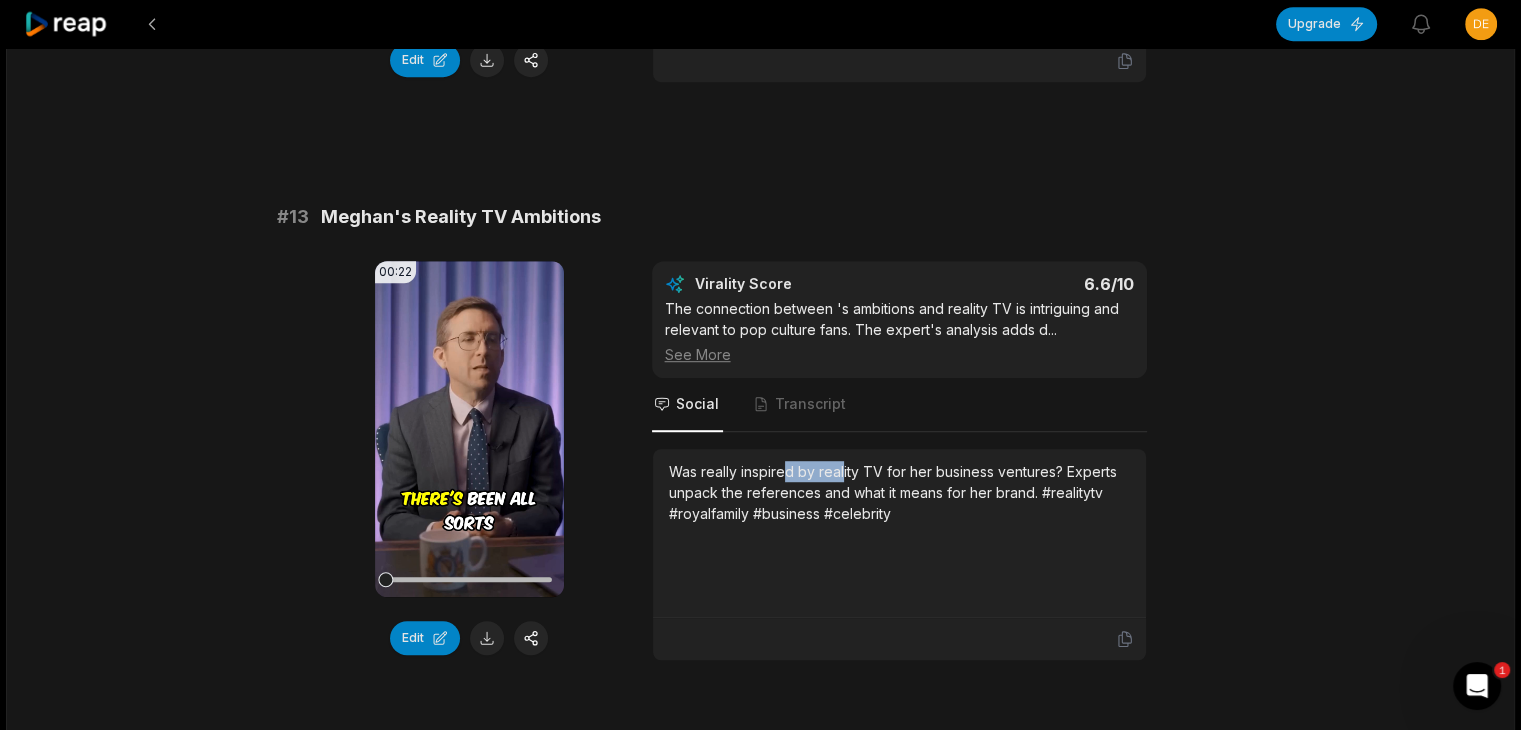 click on "Was really inspired by reality TV for her business ventures? Experts unpack the references and what it means for her brand. #realitytv #royalfamily #business #celebrity" at bounding box center [899, 492] 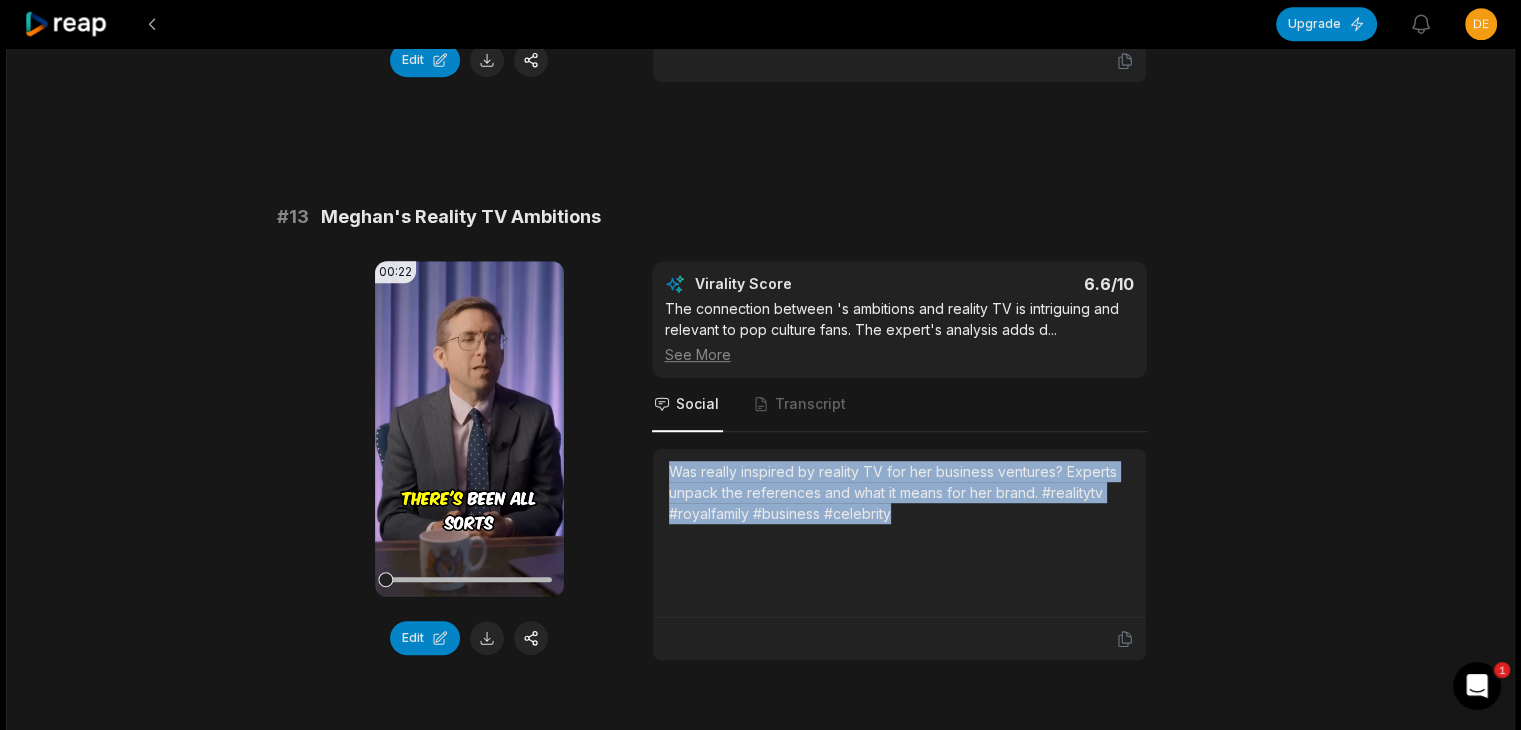 click on "Was really inspired by reality TV for her business ventures? Experts unpack the references and what it means for her brand. #realitytv #royalfamily #business #celebrity" at bounding box center [899, 492] 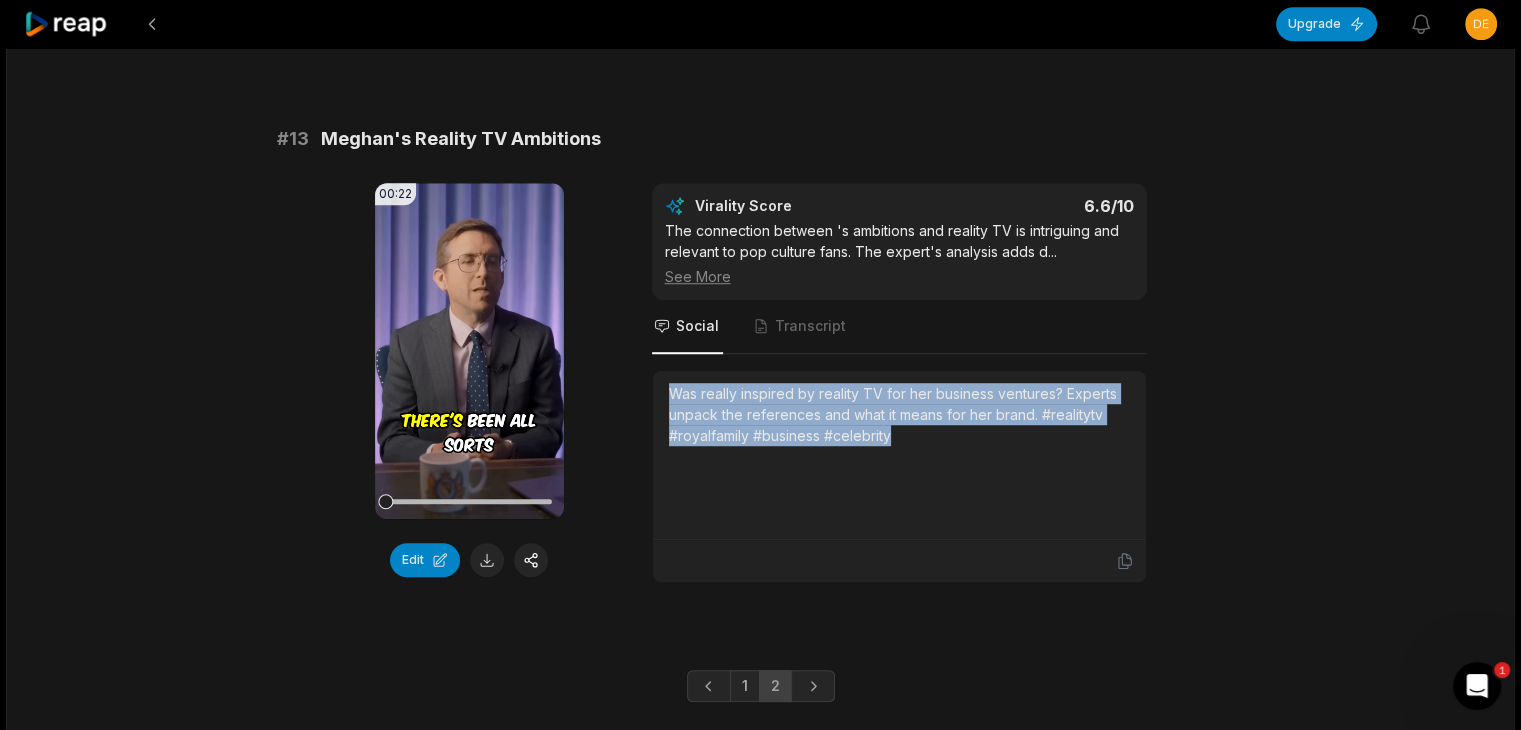 scroll, scrollTop: 1347, scrollLeft: 0, axis: vertical 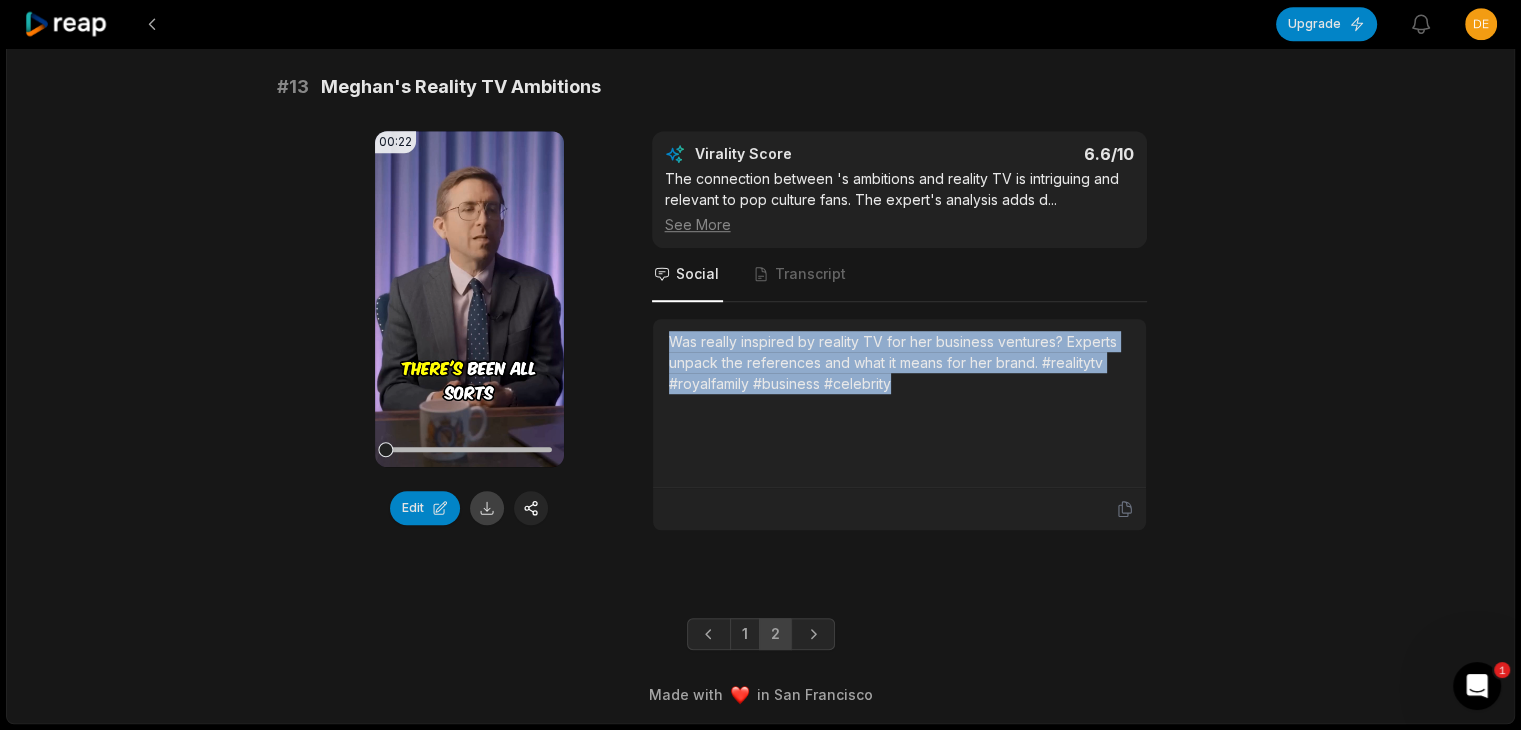 click at bounding box center [487, 508] 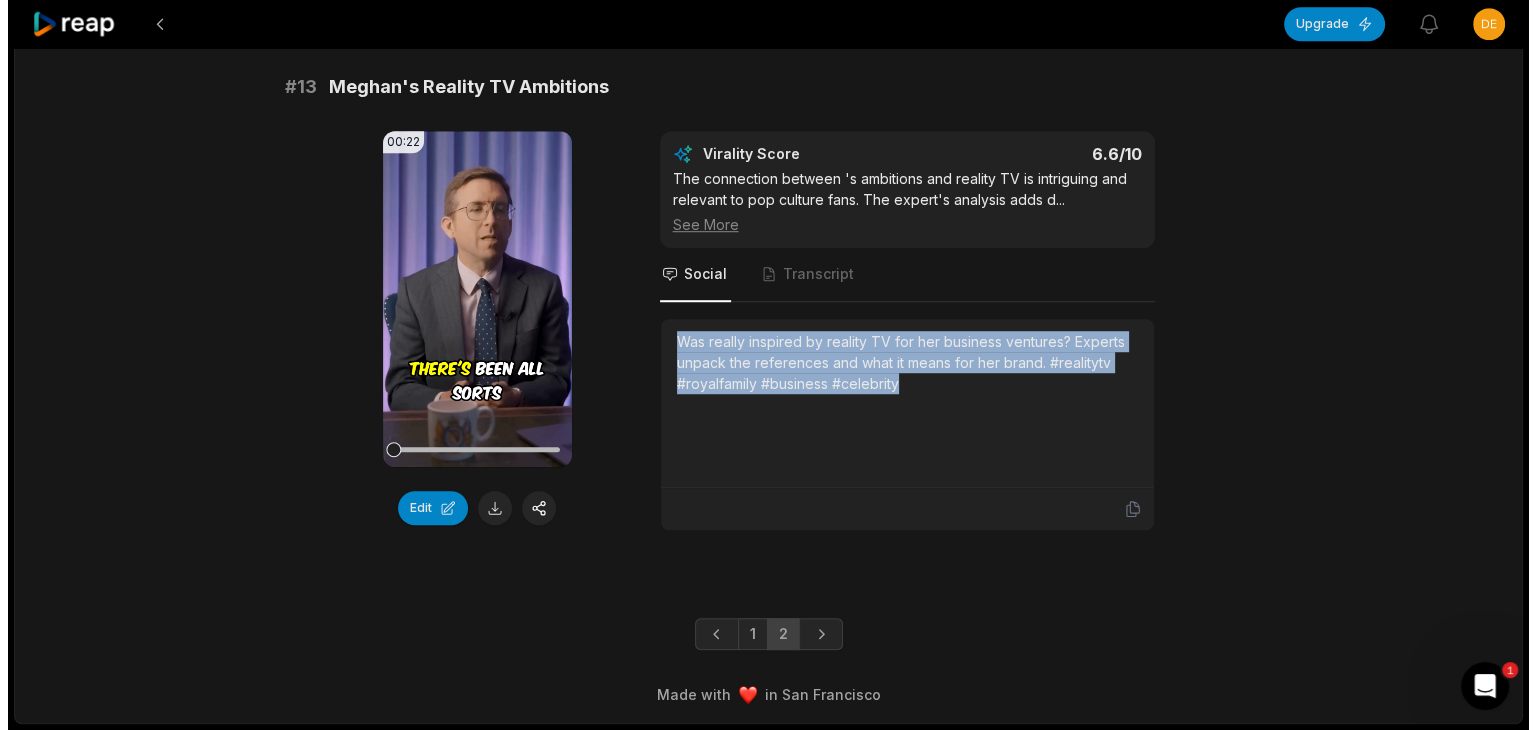 scroll, scrollTop: 1047, scrollLeft: 0, axis: vertical 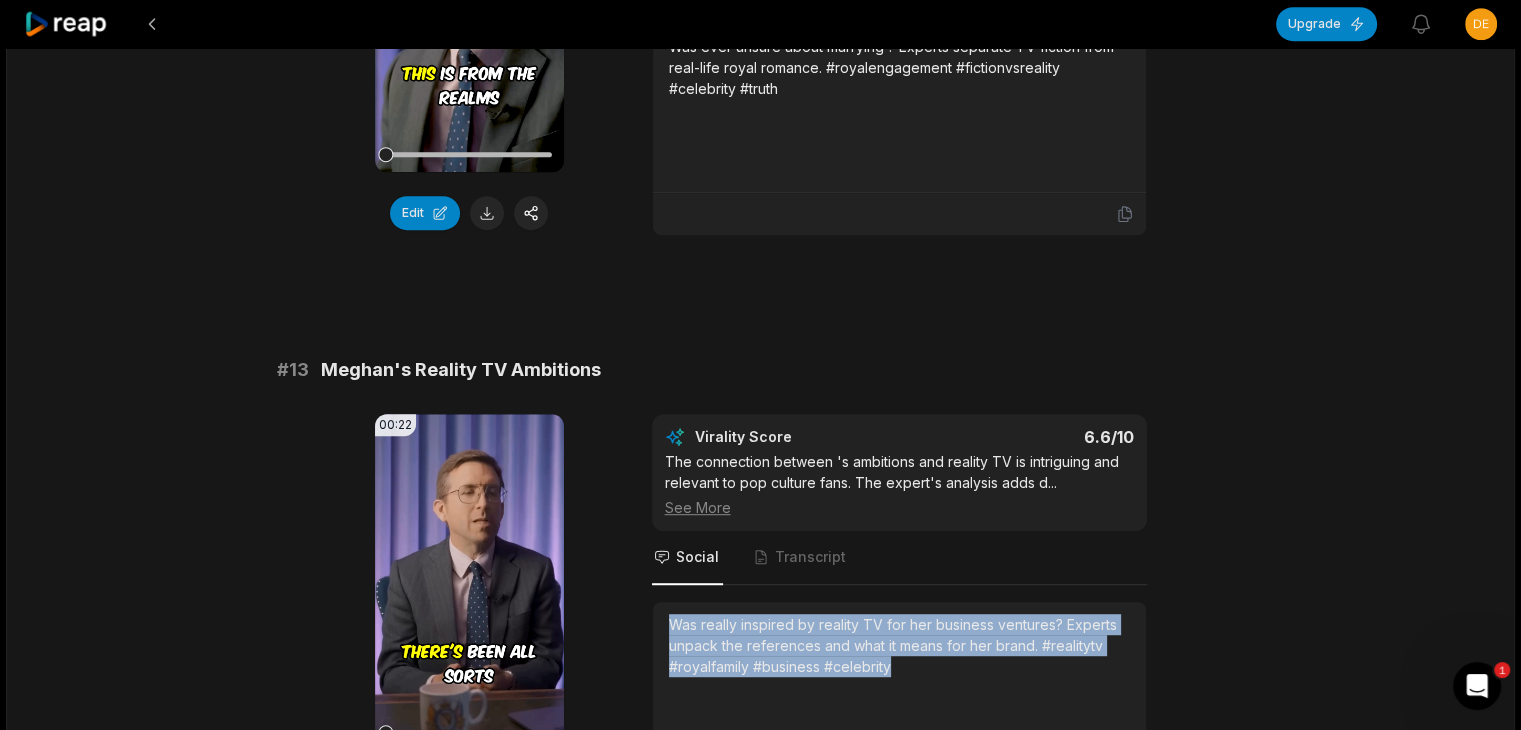 click on "Upgrade View notifications Open user menu 01:46:38 vs William & Catherine on screen: experts react! | Acting Royal an hour ago English en 10:00  -  20:00 Portrait 25.0008   fps Beasty Modernizing the Royal Family 00:14 Your browser does not support mp4 format. Edit Virality Score 6.8 /10 This clip taps into ongoing debates about tradition versus progress in the monarchy. The call for a gay royal and modernization is pr ...   See More Social Transcript Should the royal family embrace modern values and diversity? Experts discuss the potential impact of a more inclusive monarchy. Is it time for change? #royalfamily #modernization #inclusivity #diversity #change # Fiction vs. Reality: Royal Engagement 00:28 Your browser does not support mp4 format. Edit Virality Score 6.7 /10 The tension between dramatic storytelling and real events is a classic viral topic. This segment's myth-busting approach is likely to ...   See More Social Transcript 's Reality TV Ambitions 00:22 Edit 6.6" at bounding box center (760, -682) 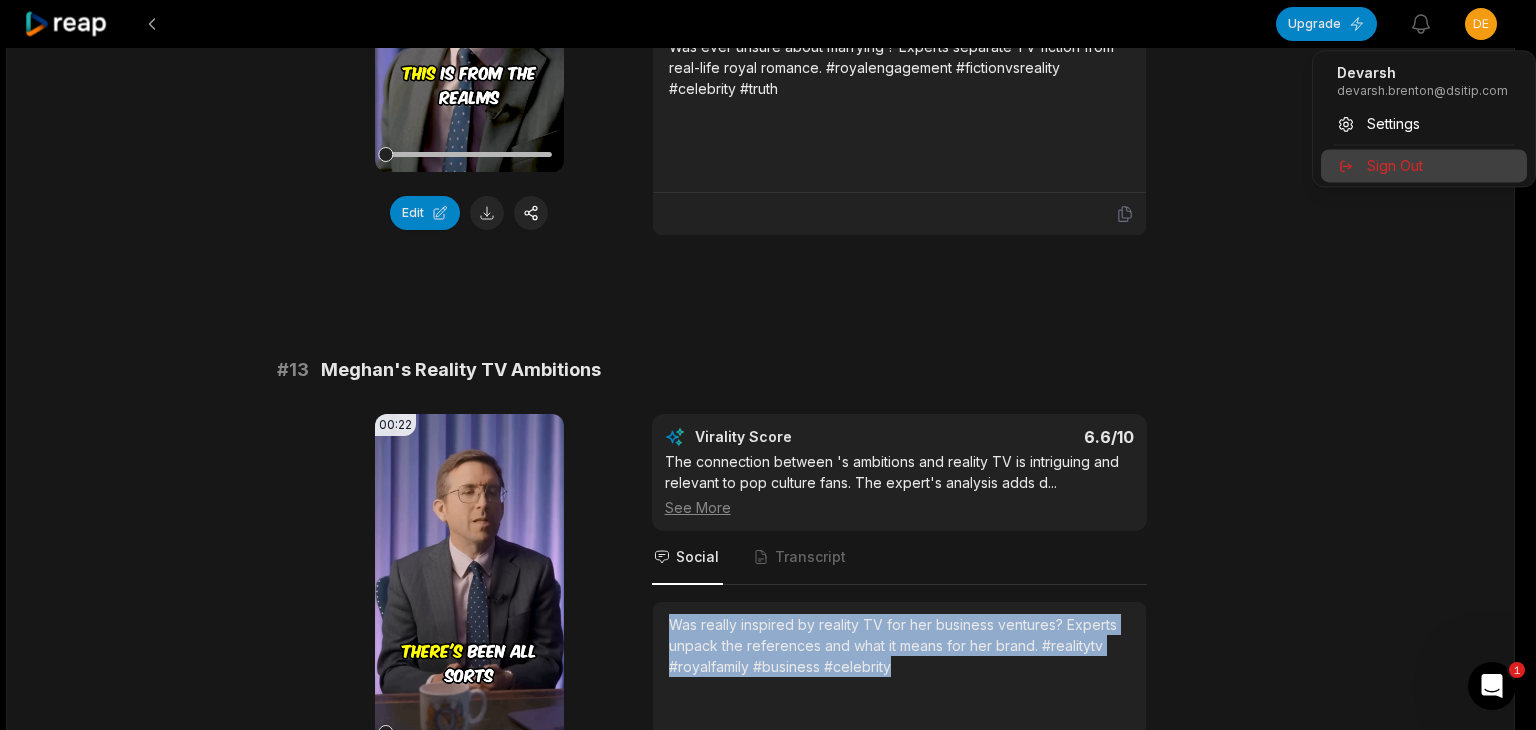 click on "Sign Out" at bounding box center [1395, 165] 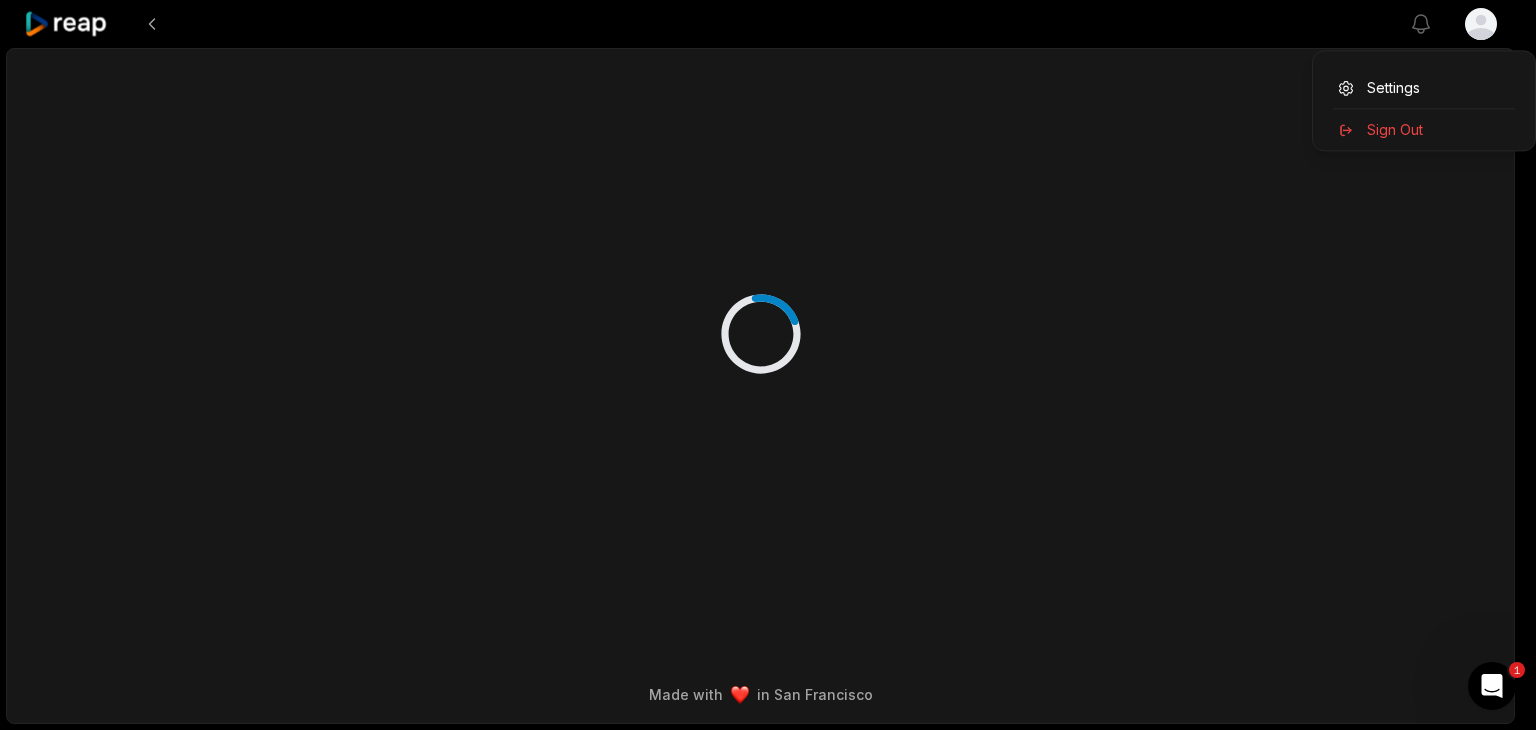 scroll, scrollTop: 0, scrollLeft: 0, axis: both 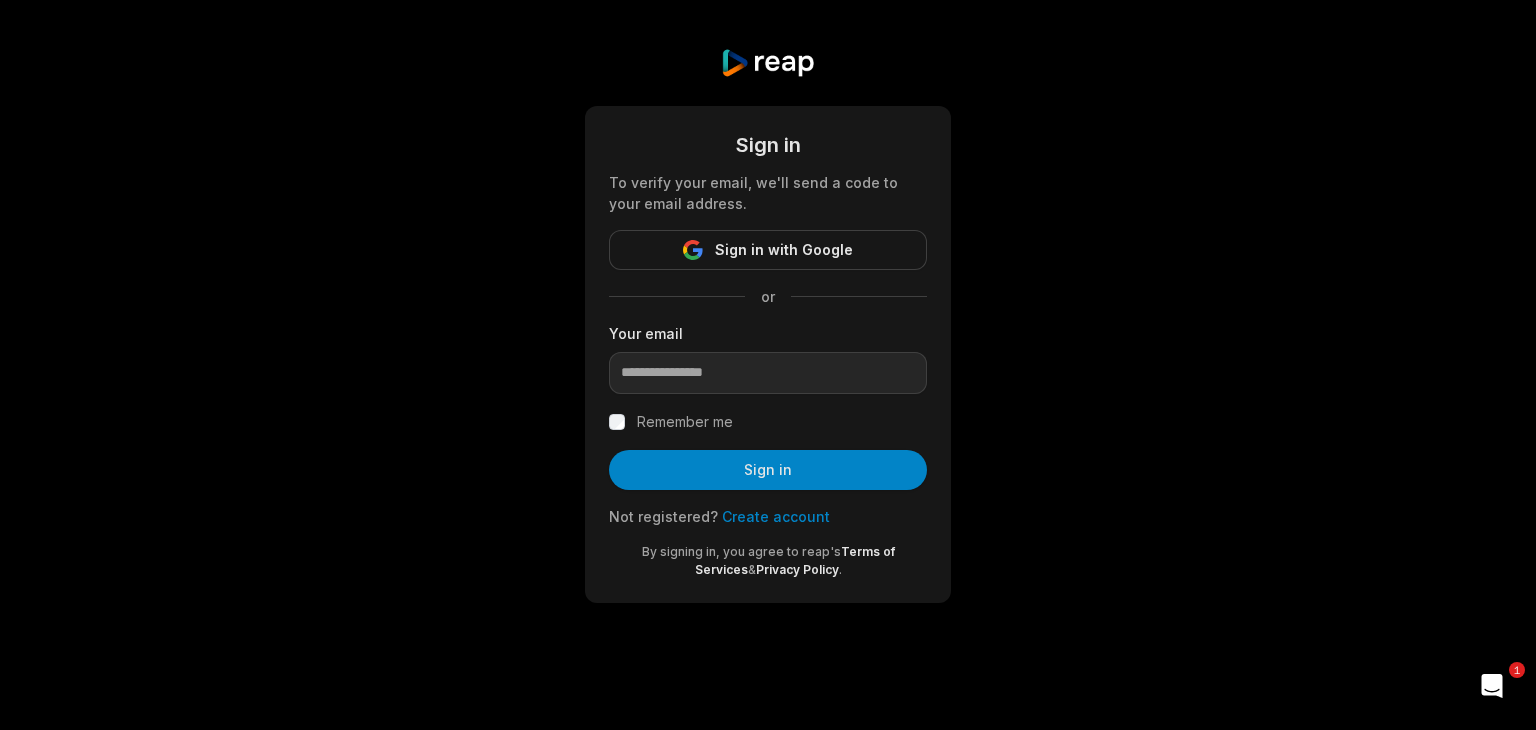 click on "Create account" at bounding box center (776, 516) 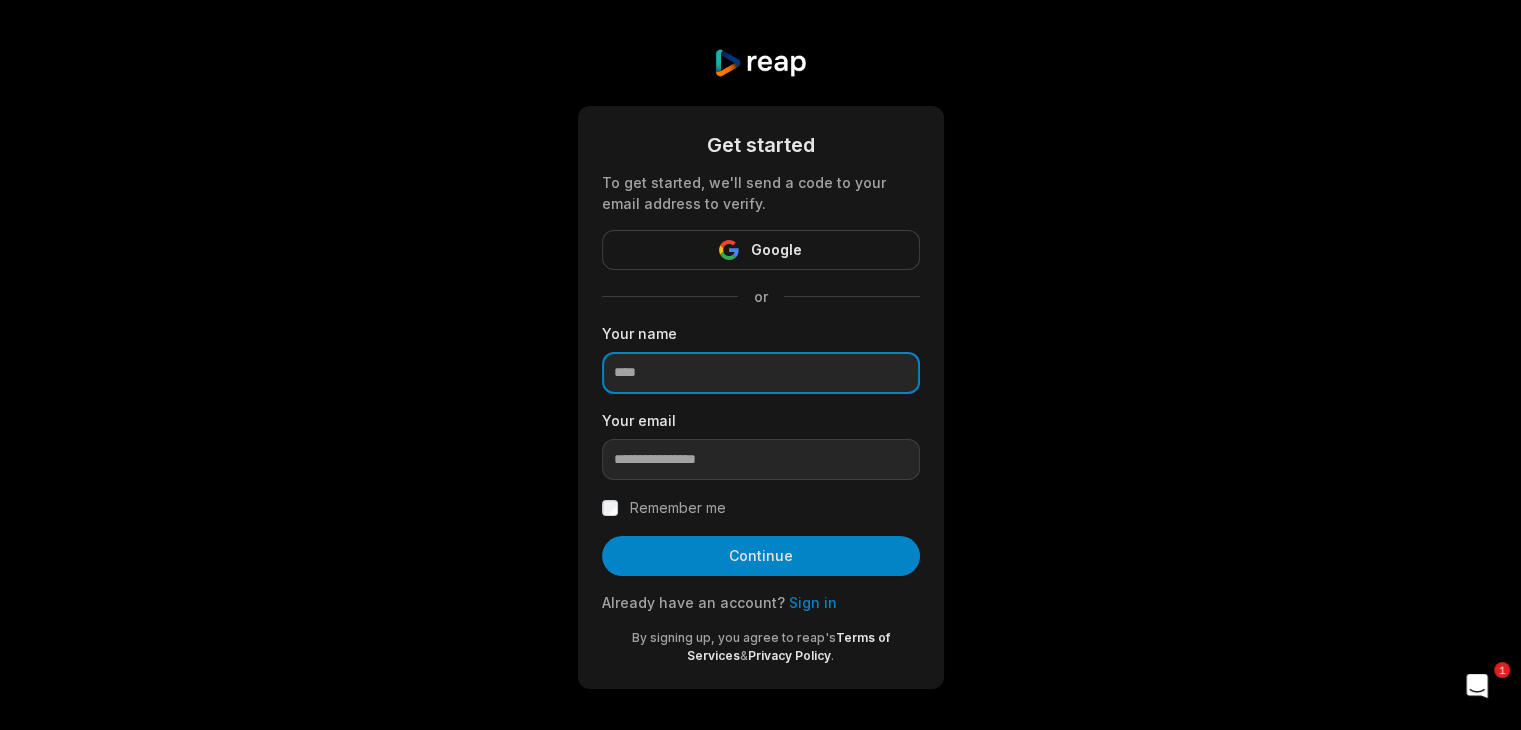 click at bounding box center [761, 373] 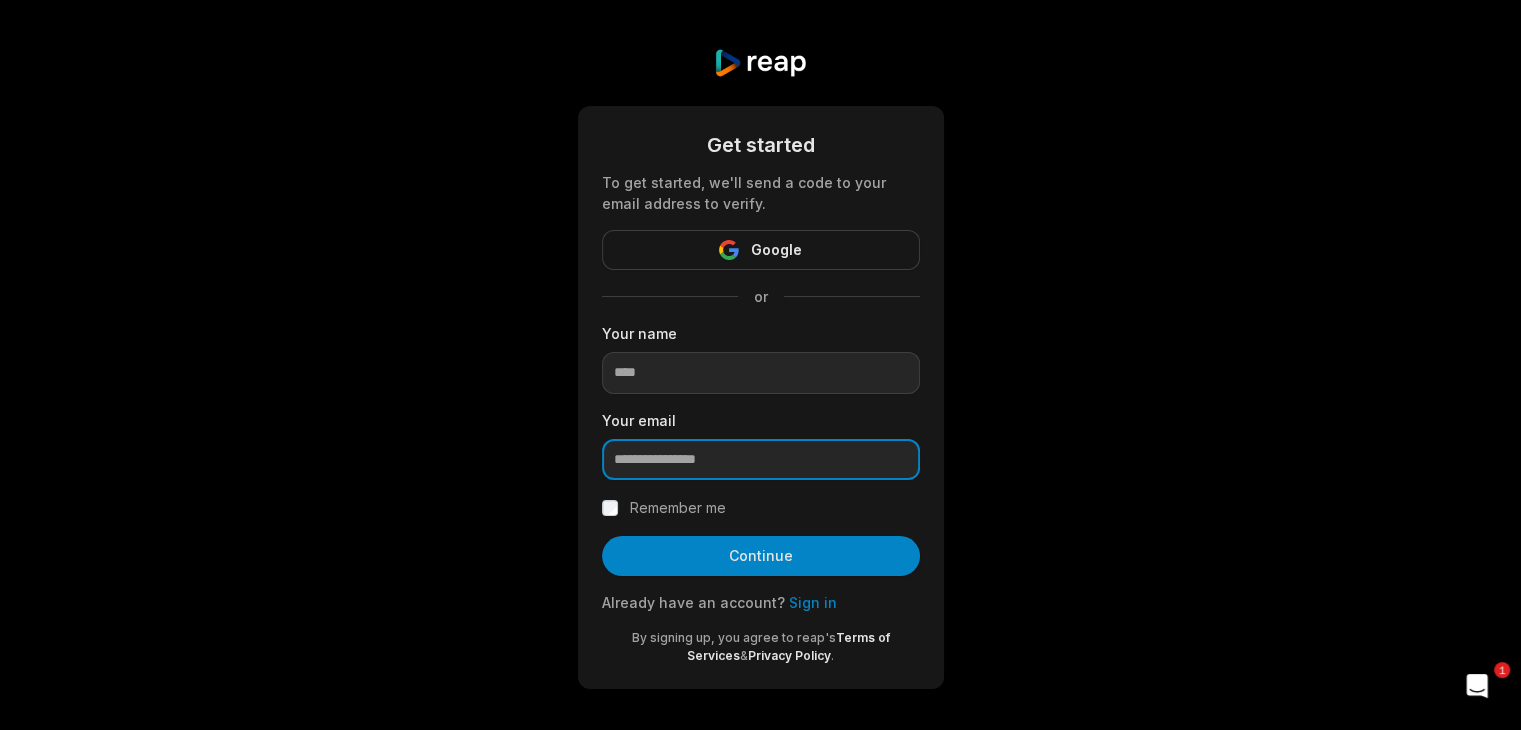 click at bounding box center (761, 460) 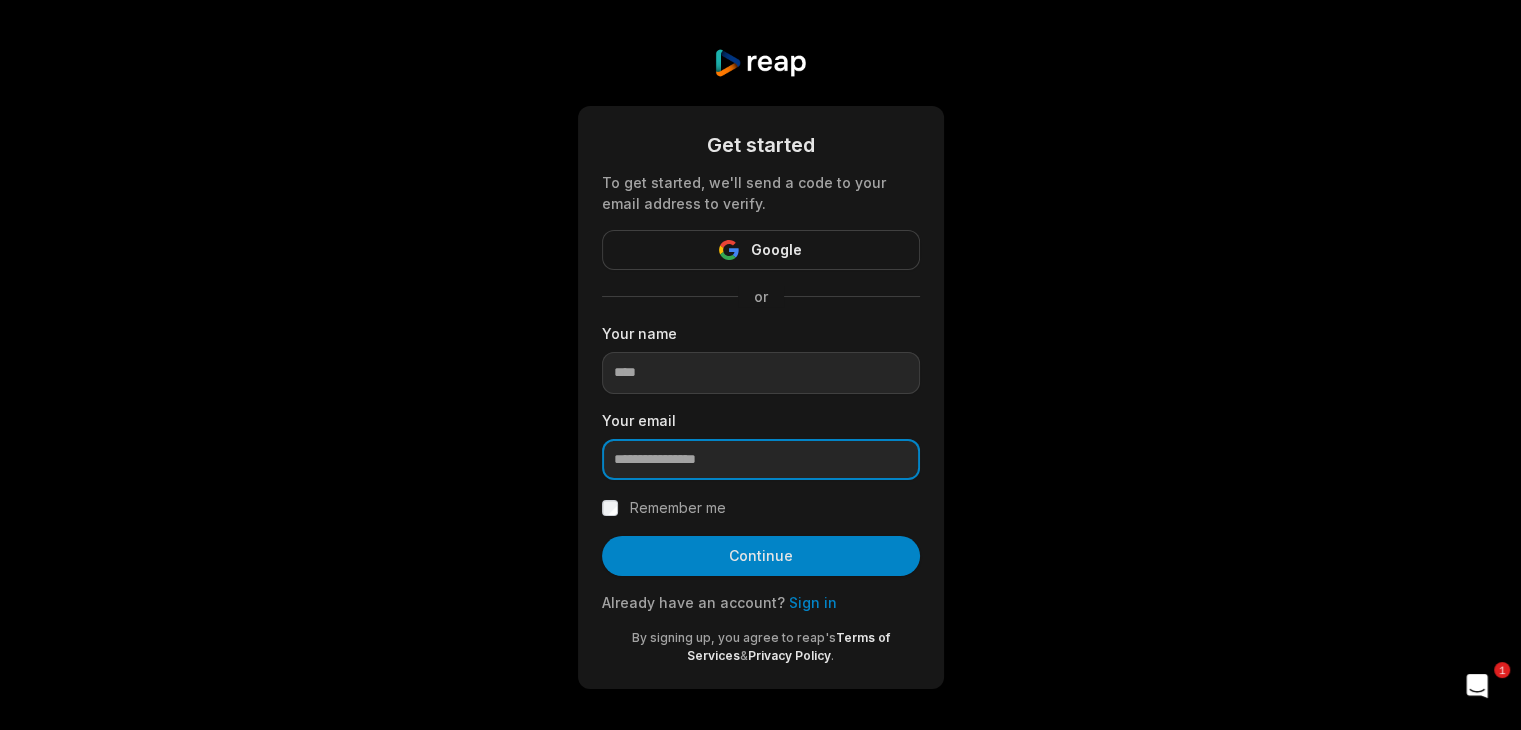 paste on "**********" 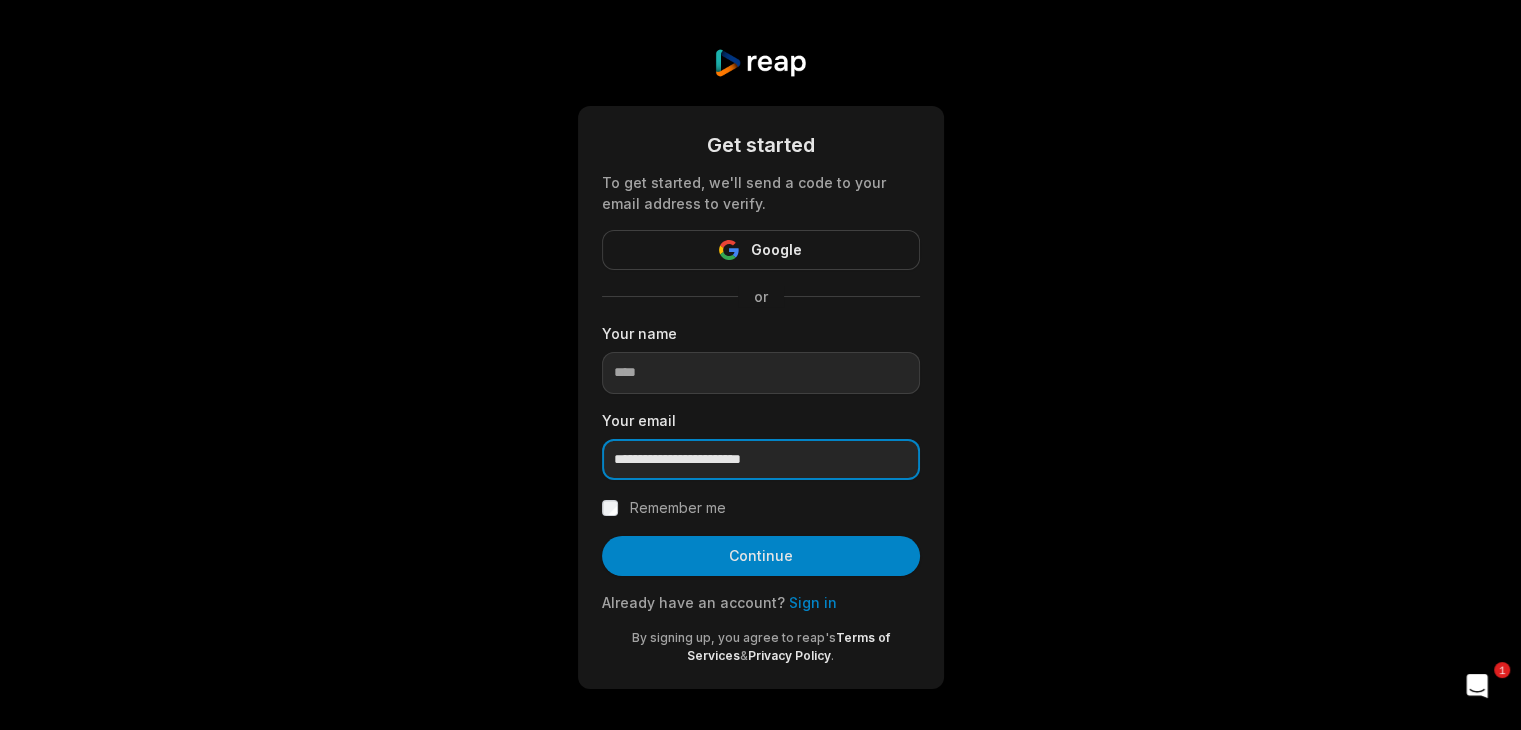 type on "**********" 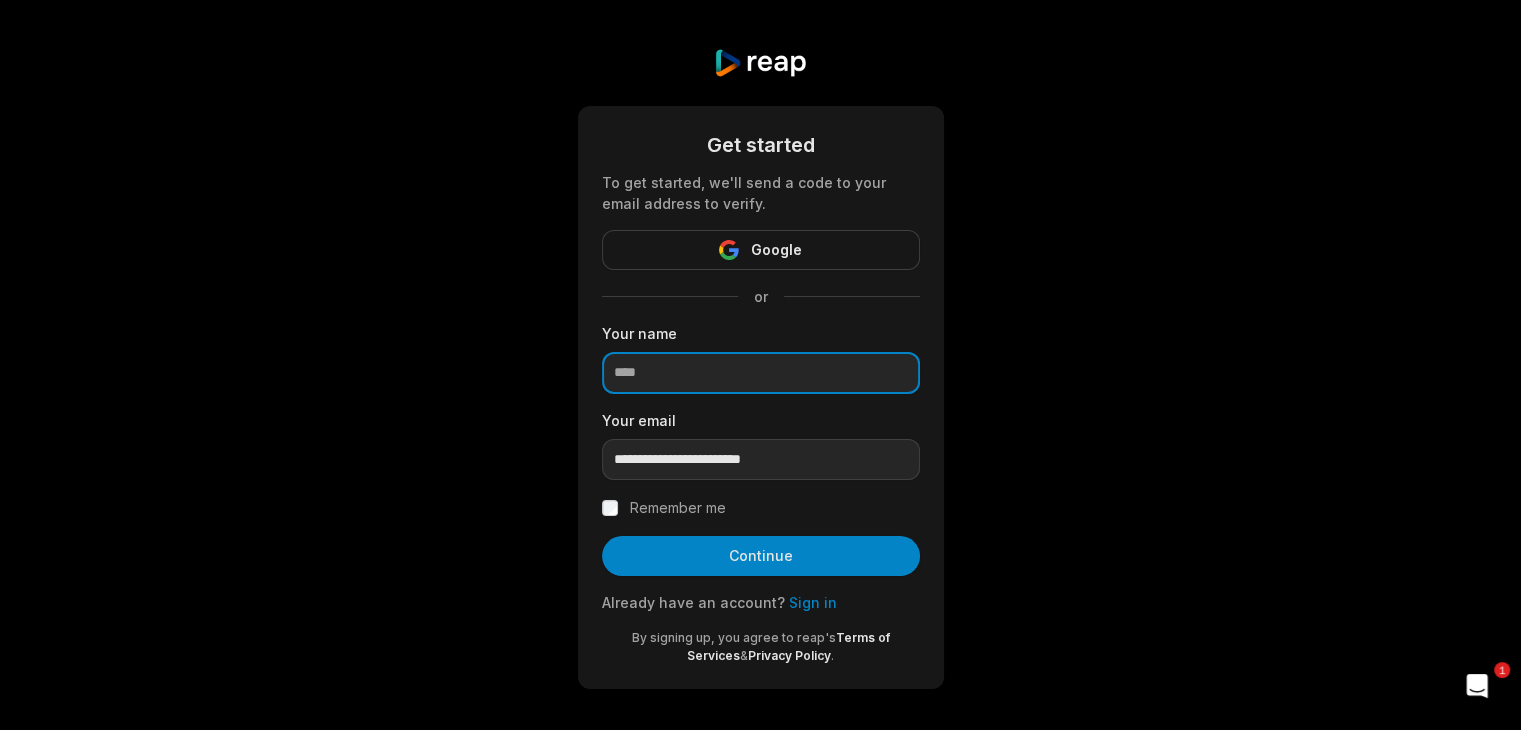 click at bounding box center [761, 373] 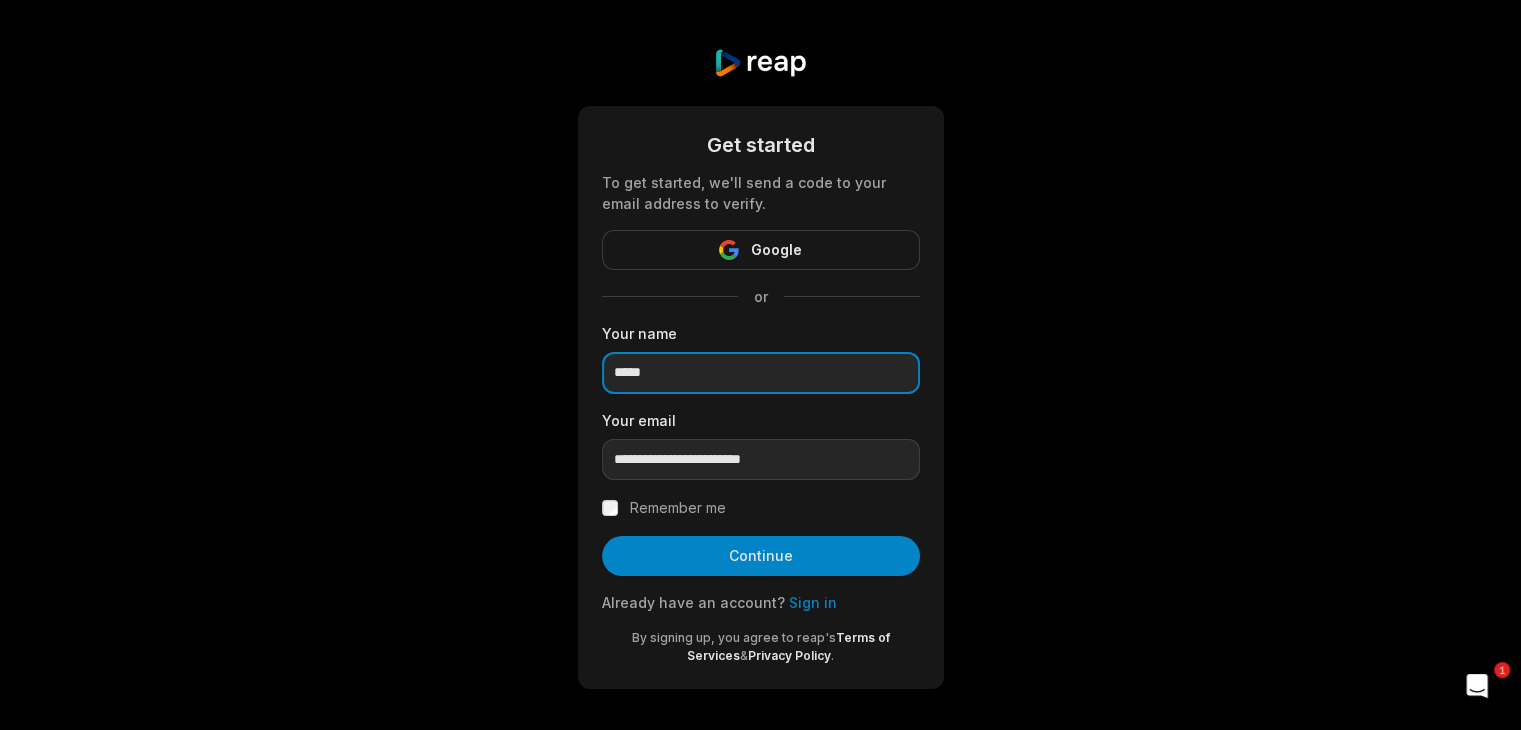 type on "*****" 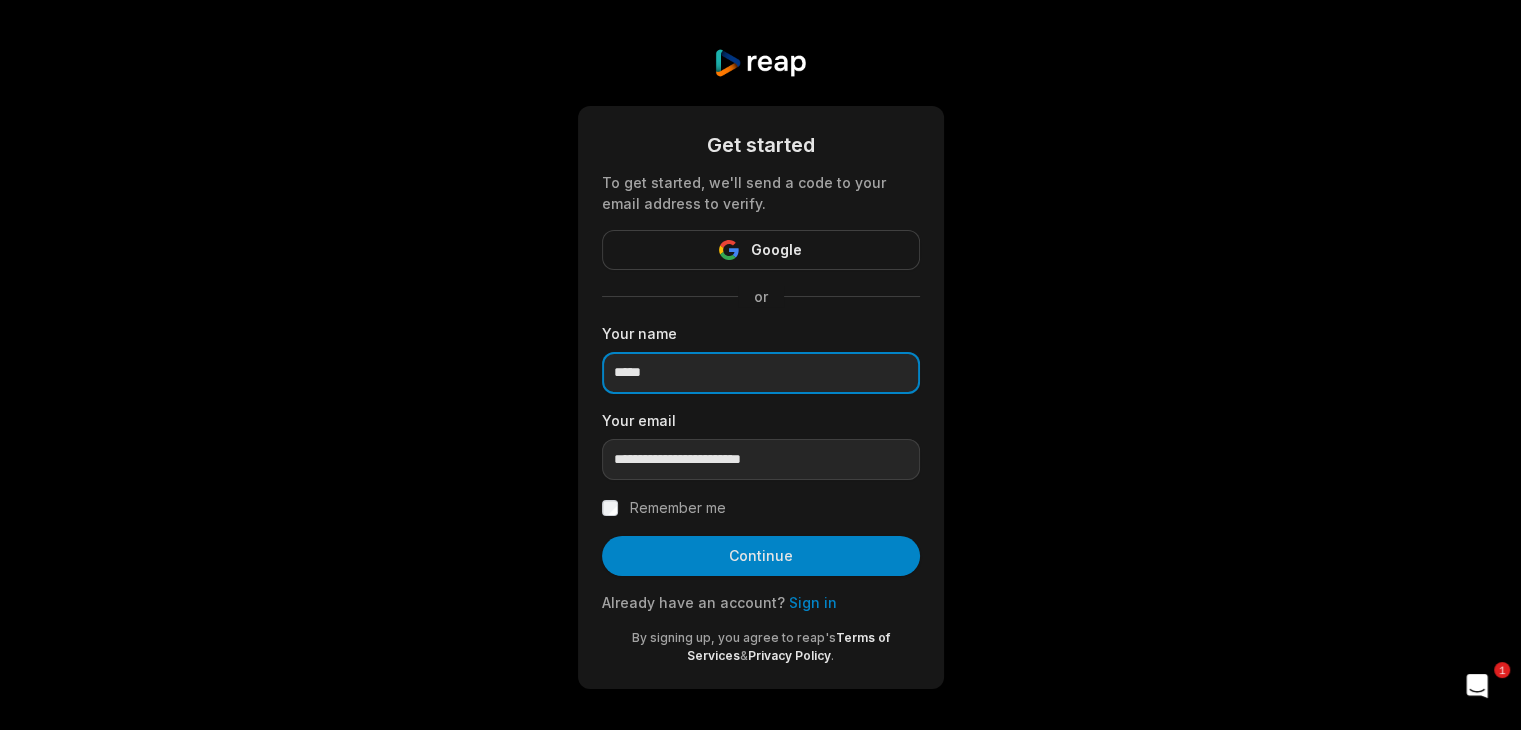 click on "Continue" at bounding box center [761, 556] 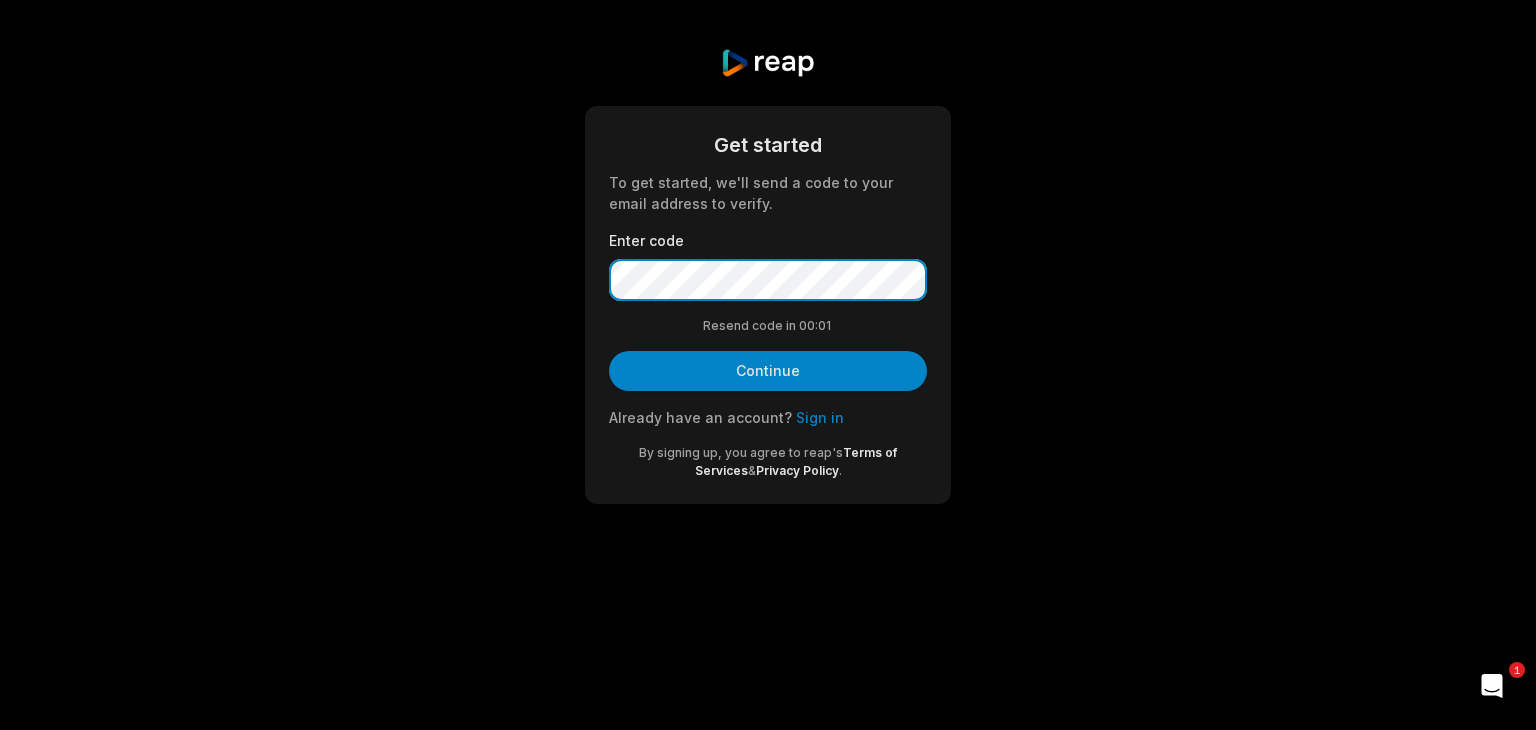 scroll, scrollTop: 0, scrollLeft: 0, axis: both 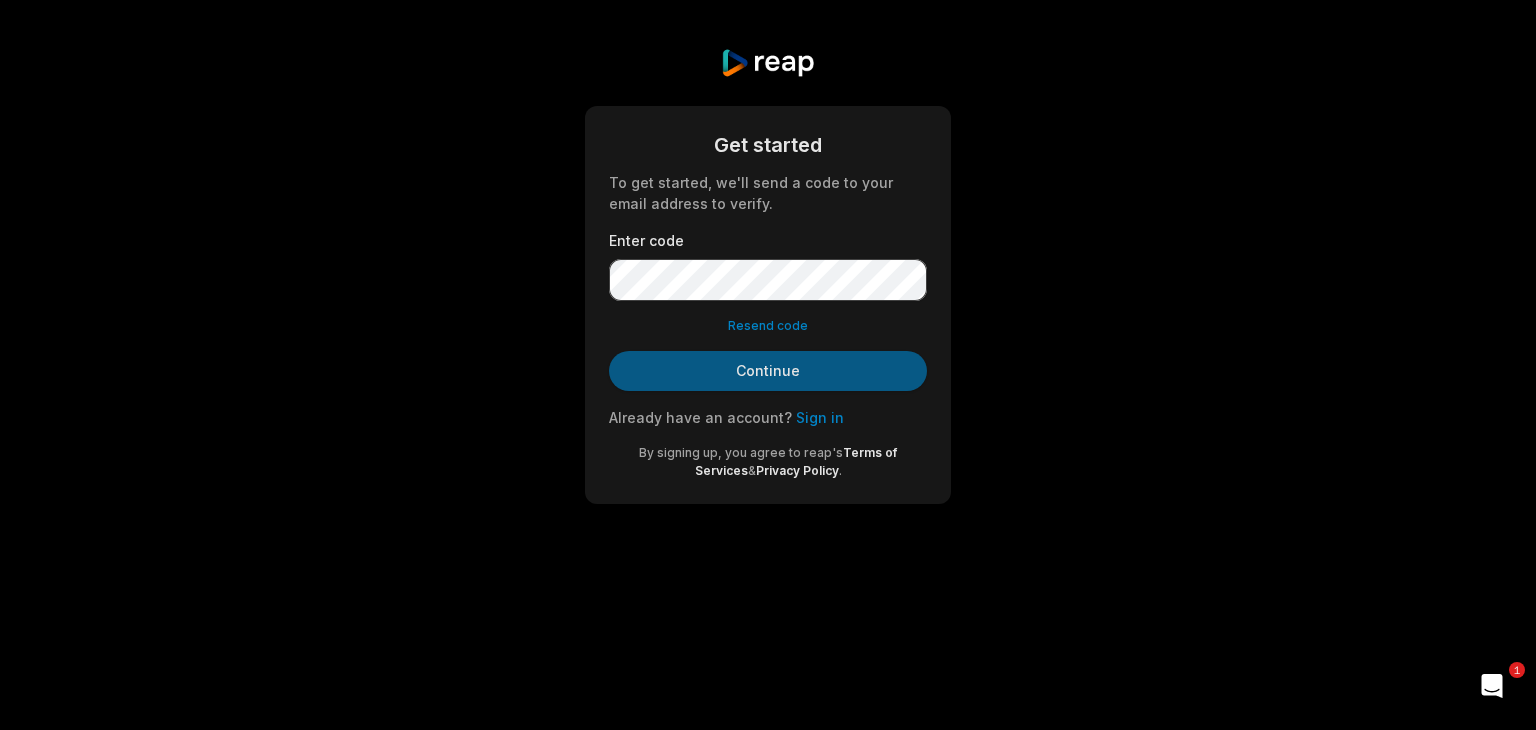 click on "Continue" at bounding box center (768, 371) 